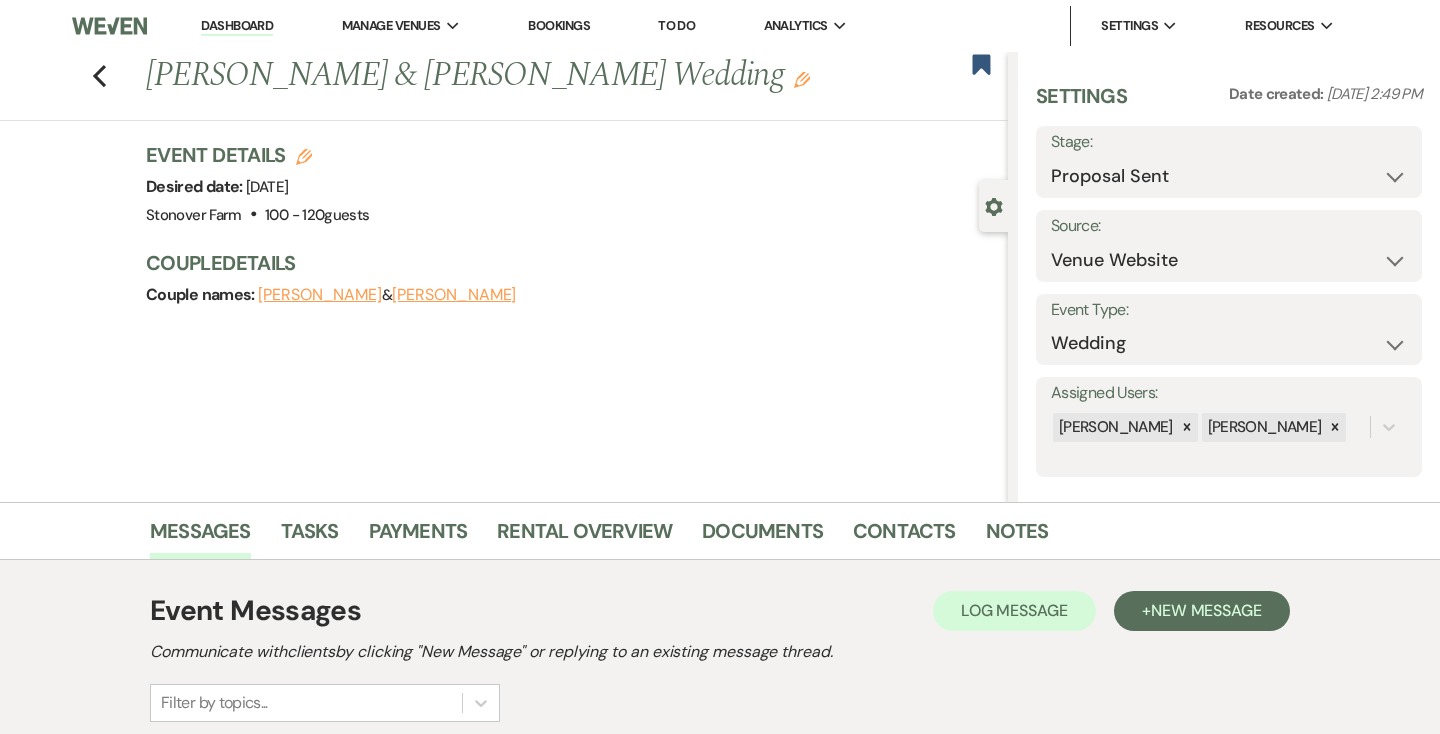 select on "6" 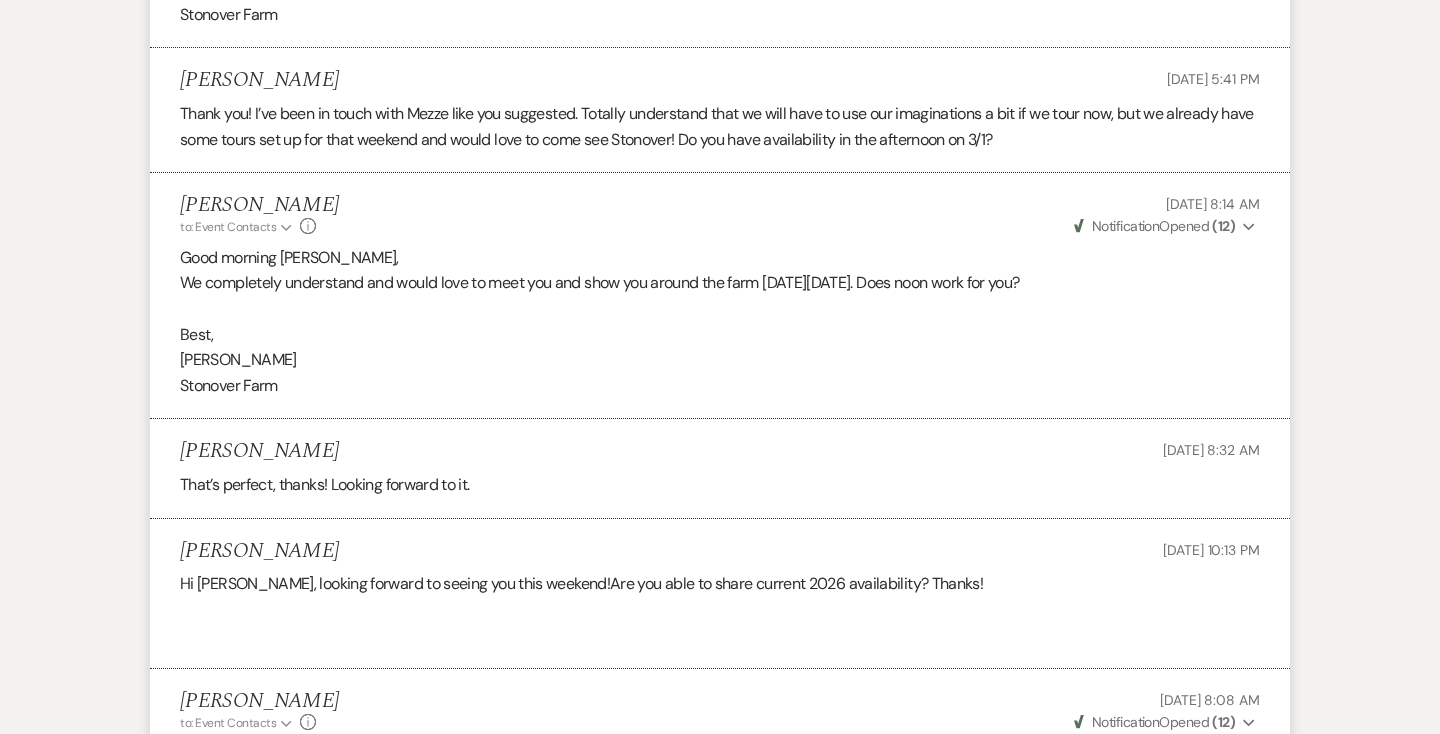 scroll, scrollTop: 0, scrollLeft: 0, axis: both 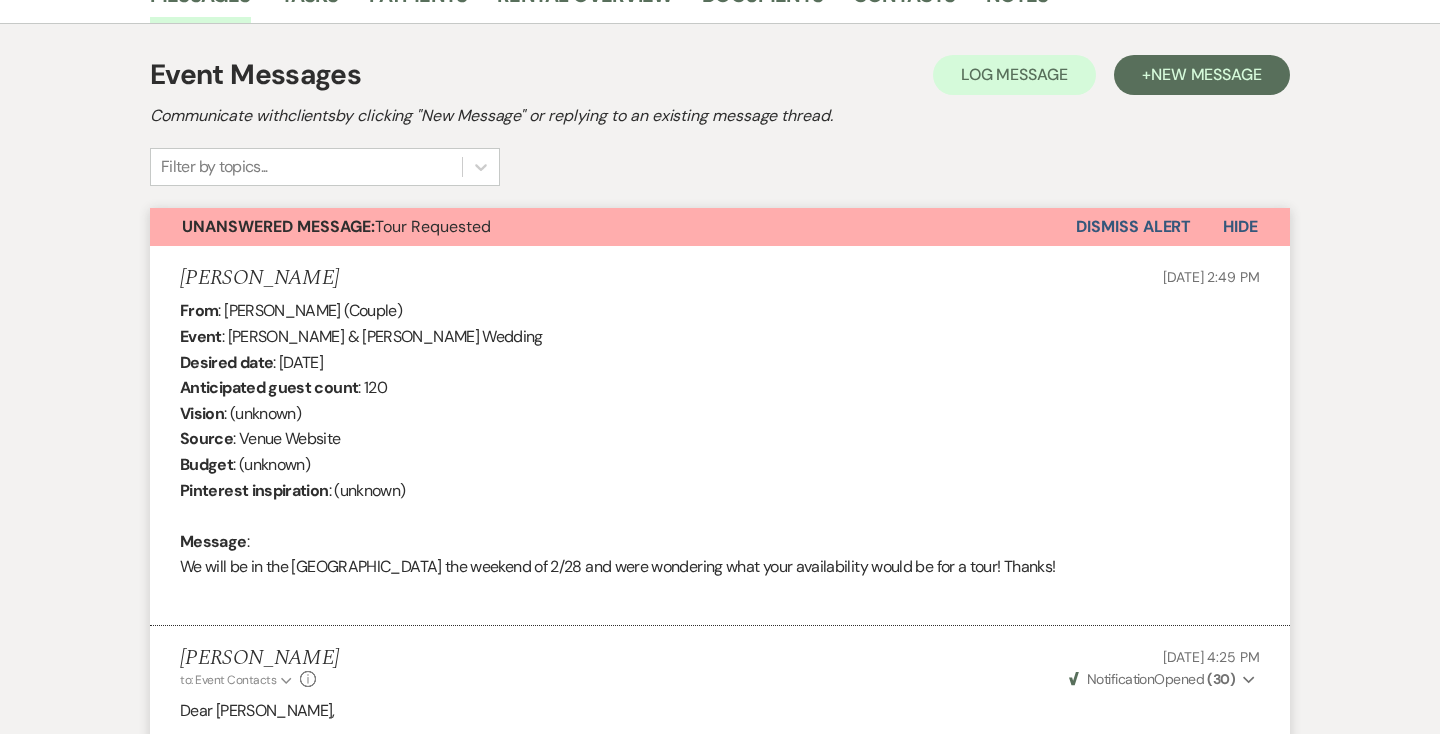 click on "Dismiss Alert" at bounding box center (1133, 227) 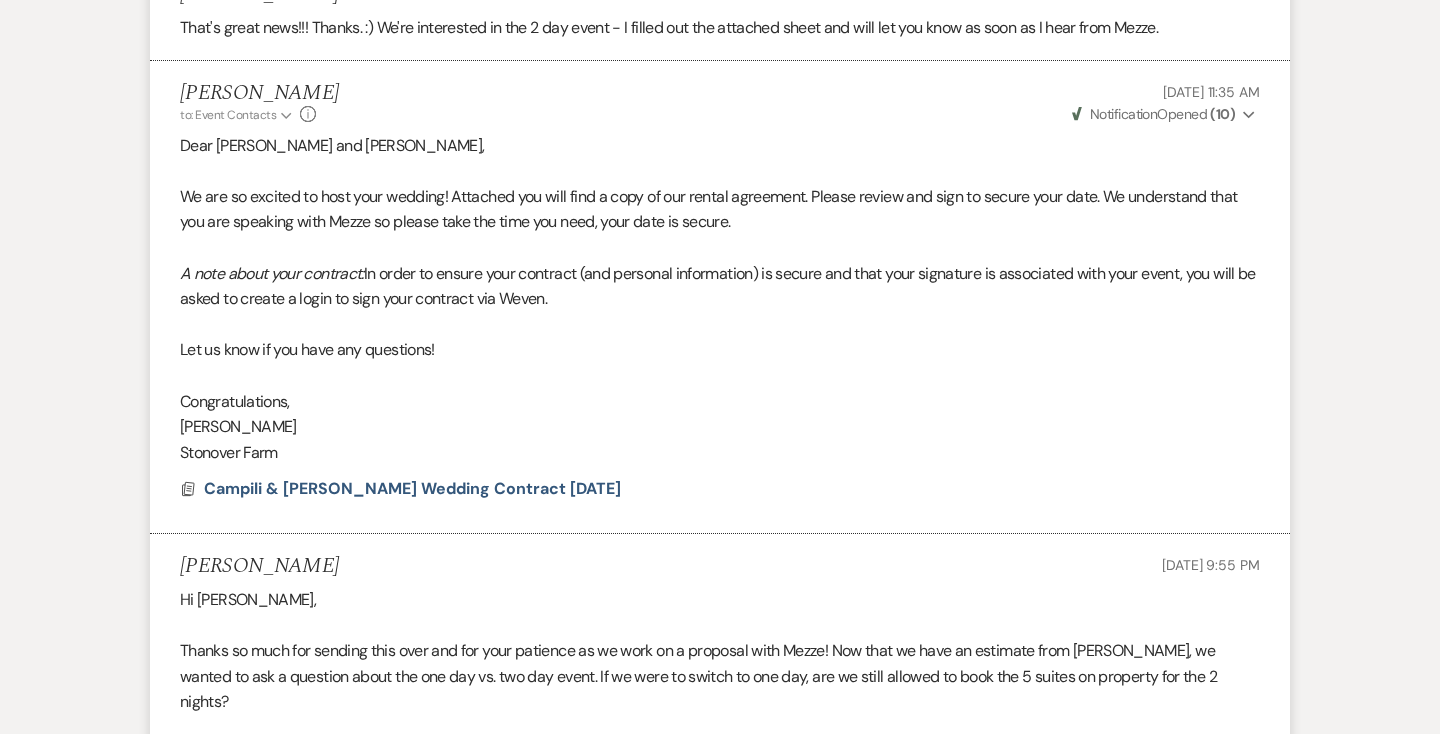 scroll, scrollTop: 4916, scrollLeft: 0, axis: vertical 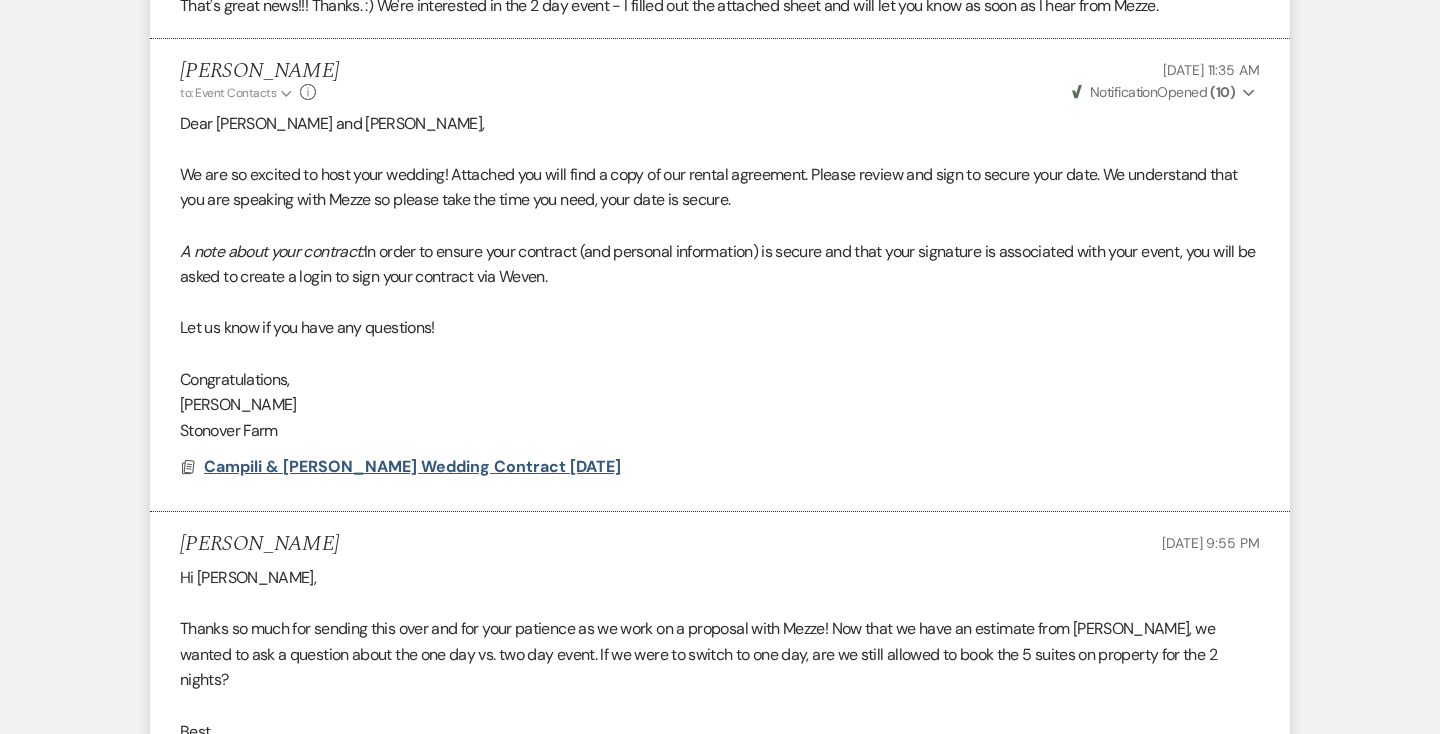 click on "Campili & [PERSON_NAME] Wedding Contract [DATE]" at bounding box center (412, 466) 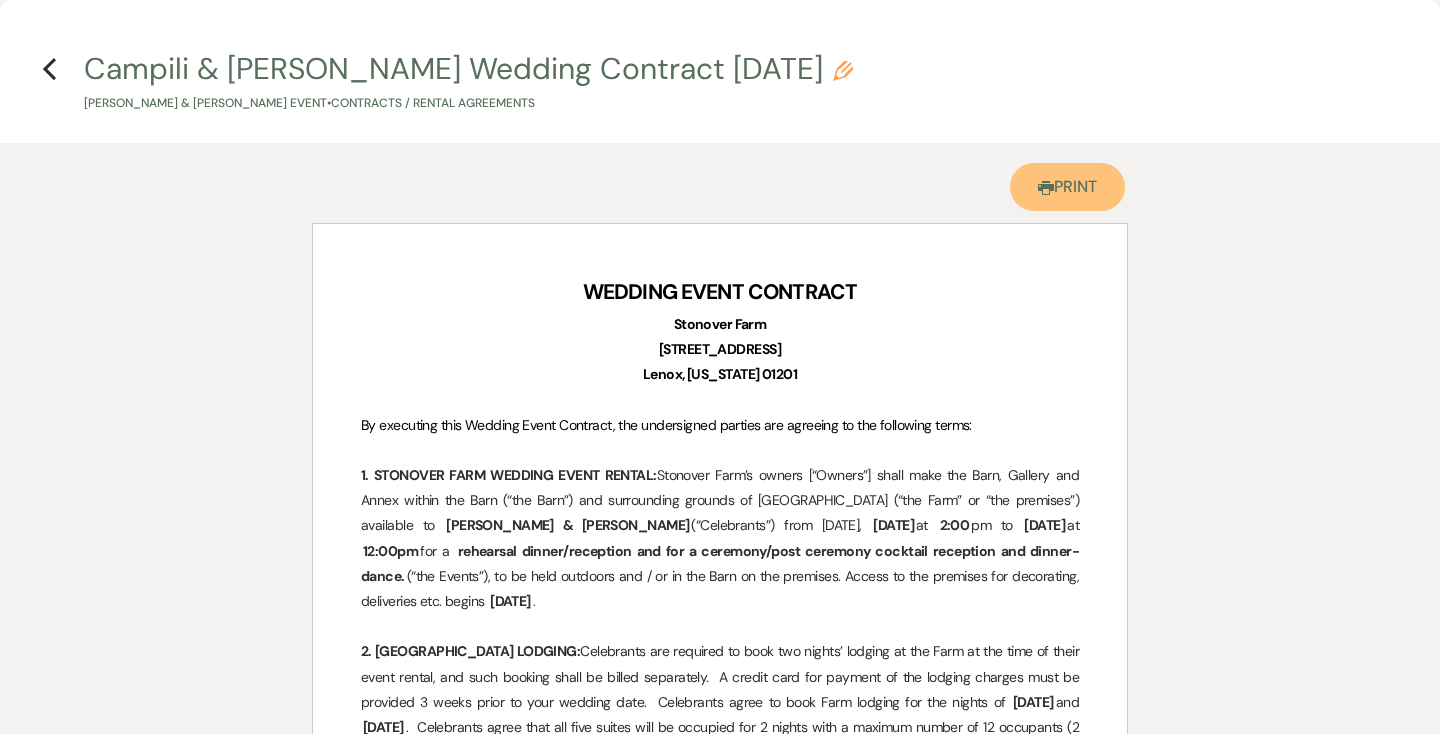 click on "Printer  Print" at bounding box center (1067, 187) 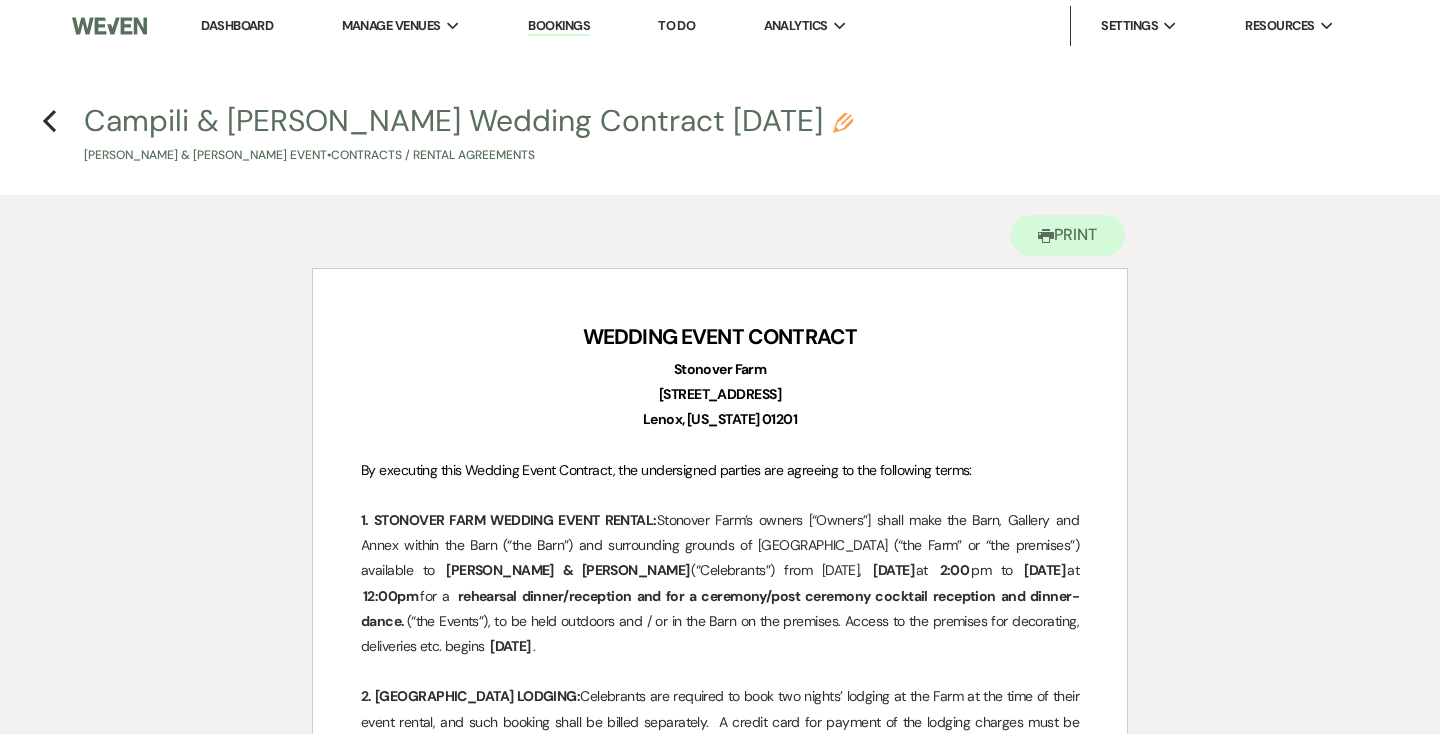 scroll, scrollTop: 0, scrollLeft: 0, axis: both 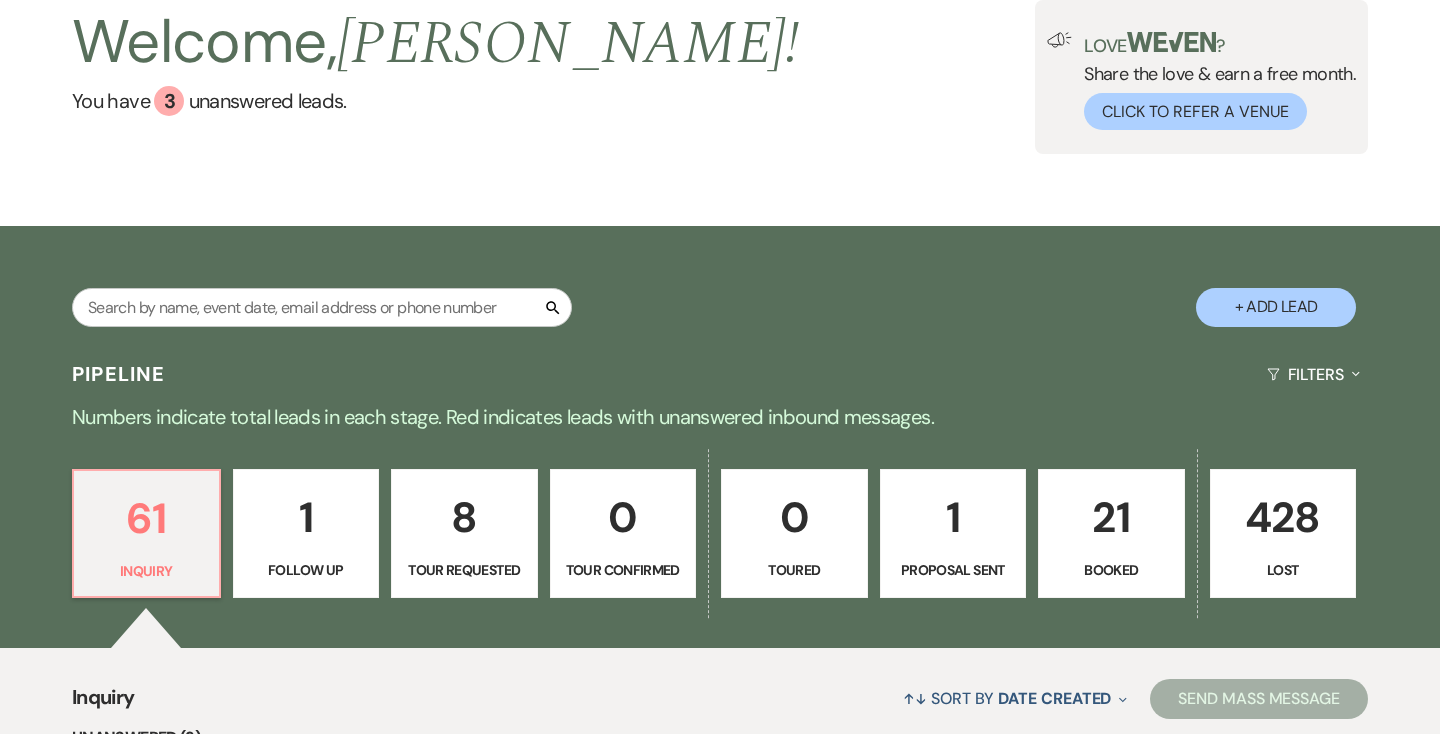 click on "61 Inquiry 1 Follow Up 8 Tour Requested 0 Tour Confirmed 0 Toured 1 Proposal Sent 21 Booked 428 Lost" at bounding box center (720, 547) 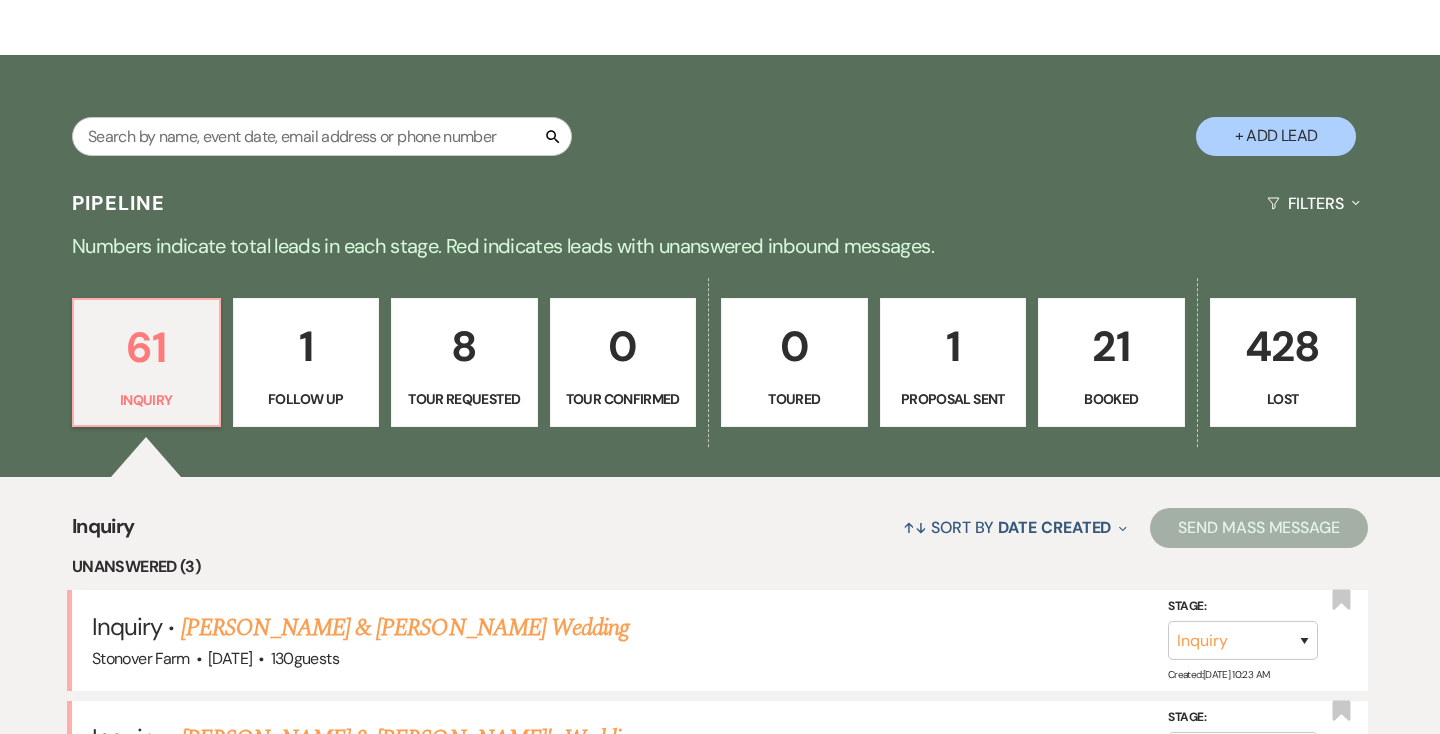 scroll, scrollTop: 296, scrollLeft: 0, axis: vertical 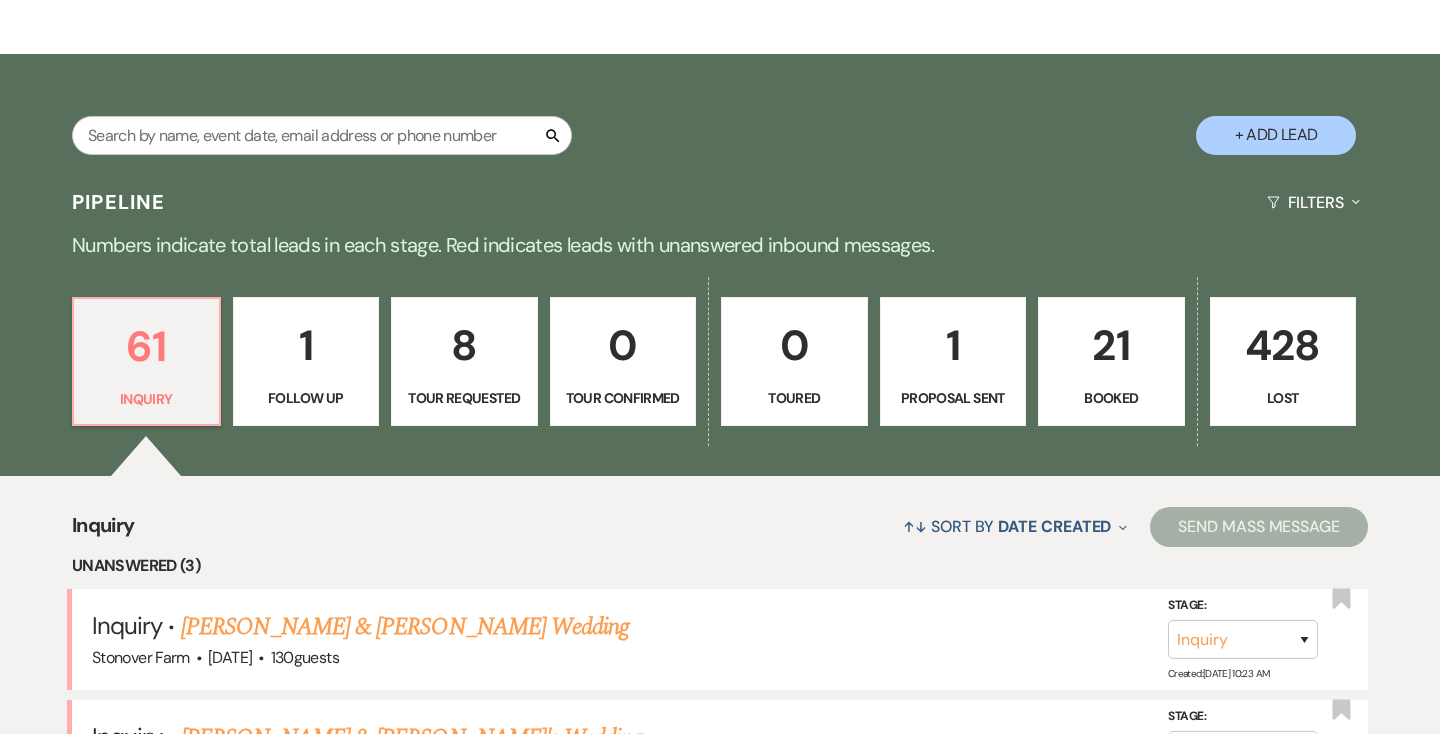 click on "1" at bounding box center [953, 345] 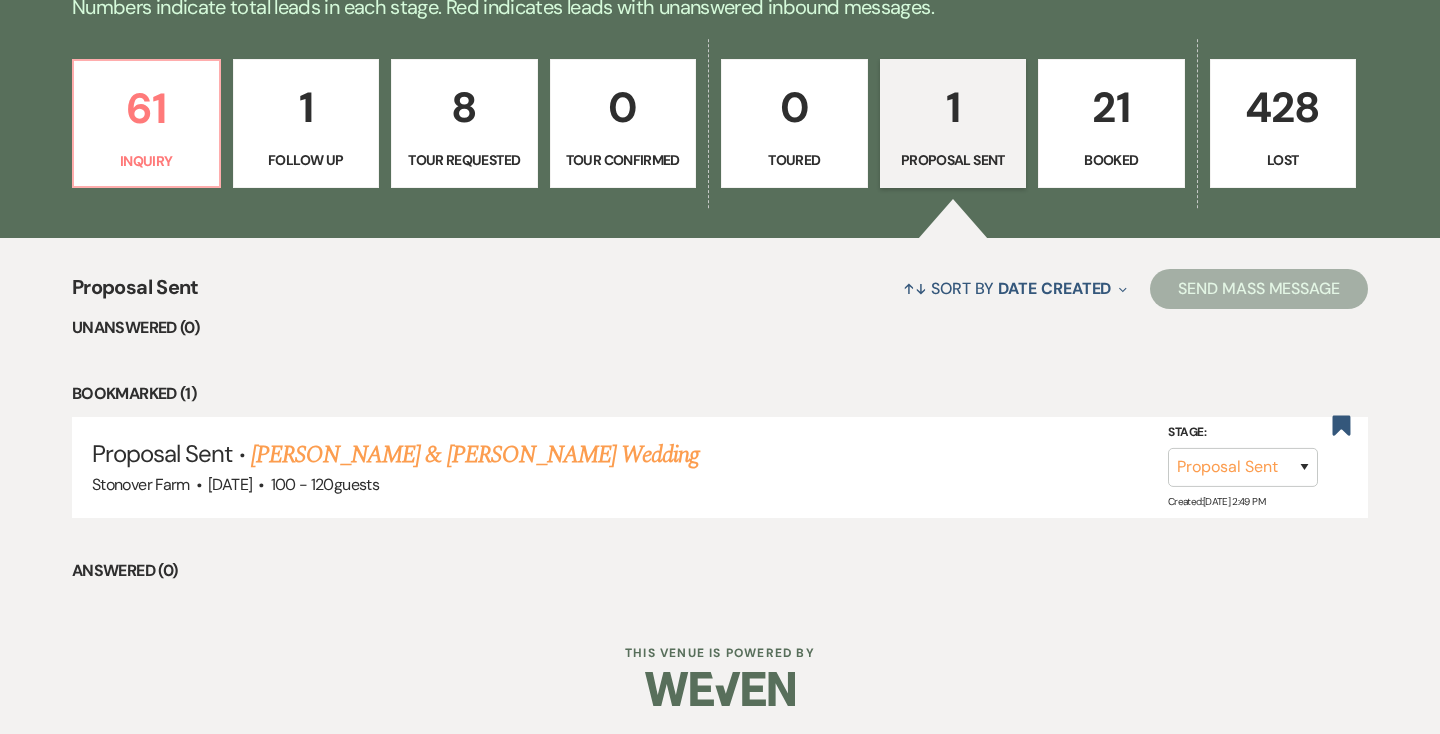 scroll, scrollTop: 536, scrollLeft: 0, axis: vertical 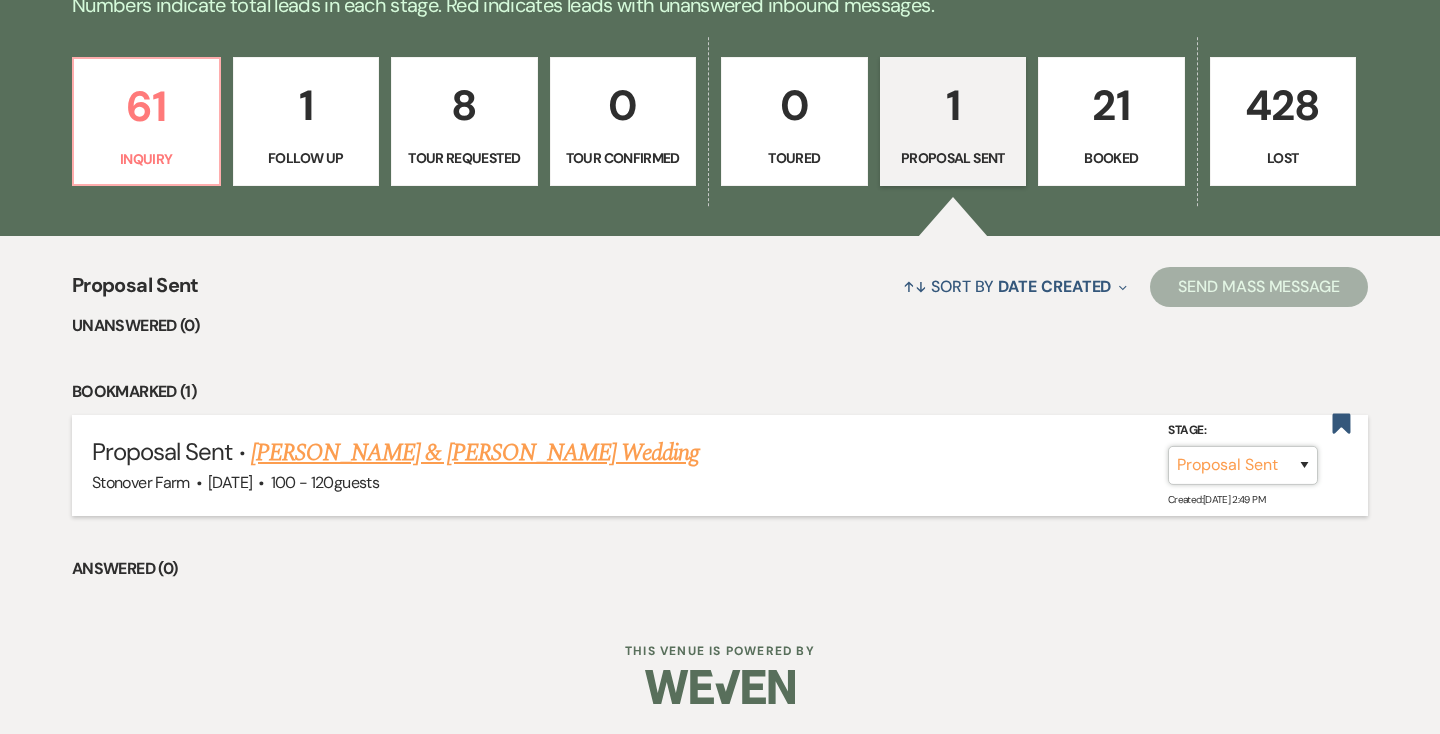 click on "Inquiry Follow Up Tour Requested Tour Confirmed Toured Proposal Sent Booked Lost" at bounding box center (1243, 465) 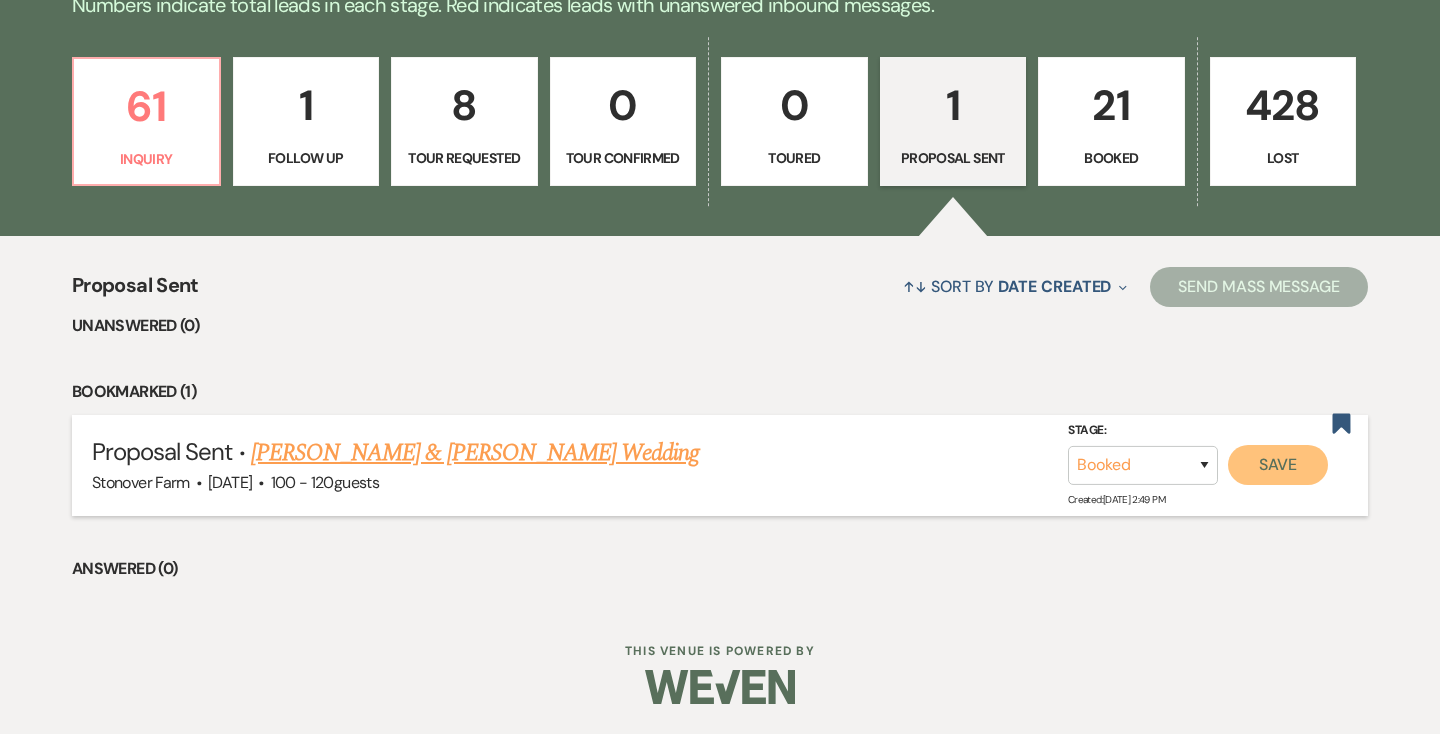 click on "Save" at bounding box center (1278, 465) 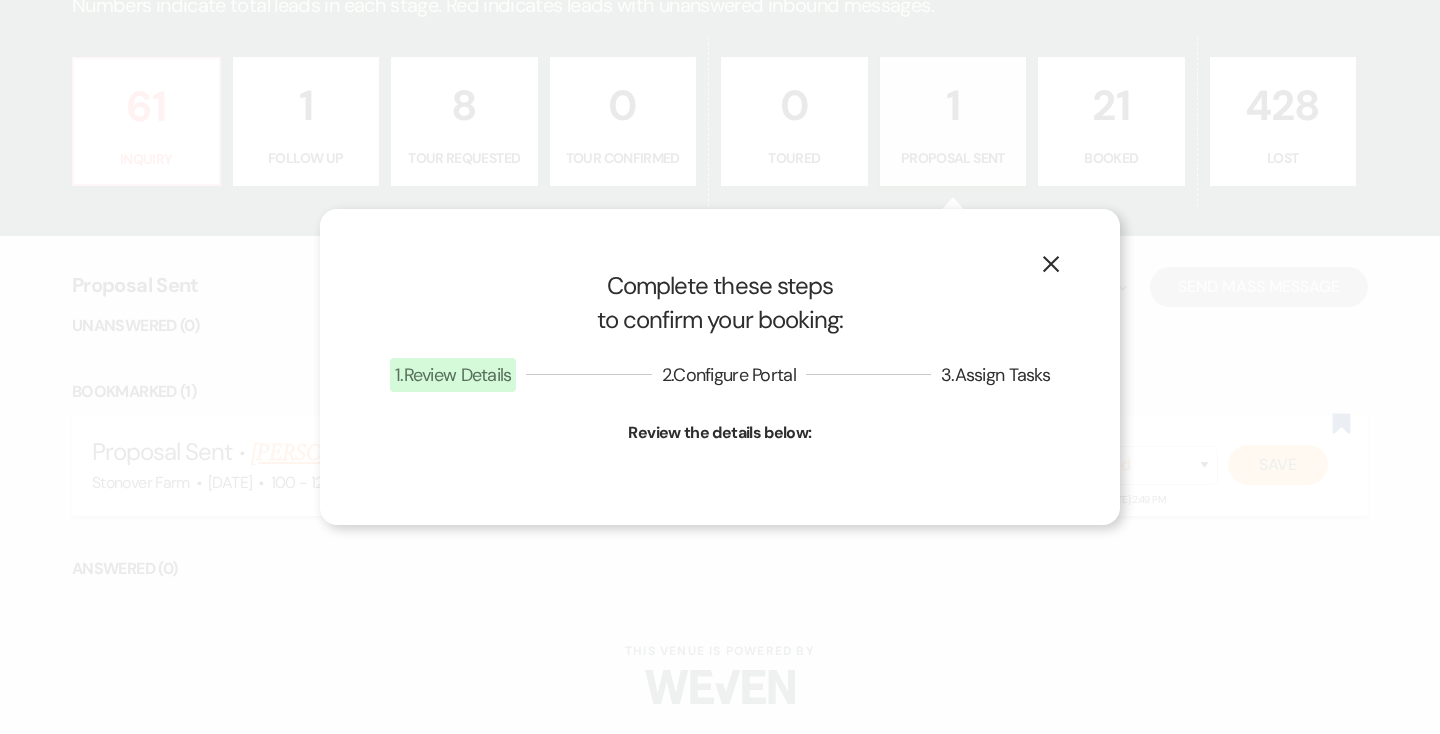select on "1" 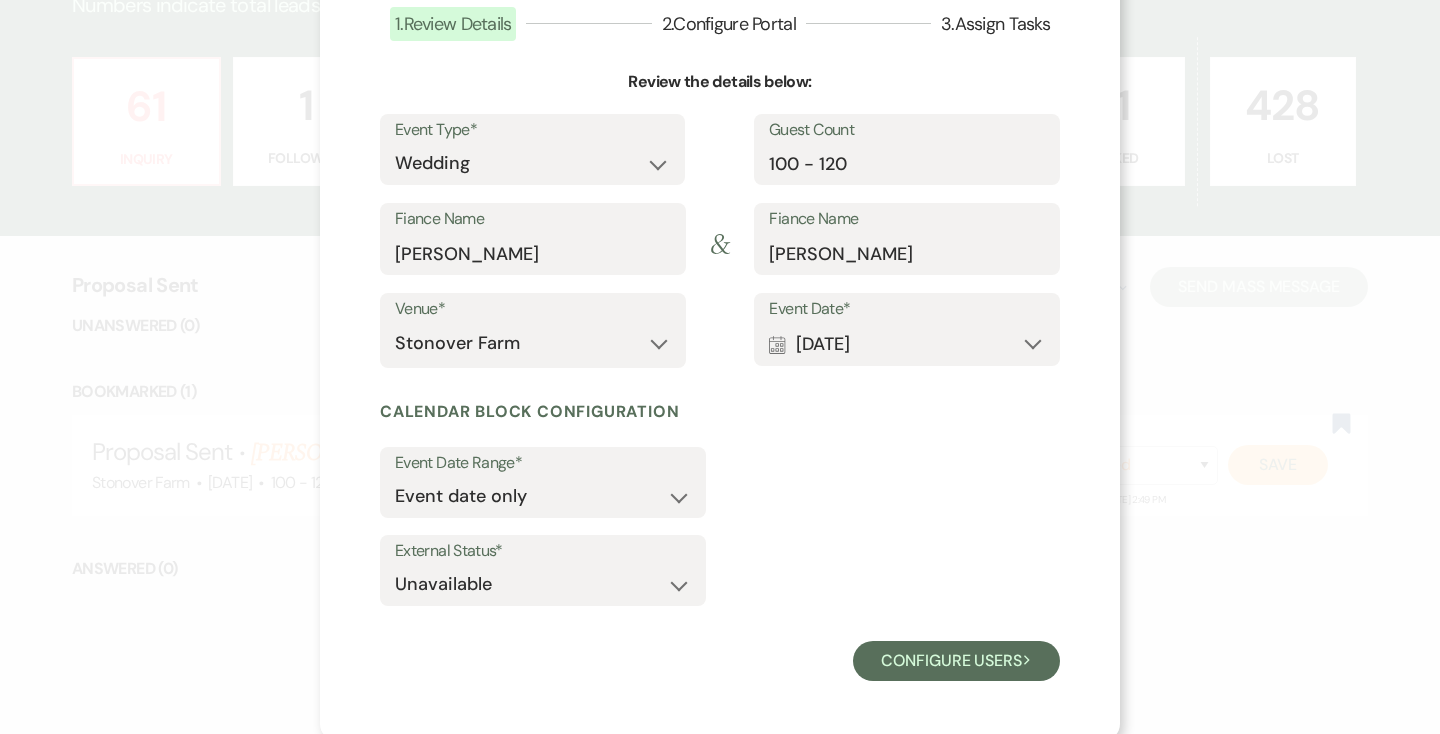 scroll, scrollTop: 149, scrollLeft: 0, axis: vertical 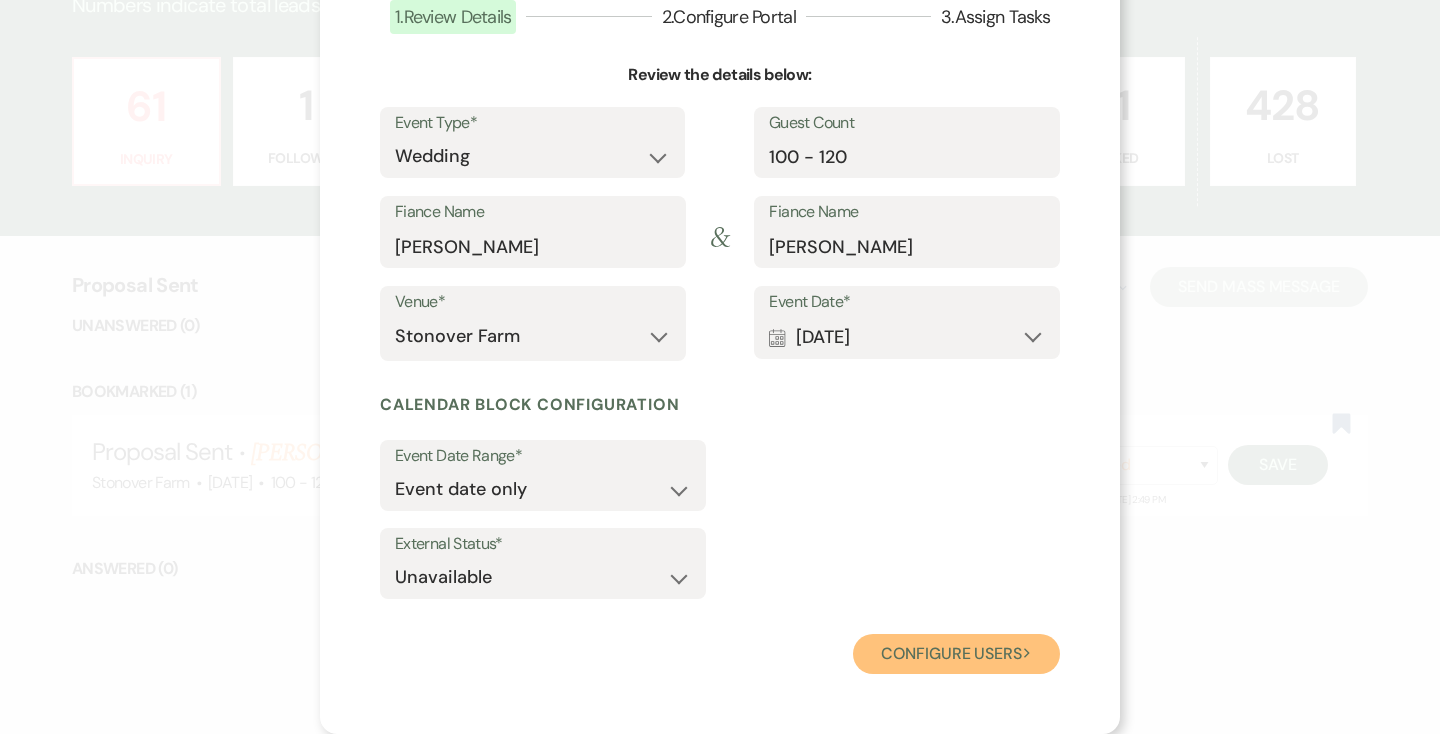 click on "Configure users  Next" at bounding box center (956, 654) 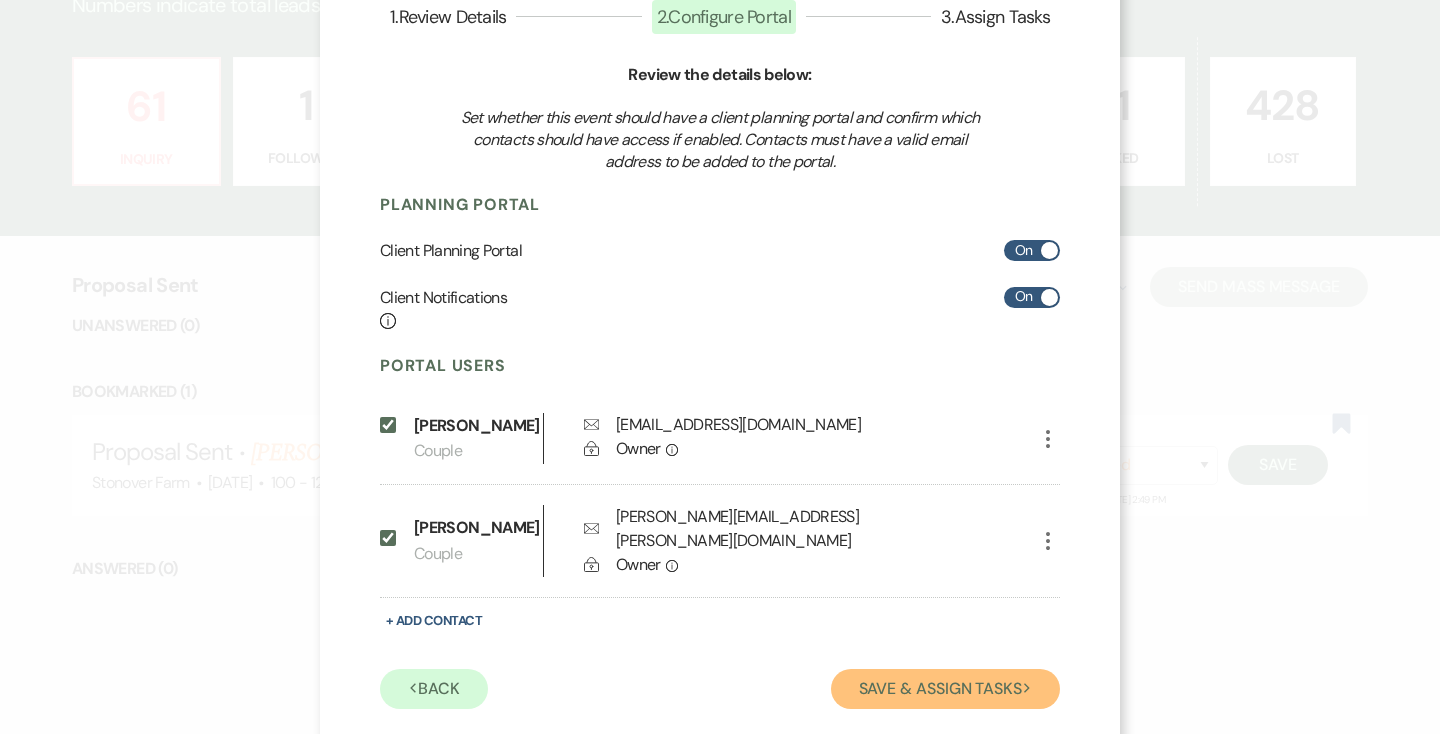 click on "Save & Assign Tasks  Next" at bounding box center [945, 689] 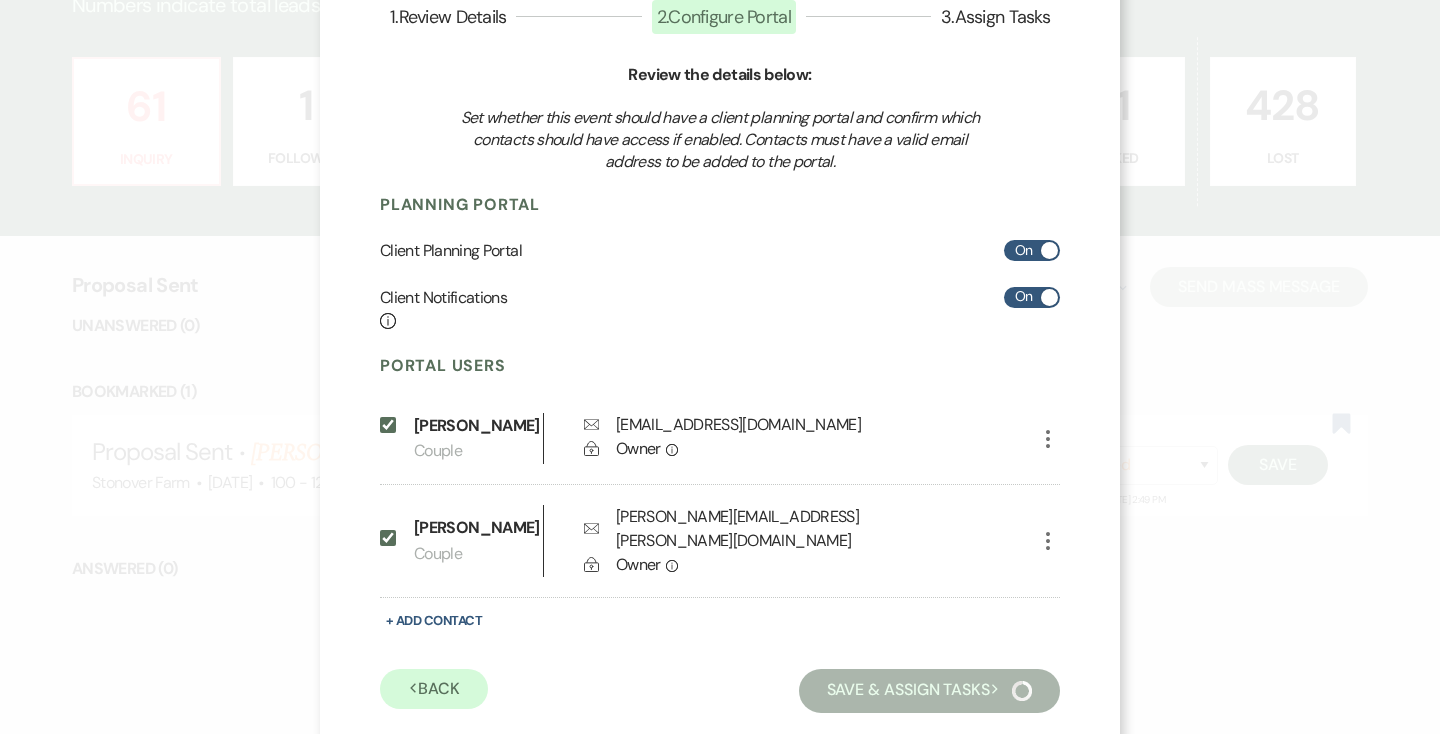 scroll, scrollTop: 52, scrollLeft: 0, axis: vertical 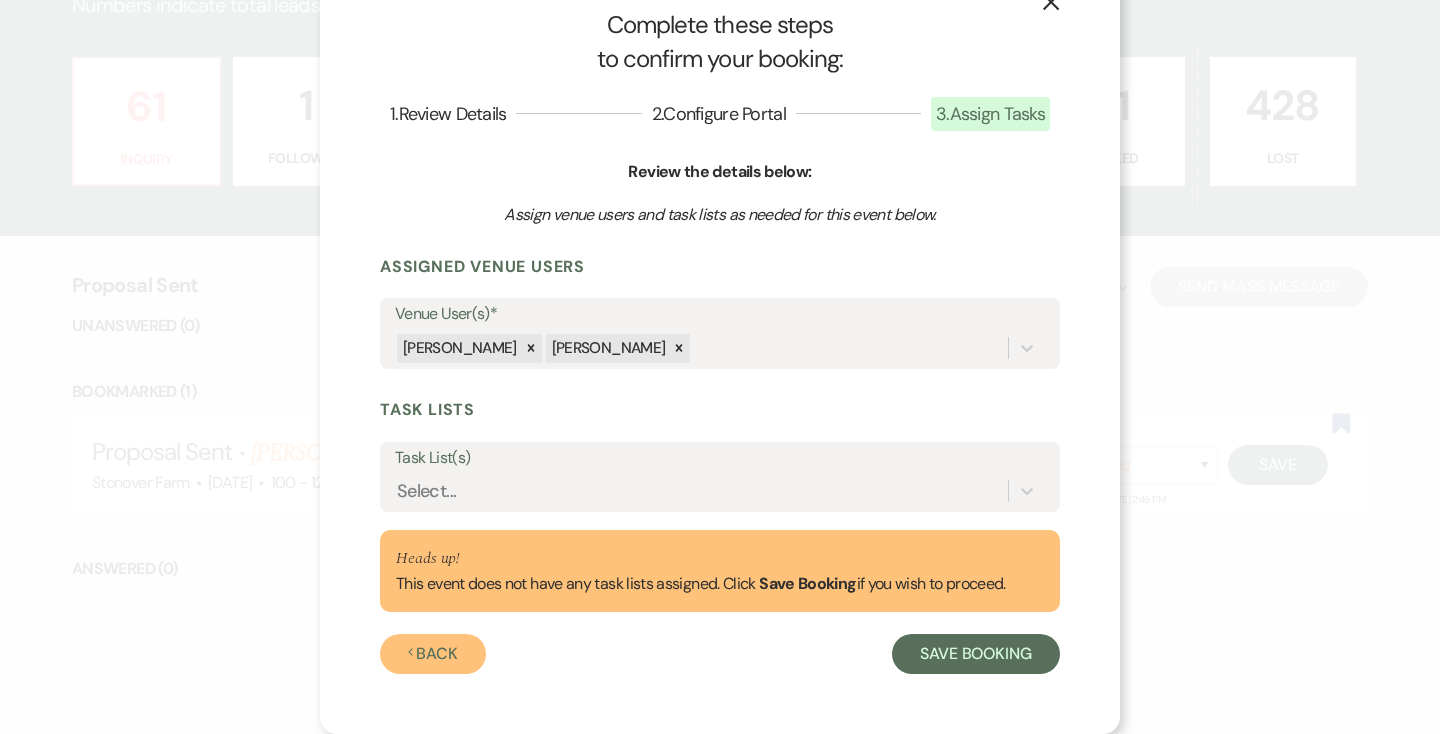 click on "Previous  Back" at bounding box center [433, 654] 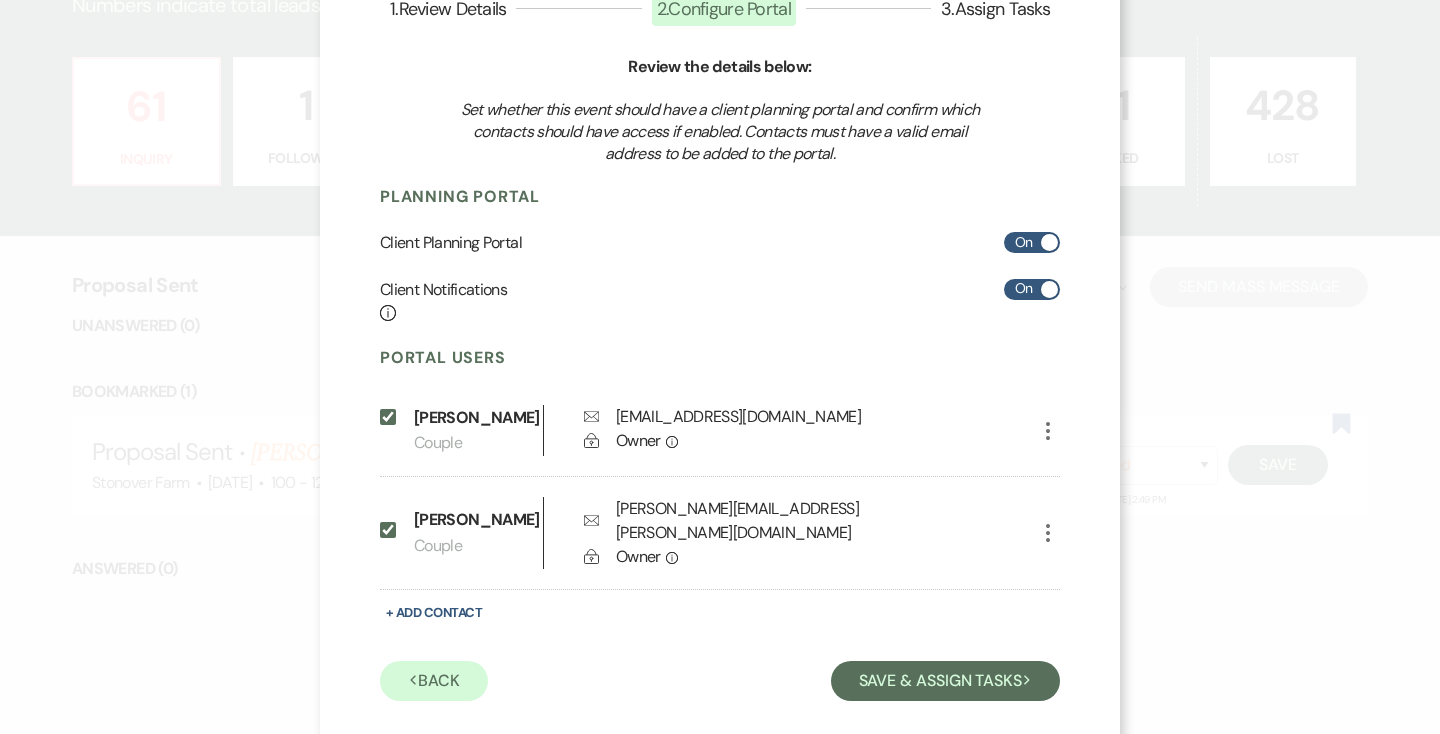 scroll, scrollTop: 189, scrollLeft: 0, axis: vertical 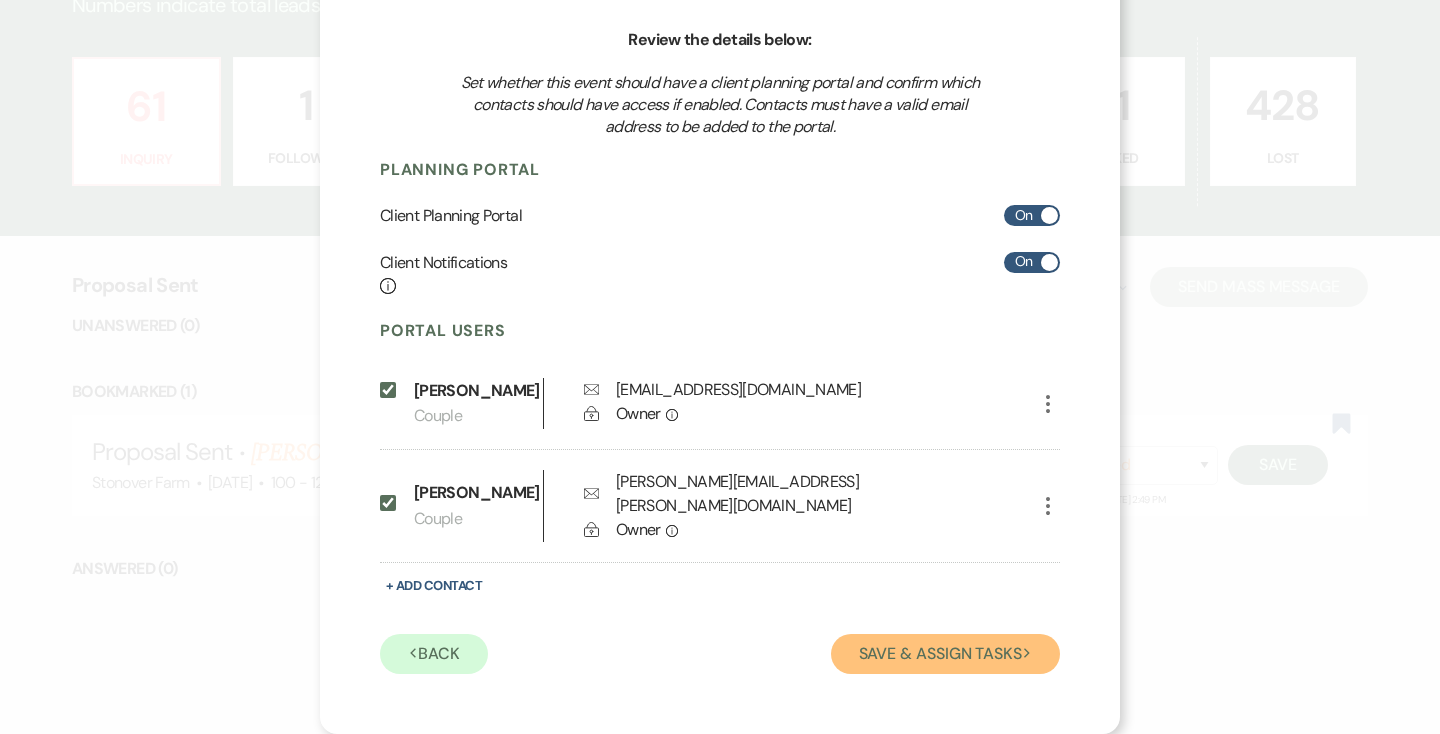 click on "Save & Assign Tasks  Next" at bounding box center (945, 654) 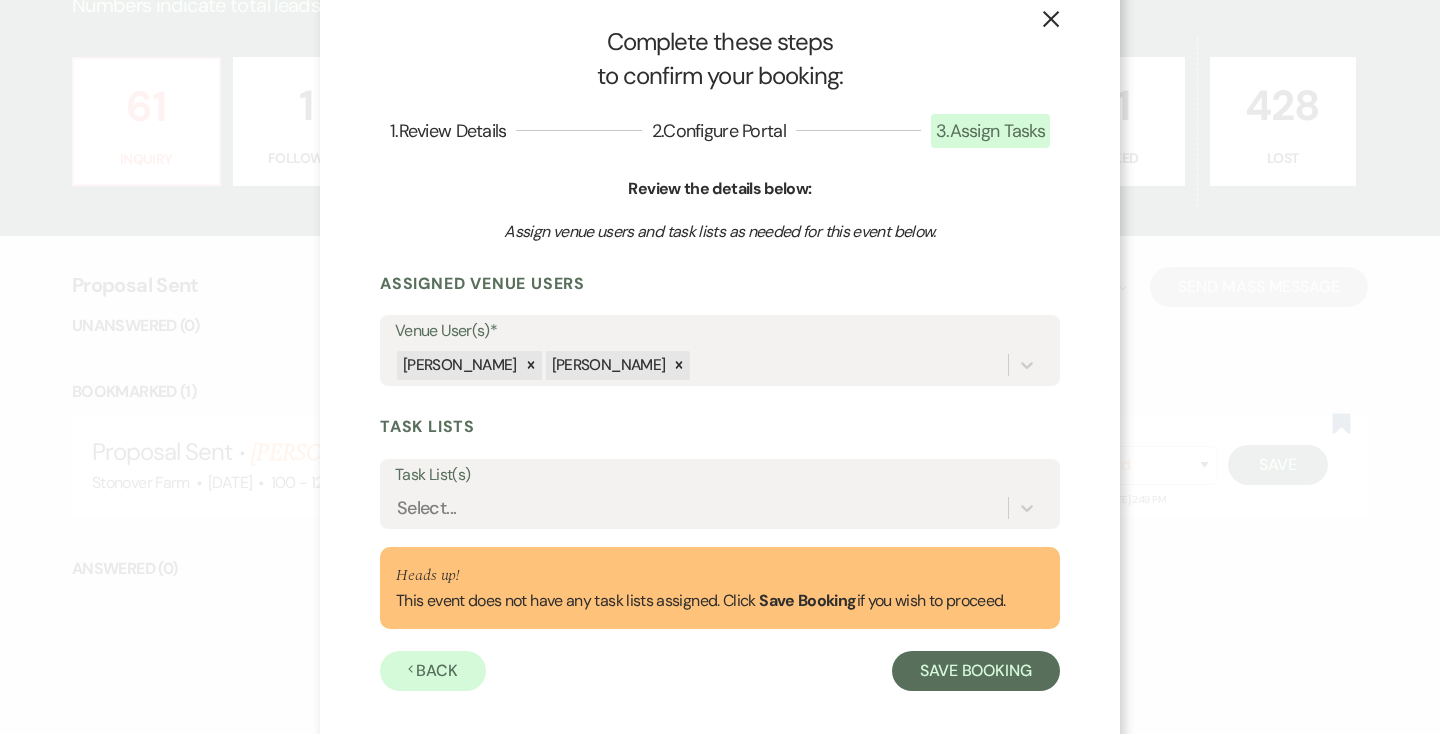 scroll, scrollTop: 52, scrollLeft: 0, axis: vertical 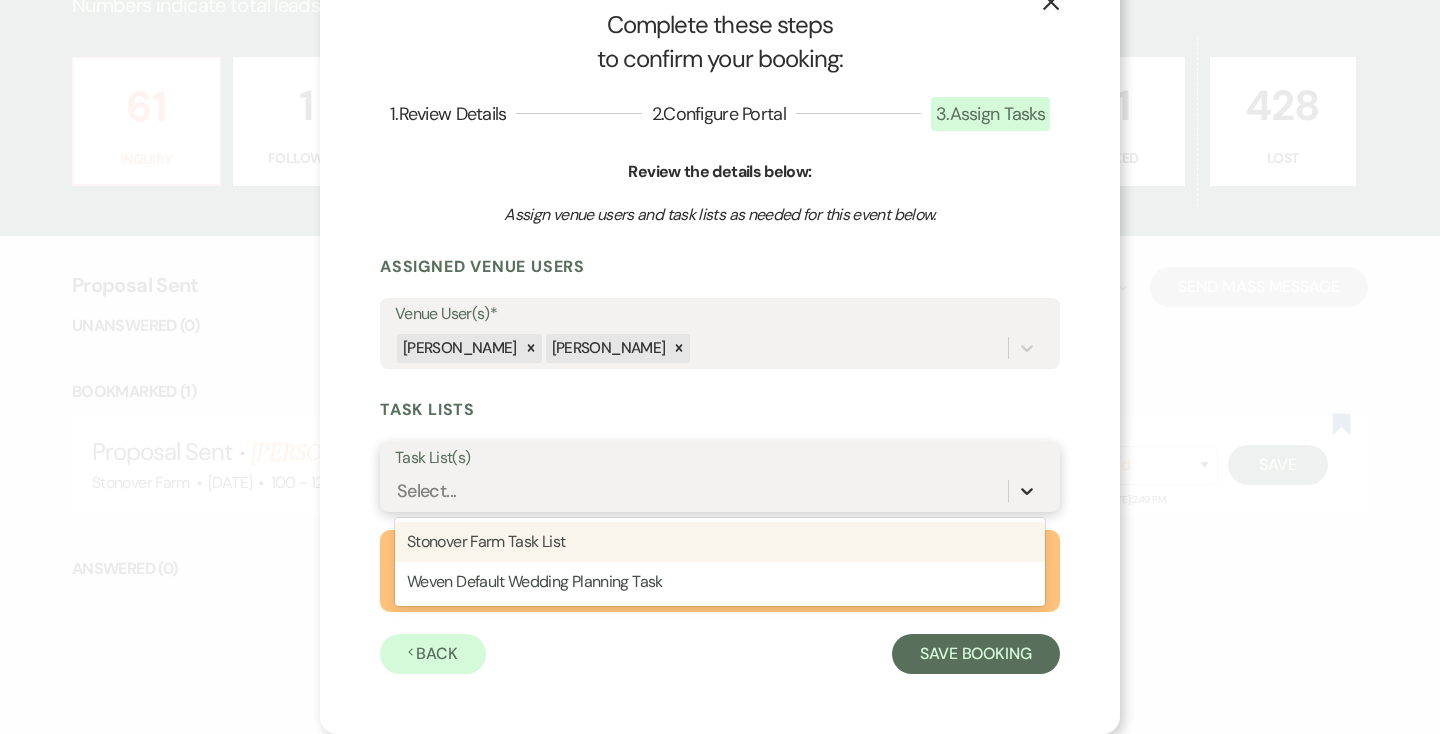 click 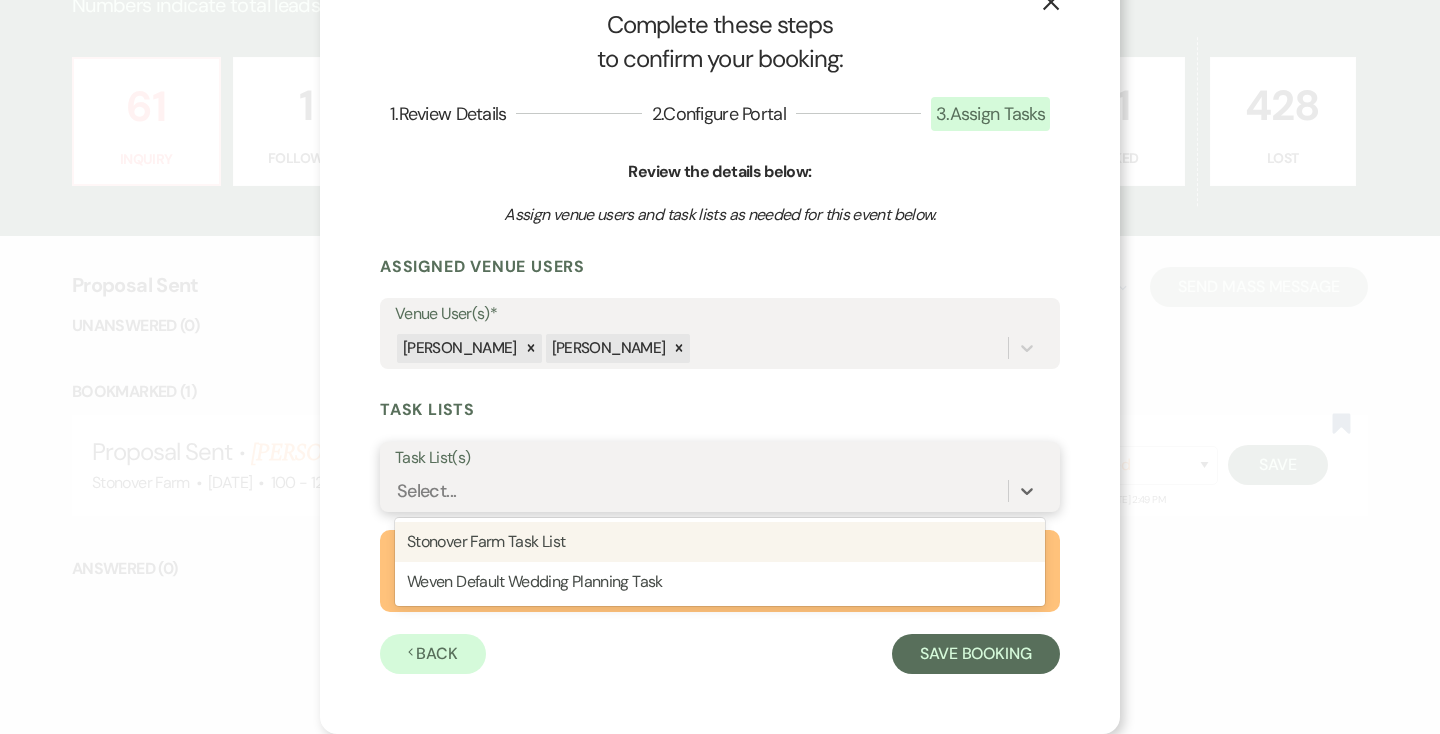 click on "Stonover Farm Task List" at bounding box center (720, 542) 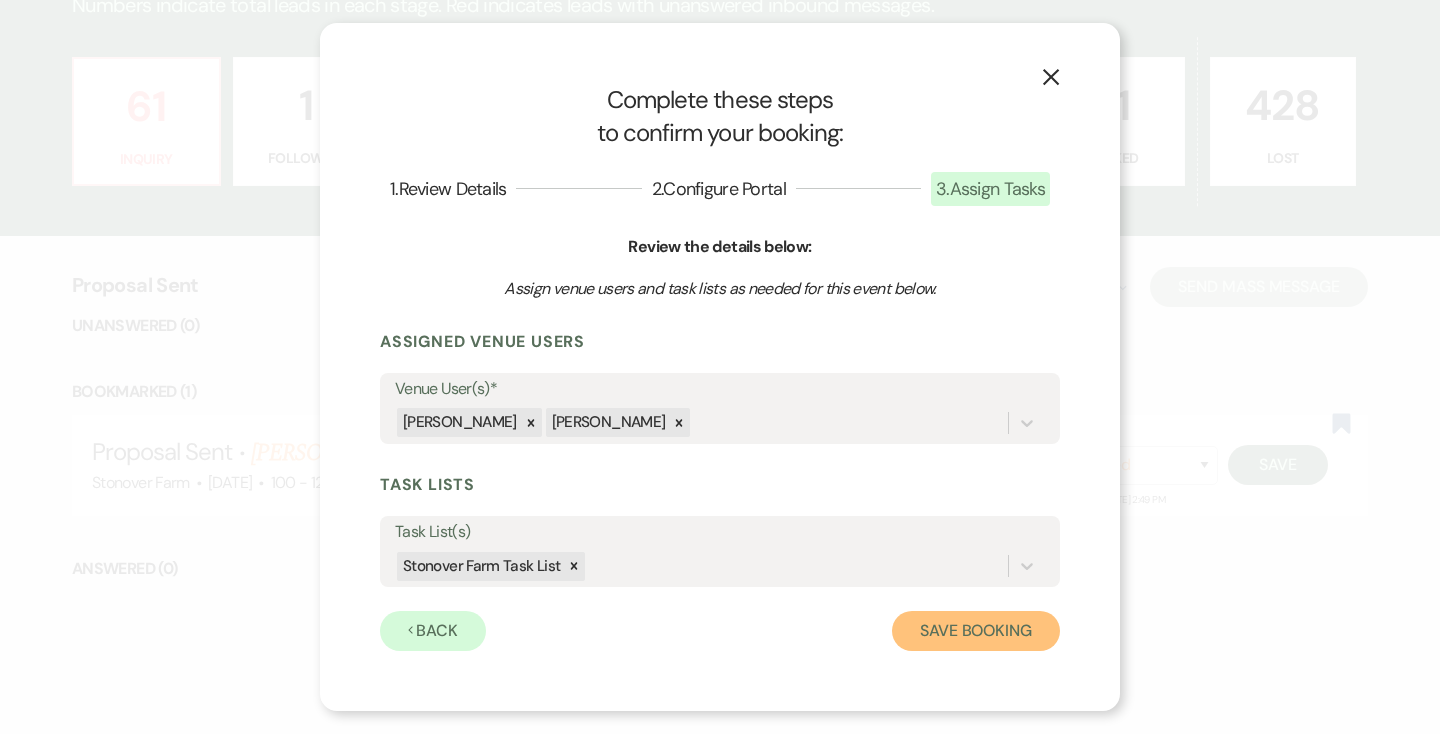 click on "Save Booking" at bounding box center [976, 631] 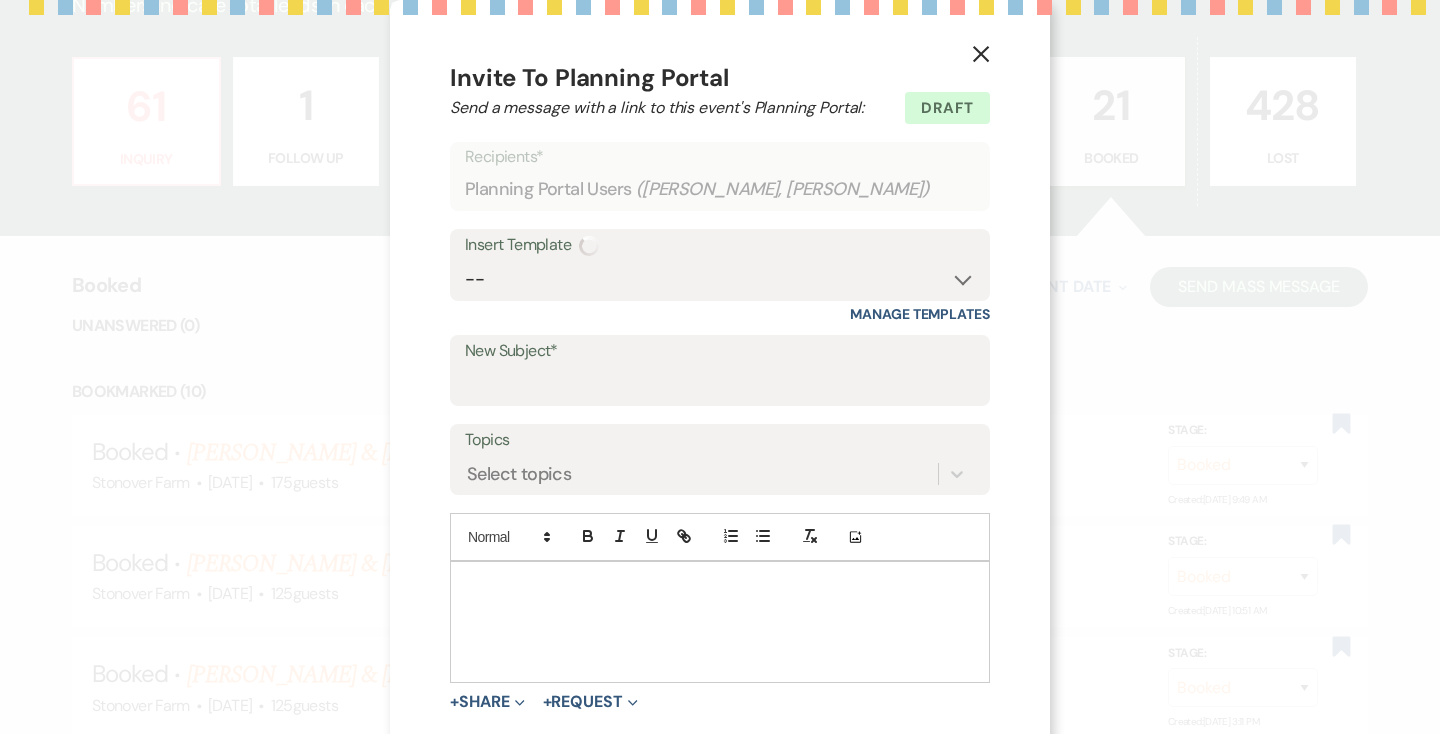 select on "14" 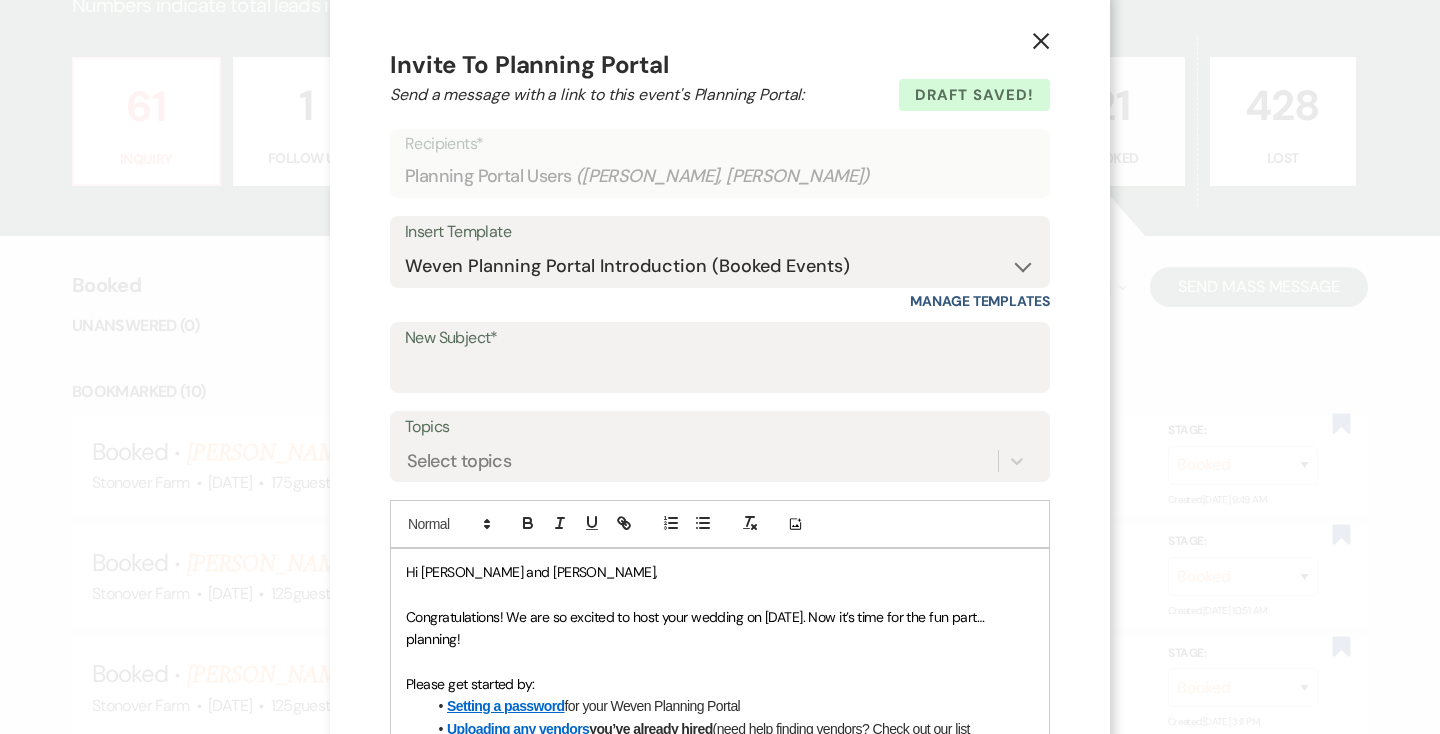 scroll, scrollTop: 0, scrollLeft: 0, axis: both 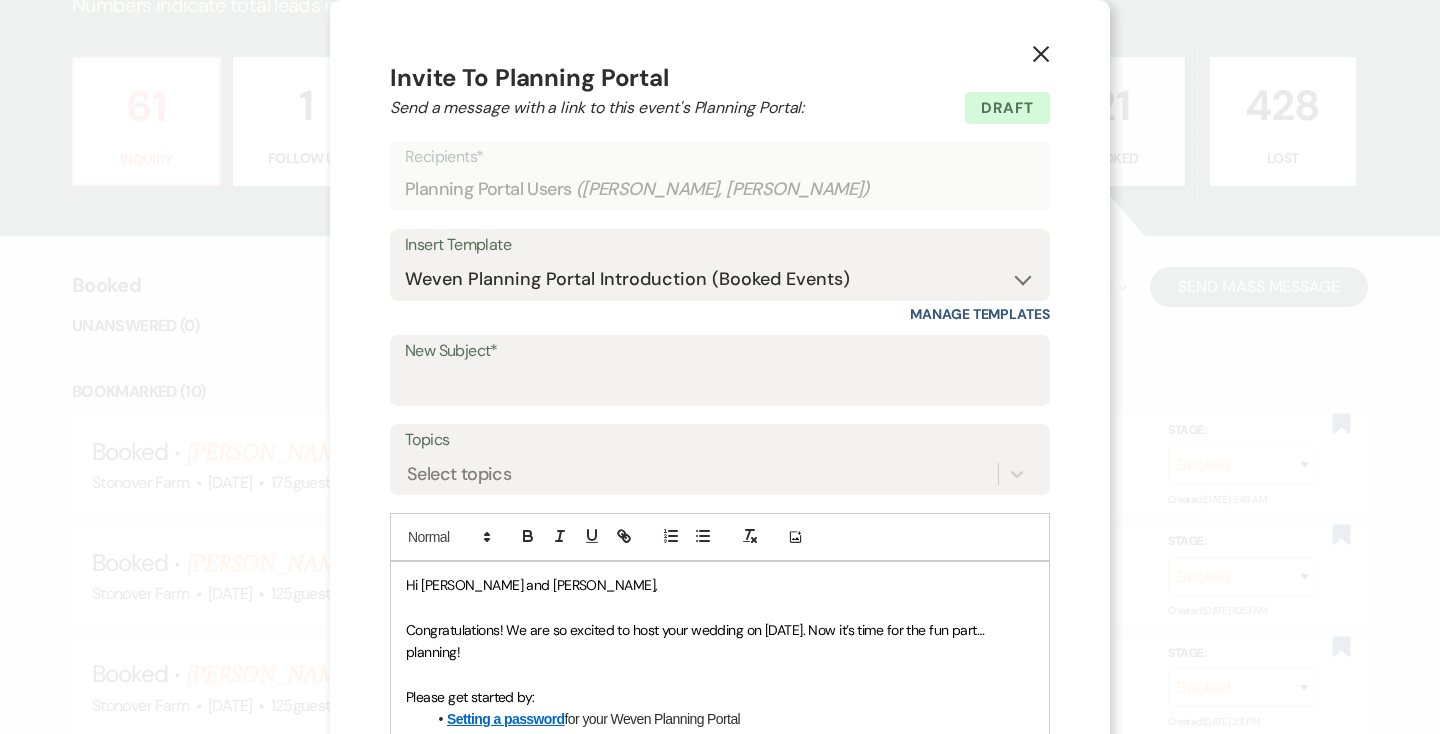 click 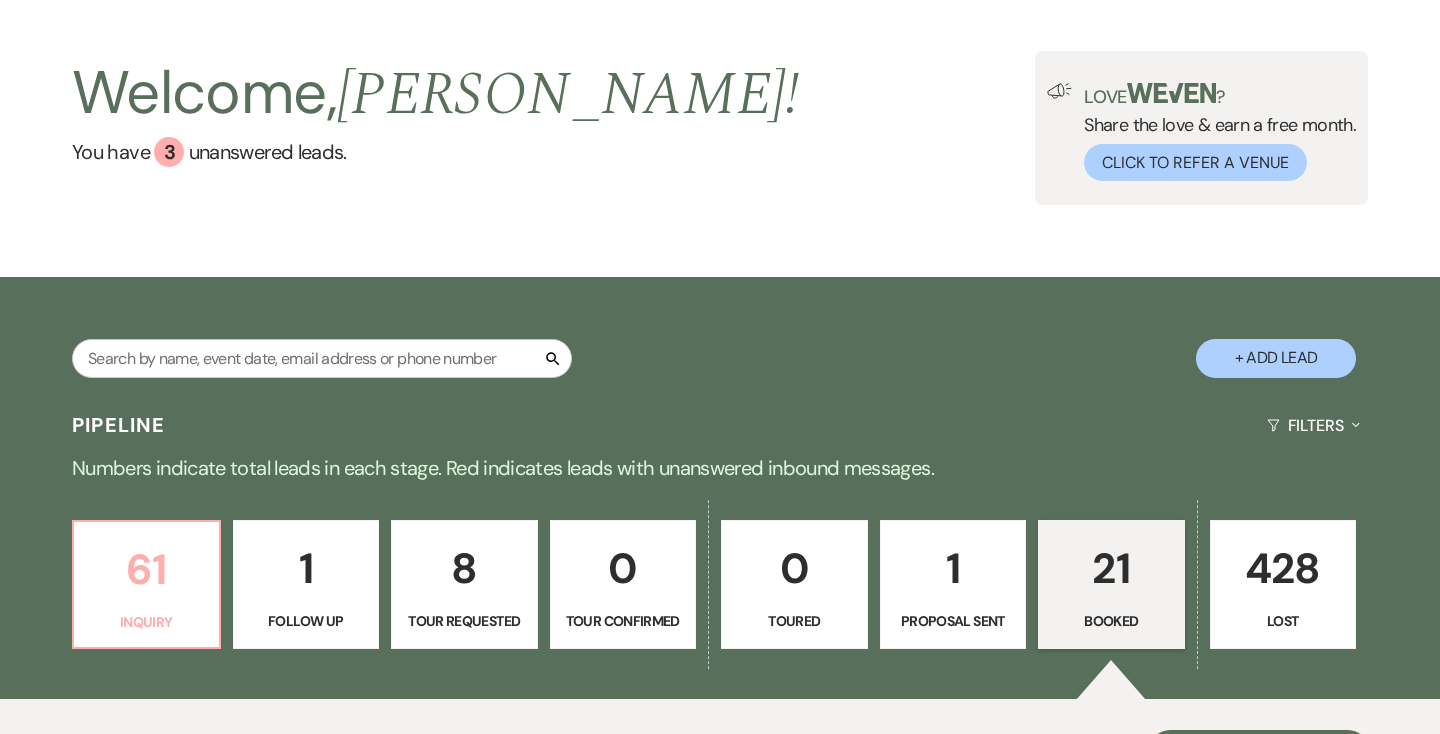 scroll, scrollTop: 0, scrollLeft: 0, axis: both 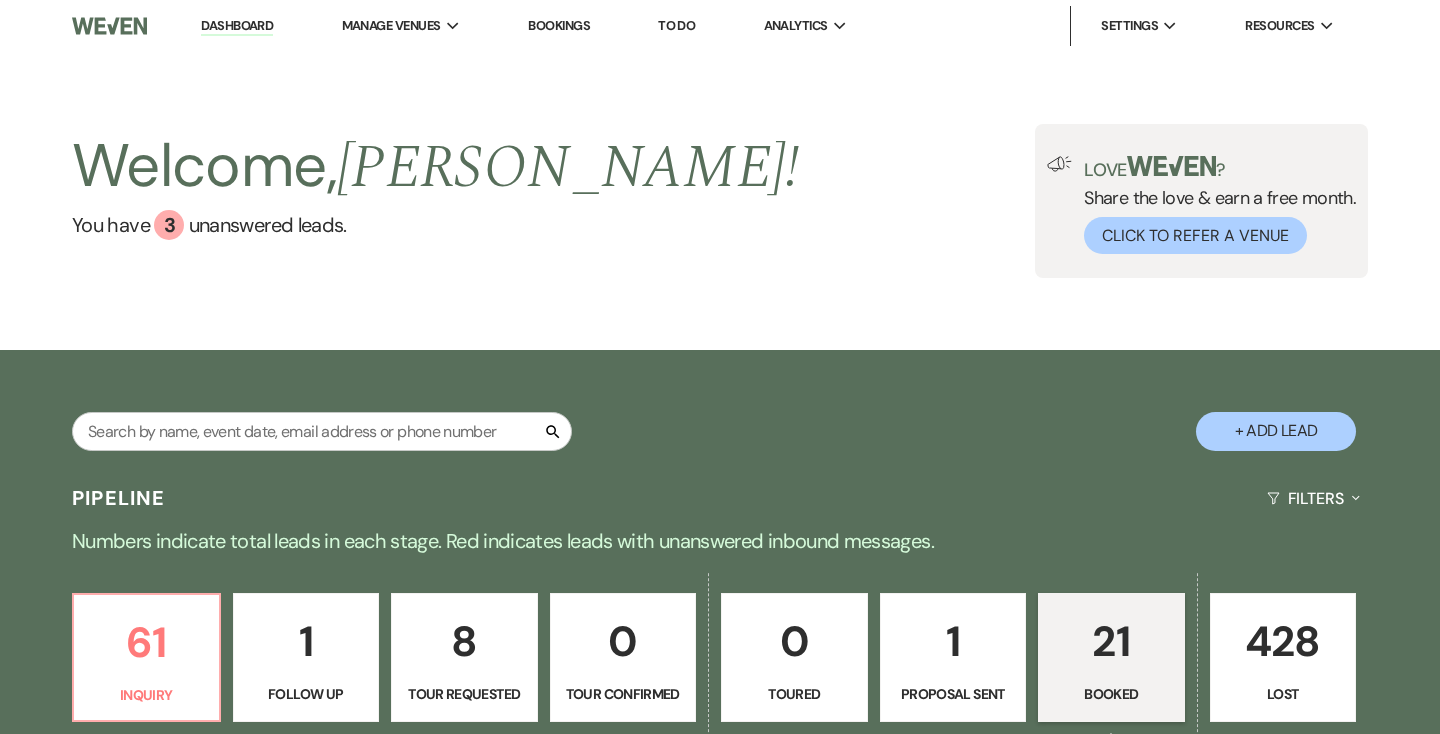 click on "+ Add Lead" at bounding box center [1276, 431] 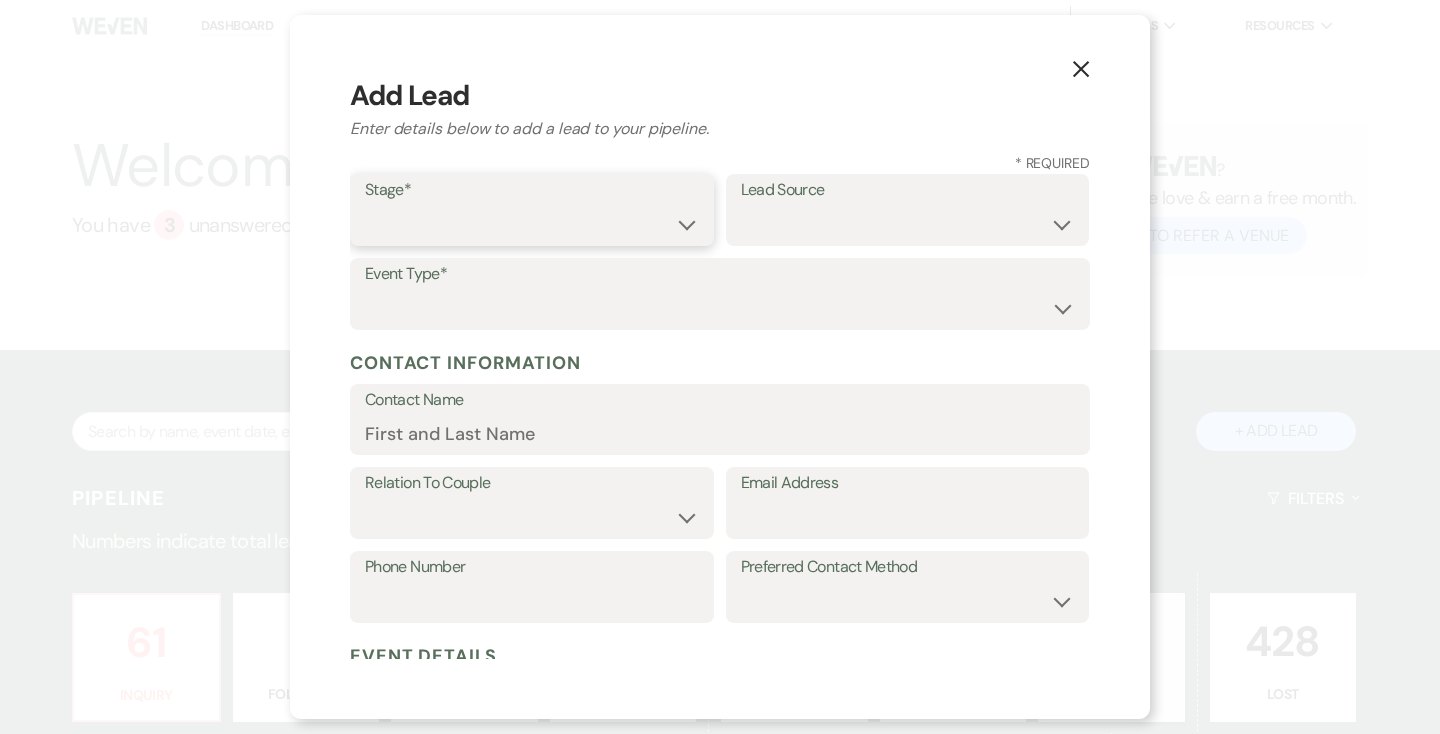click on "Inquiry Follow Up Tour Requested Tour Confirmed Toured Proposal Sent Booked Lost" at bounding box center [532, 224] 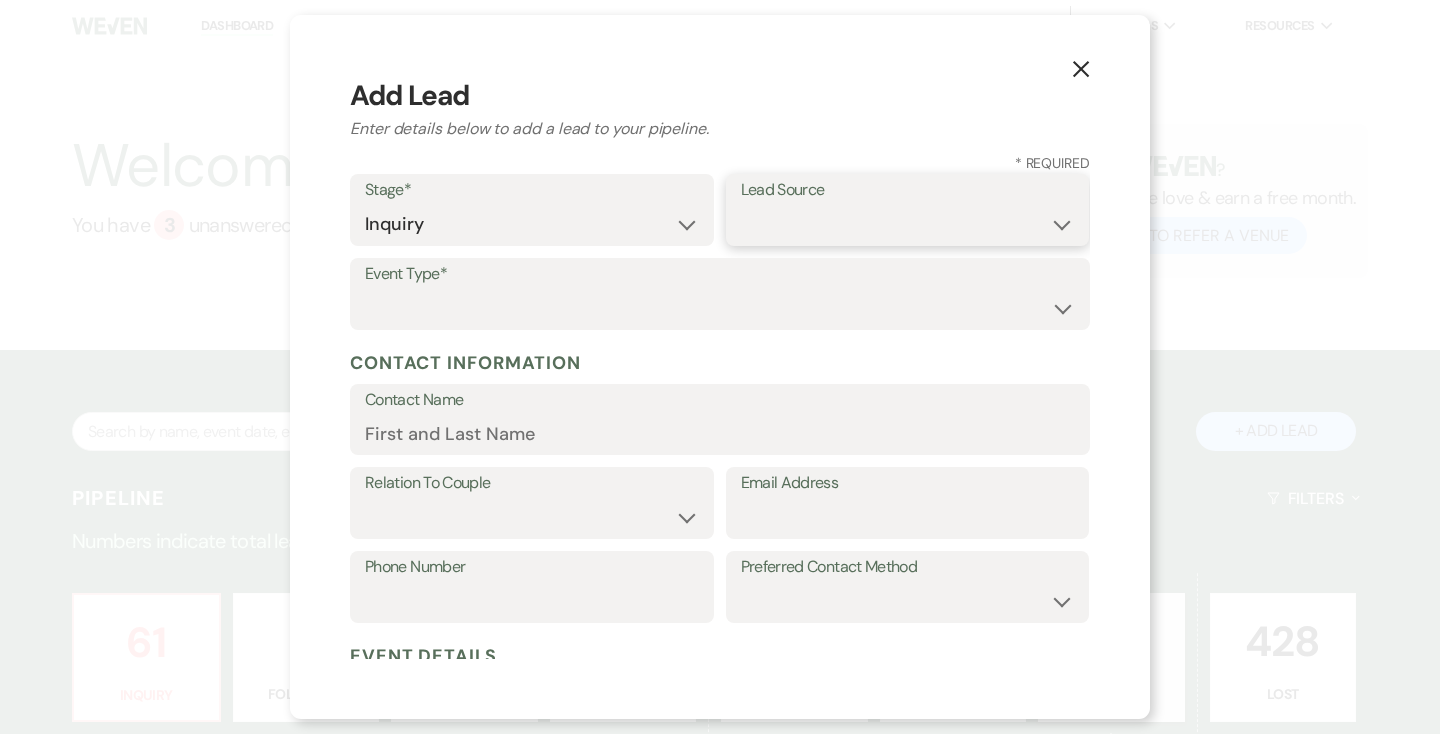 click on "Weven Venue Website Instagram Facebook Pinterest Google The Knot Wedding Wire Here Comes the Guide Wedding Spot Eventective [PERSON_NAME] The Venue Report PartySlate VRBO / Homeaway Airbnb Wedding Show TikTok X / Twitter Phone Call Walk-in Vendor Referral Advertising Personal Referral Local Referral Other" at bounding box center (908, 224) 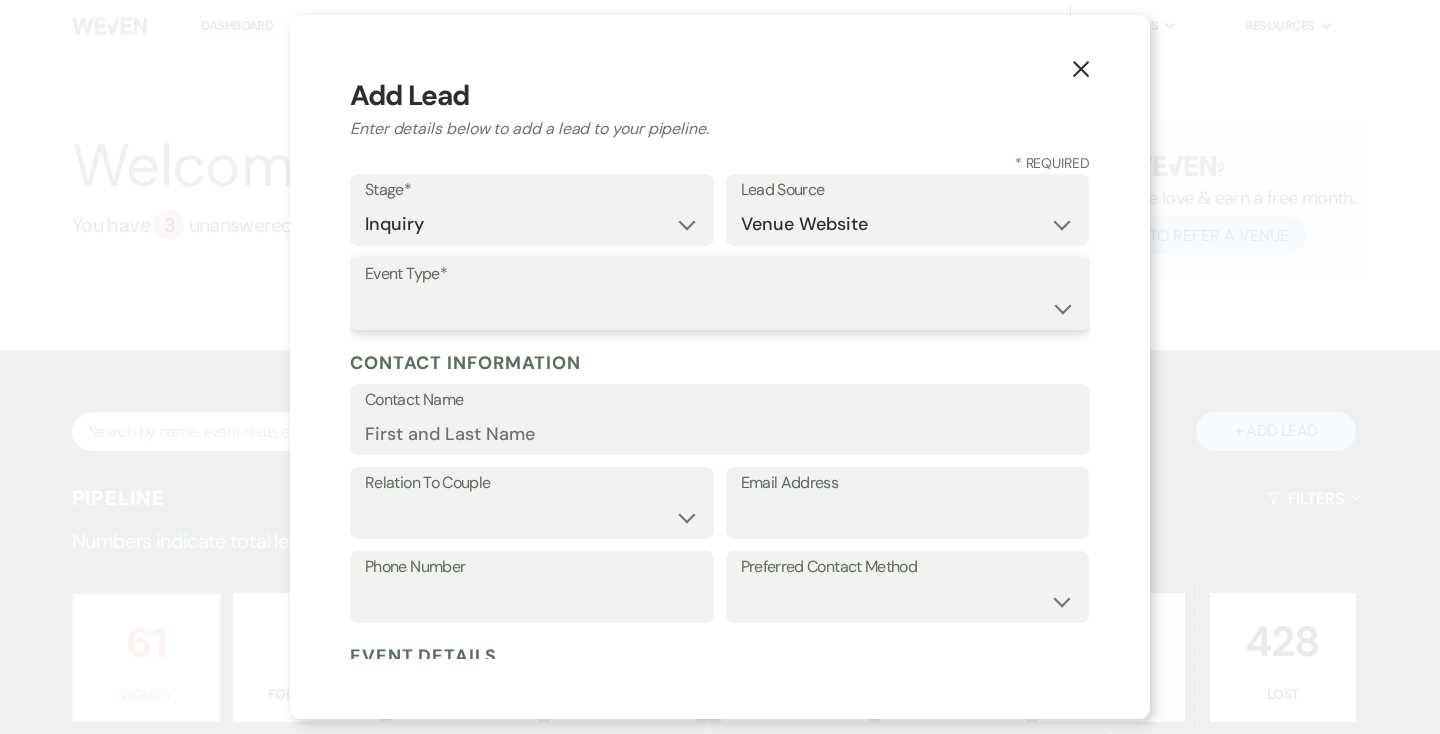click on "Wedding Anniversary Party Baby Shower Bachelorette / Bachelor Party Birthday Party Bridal Shower Brunch Community Event Concert Corporate Event Elopement End of Life Celebration Engagement Party Fundraiser Graduation Party Micro Wedding Prom Quinceañera Rehearsal Dinner Religious Event Retreat Other" at bounding box center [720, 308] 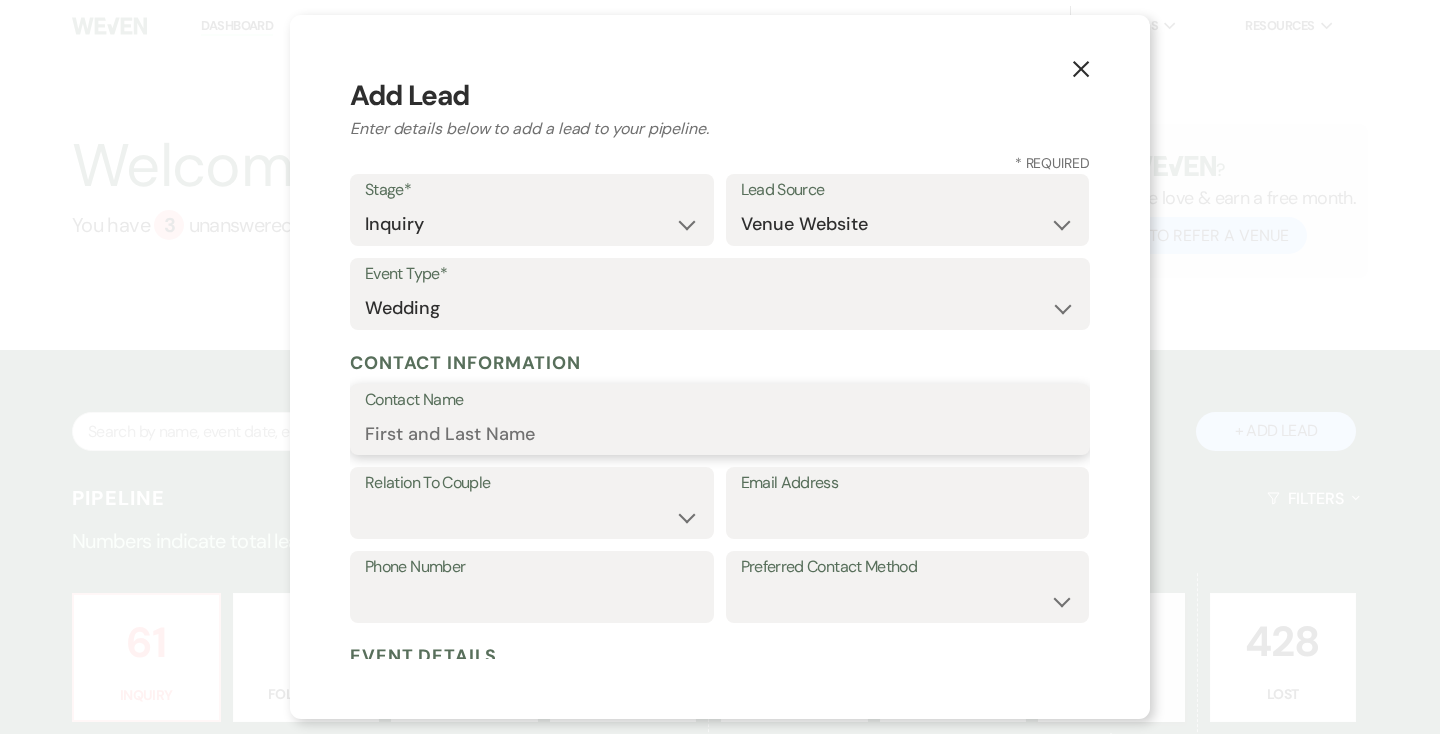 click on "Contact Name" at bounding box center [720, 433] 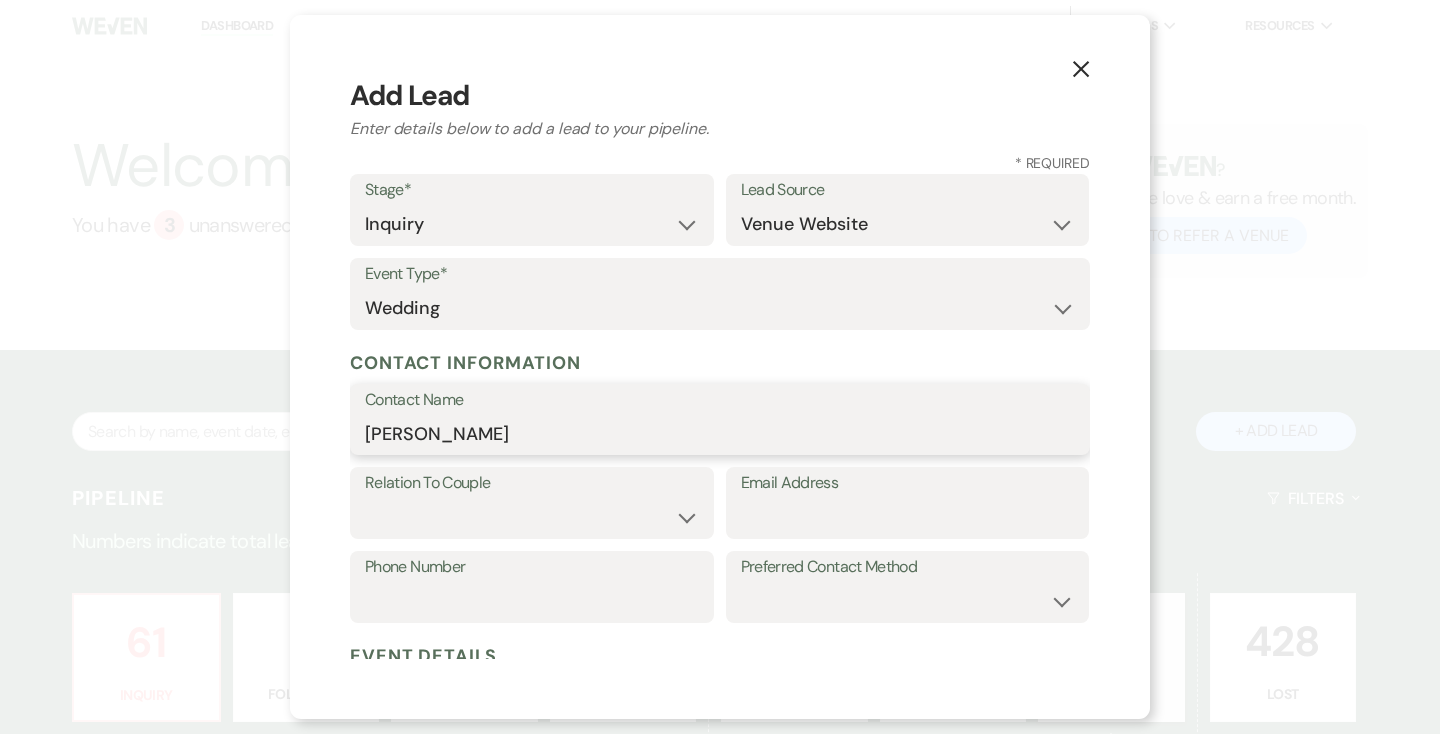 type on "[PERSON_NAME]" 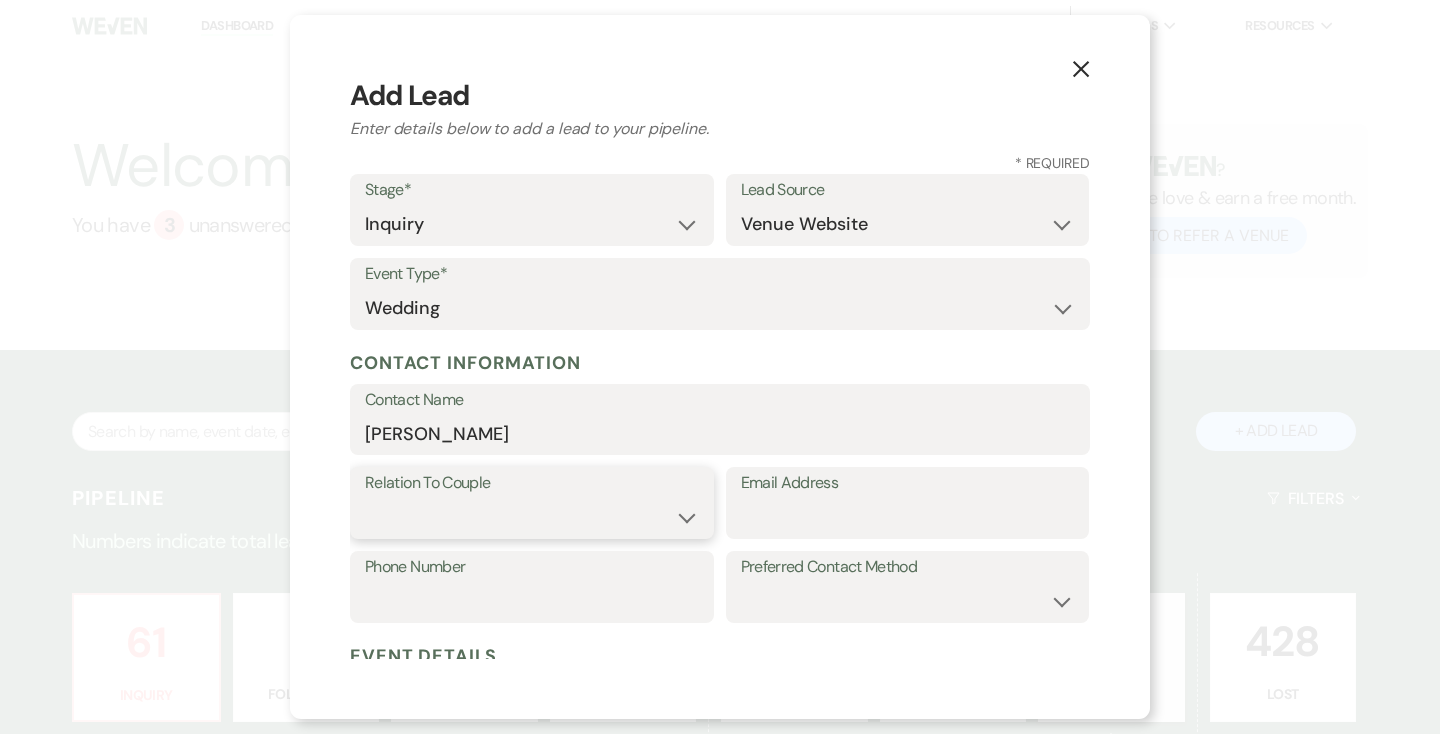 click on "Couple Planner Parent of Couple Family Member Friend Other" at bounding box center (532, 517) 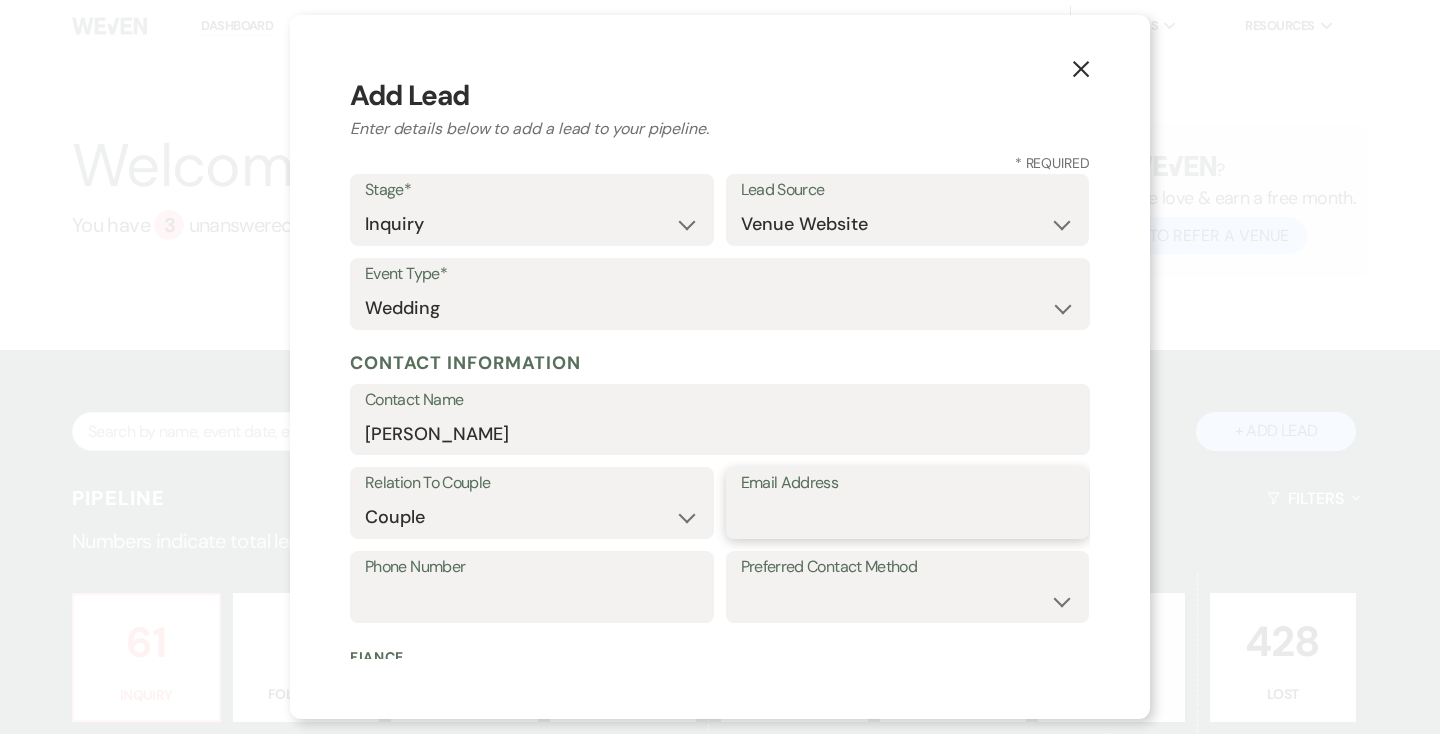 click on "Email Address" at bounding box center [908, 517] 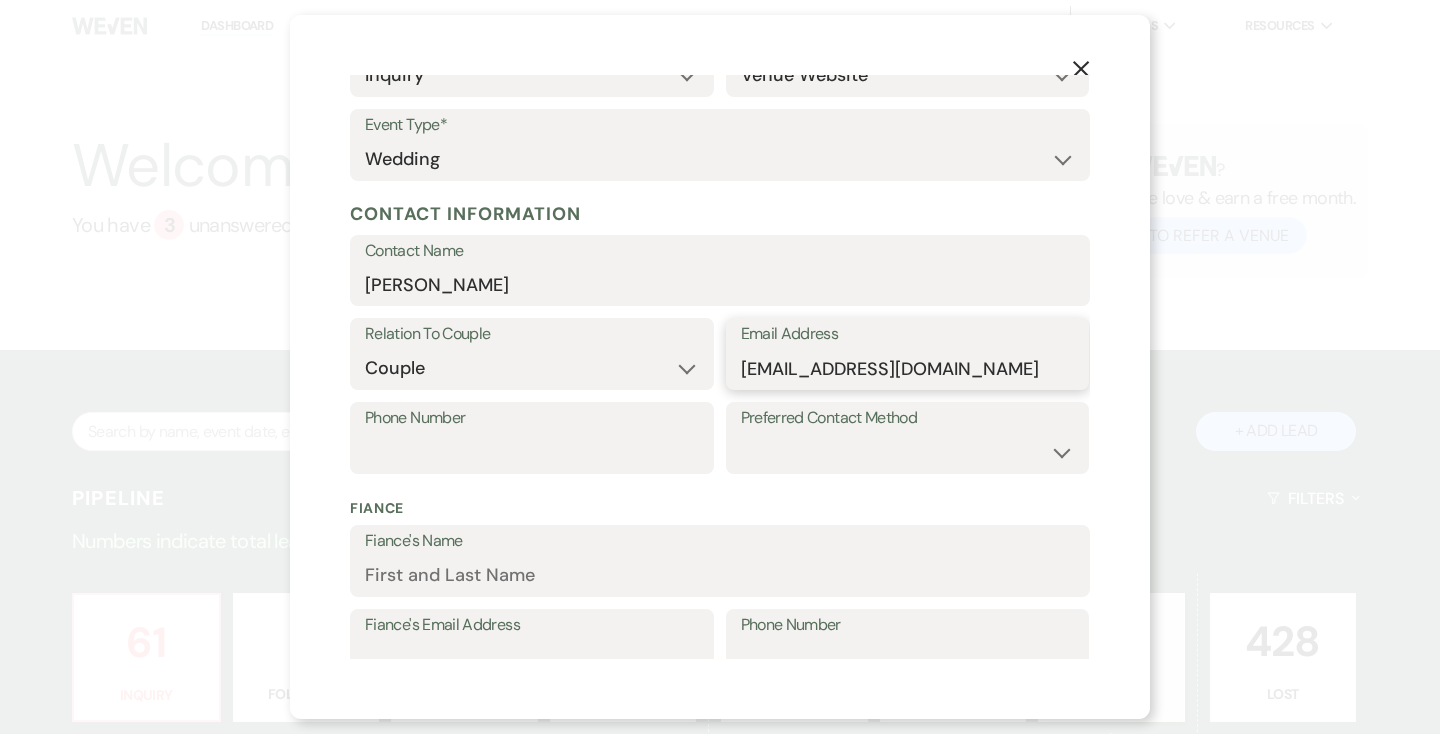 scroll, scrollTop: 150, scrollLeft: 0, axis: vertical 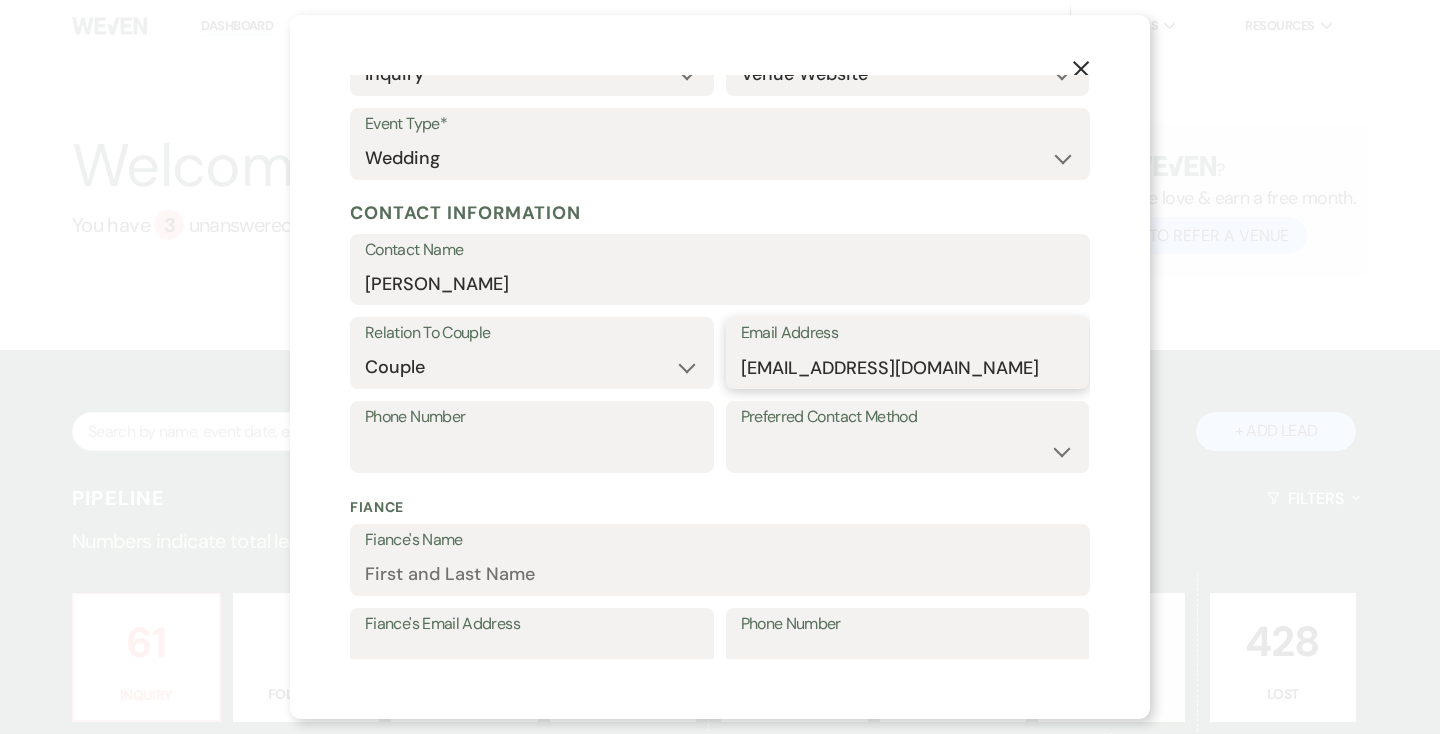 type on "[EMAIL_ADDRESS][DOMAIN_NAME]" 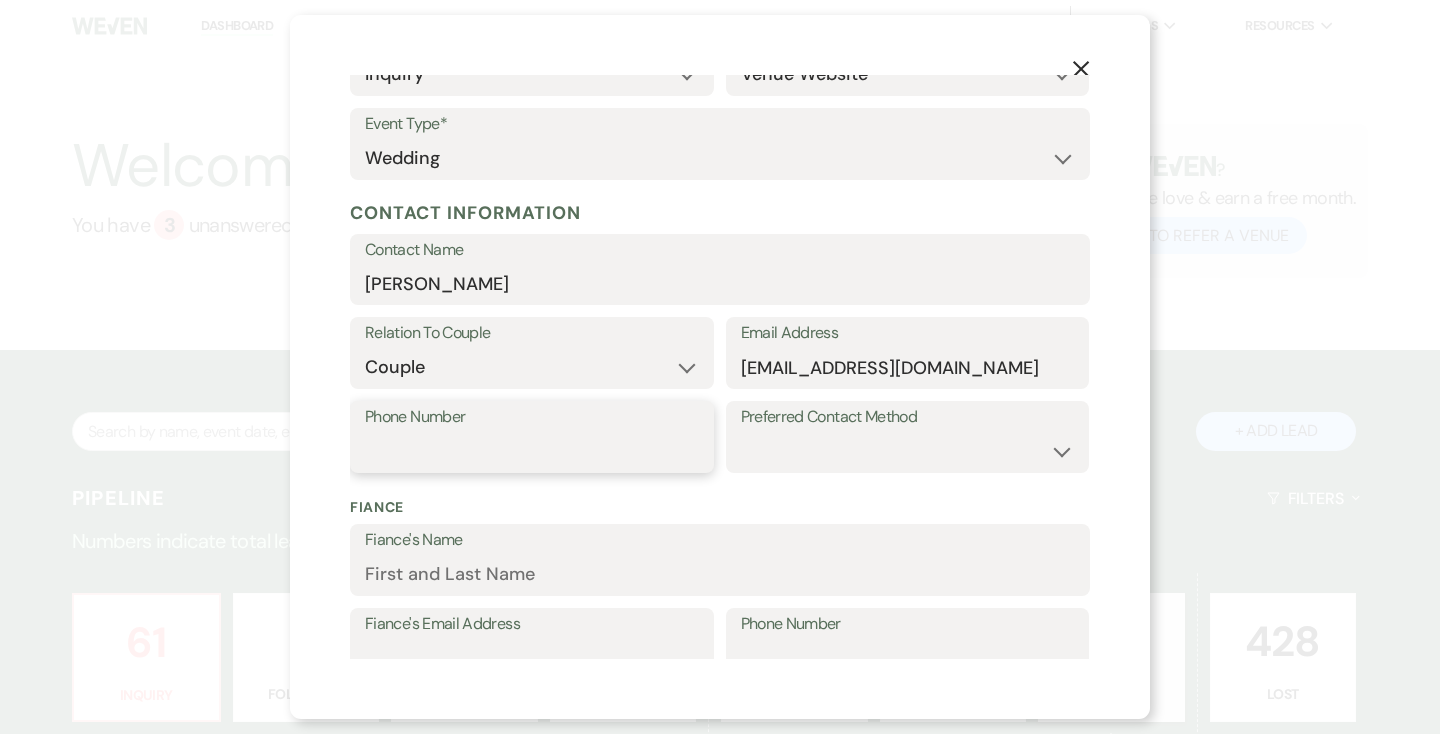 click on "Phone Number" at bounding box center (532, 451) 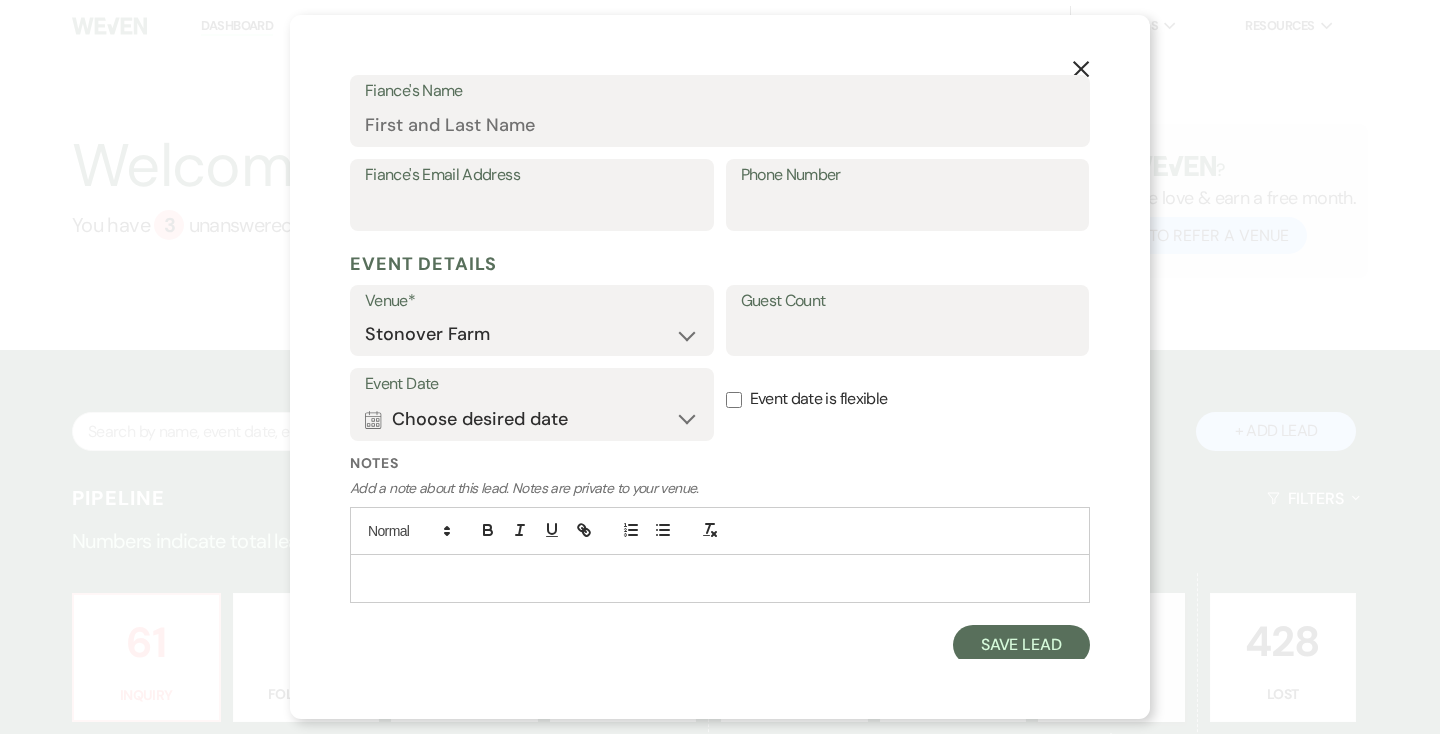 scroll, scrollTop: 604, scrollLeft: 0, axis: vertical 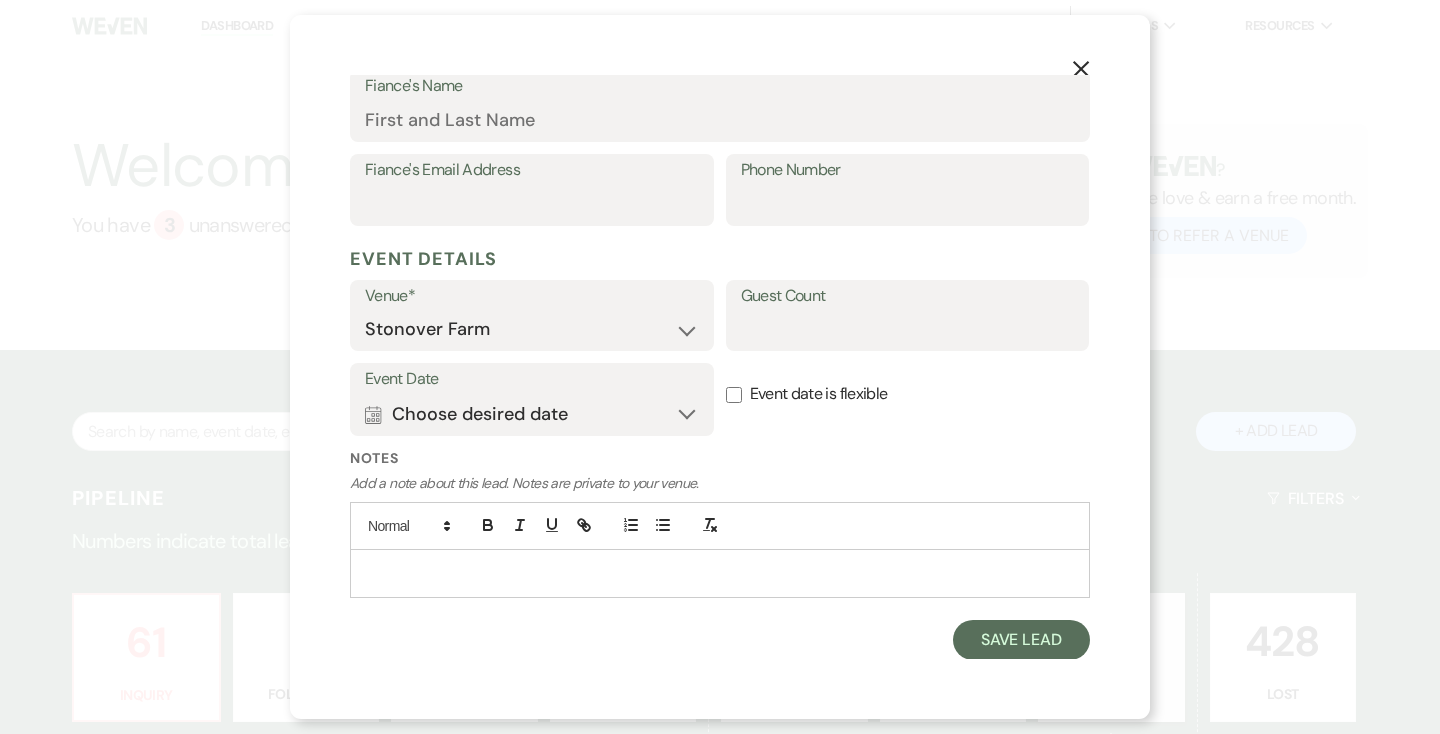 type on "[PHONE_NUMBER]" 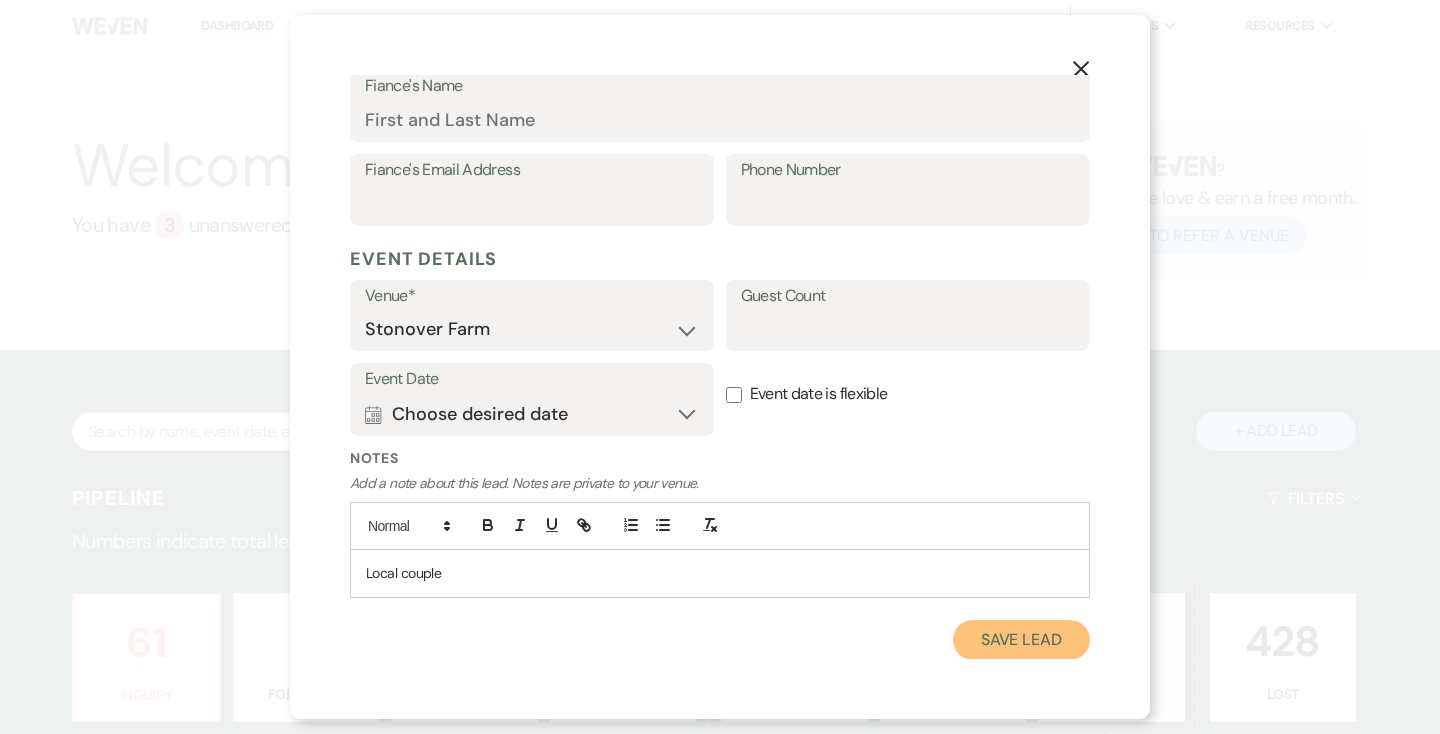 click on "Save Lead" at bounding box center [1021, 640] 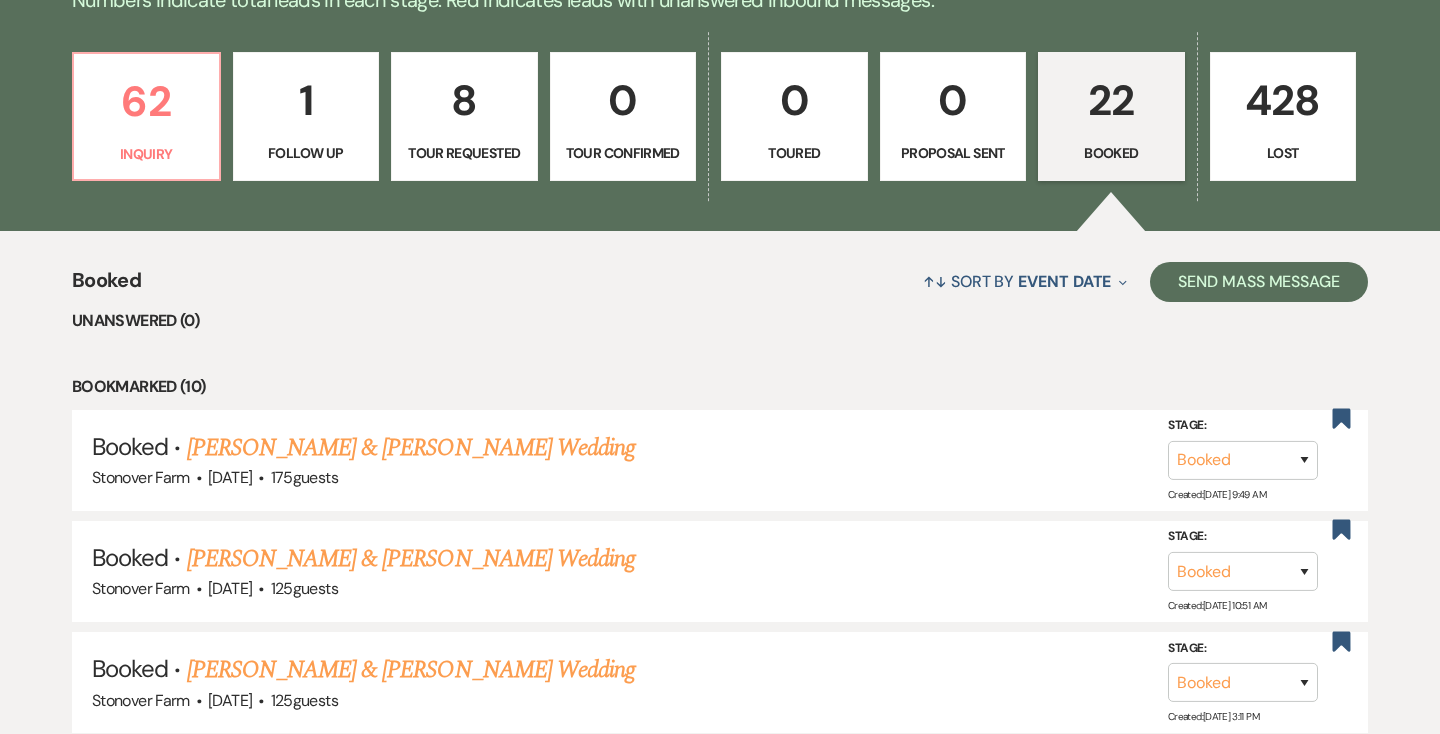 scroll, scrollTop: 540, scrollLeft: 0, axis: vertical 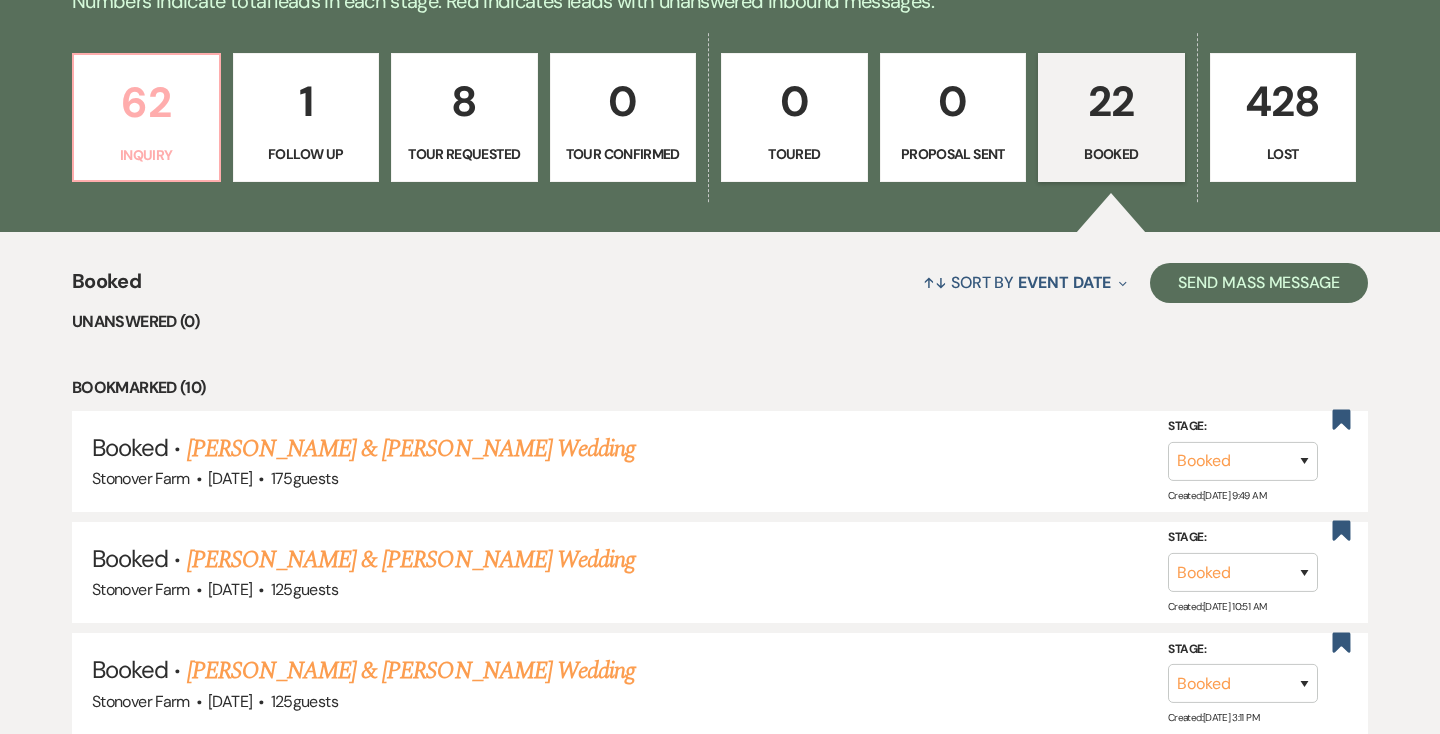 click on "62" at bounding box center [146, 102] 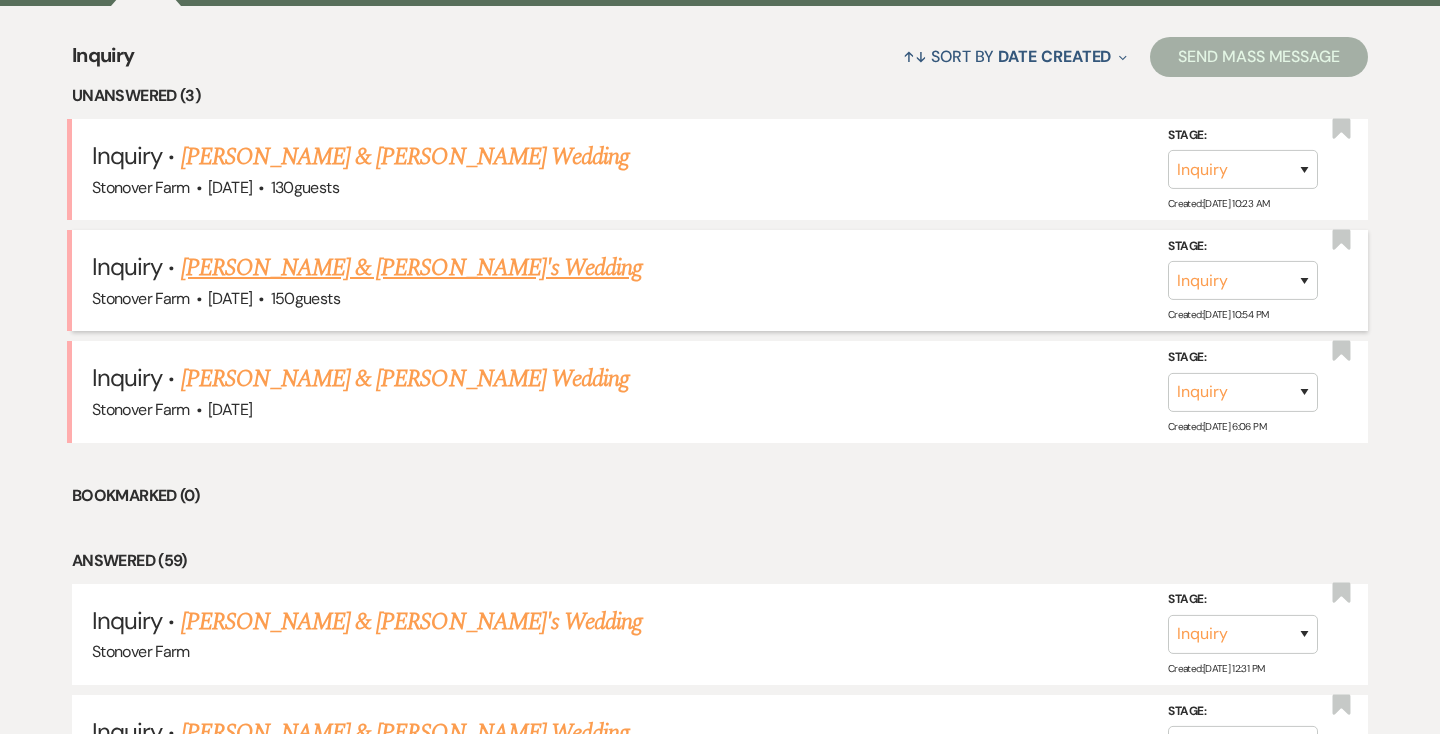 scroll, scrollTop: 768, scrollLeft: 0, axis: vertical 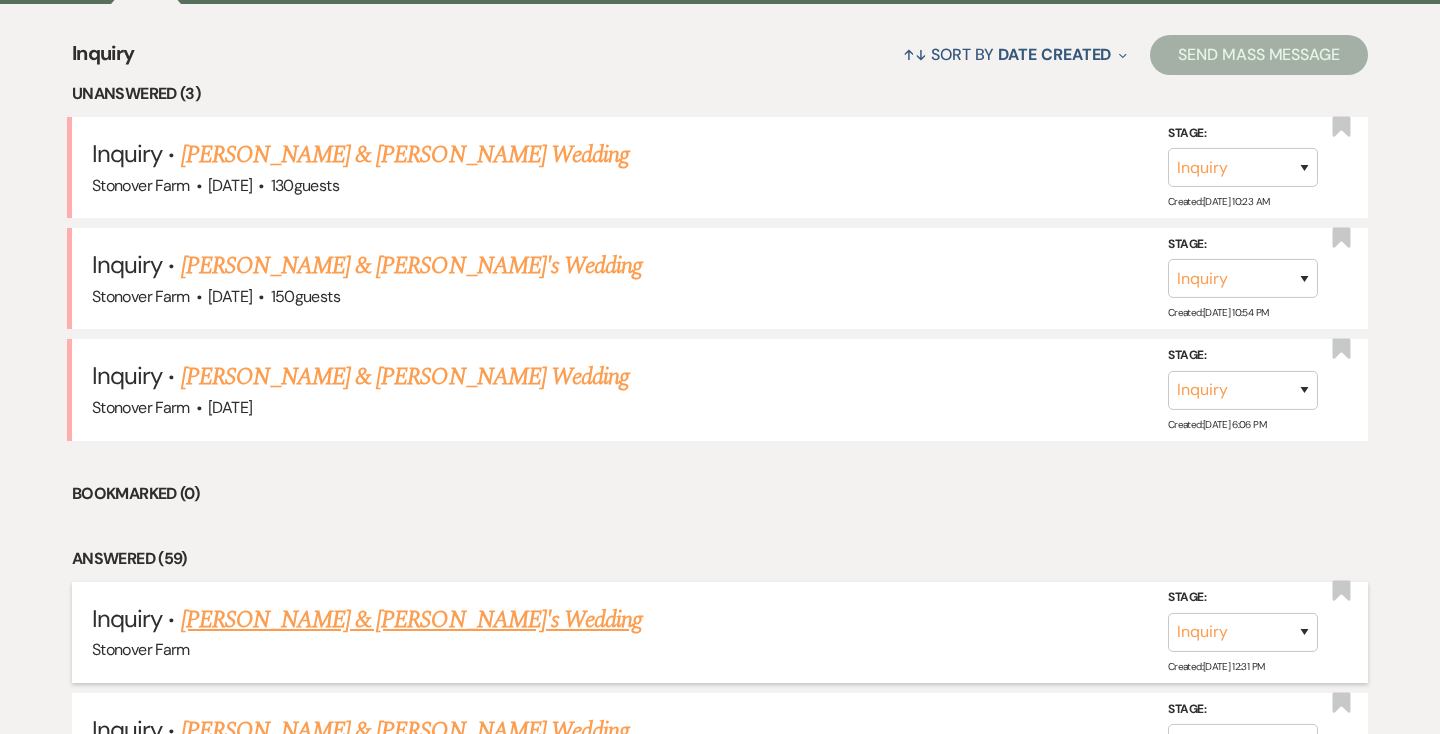 click on "[PERSON_NAME] & [PERSON_NAME]'s Wedding" at bounding box center (412, 620) 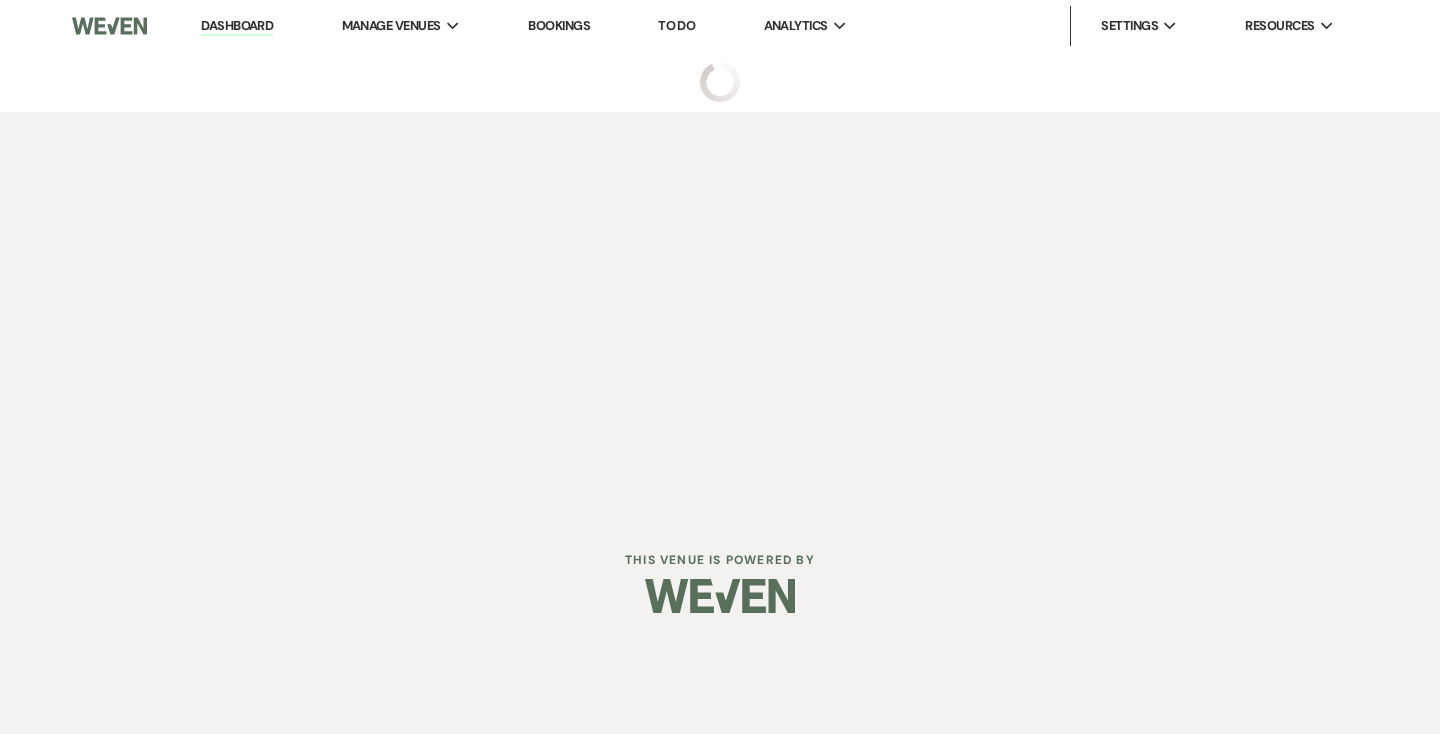 scroll, scrollTop: 0, scrollLeft: 0, axis: both 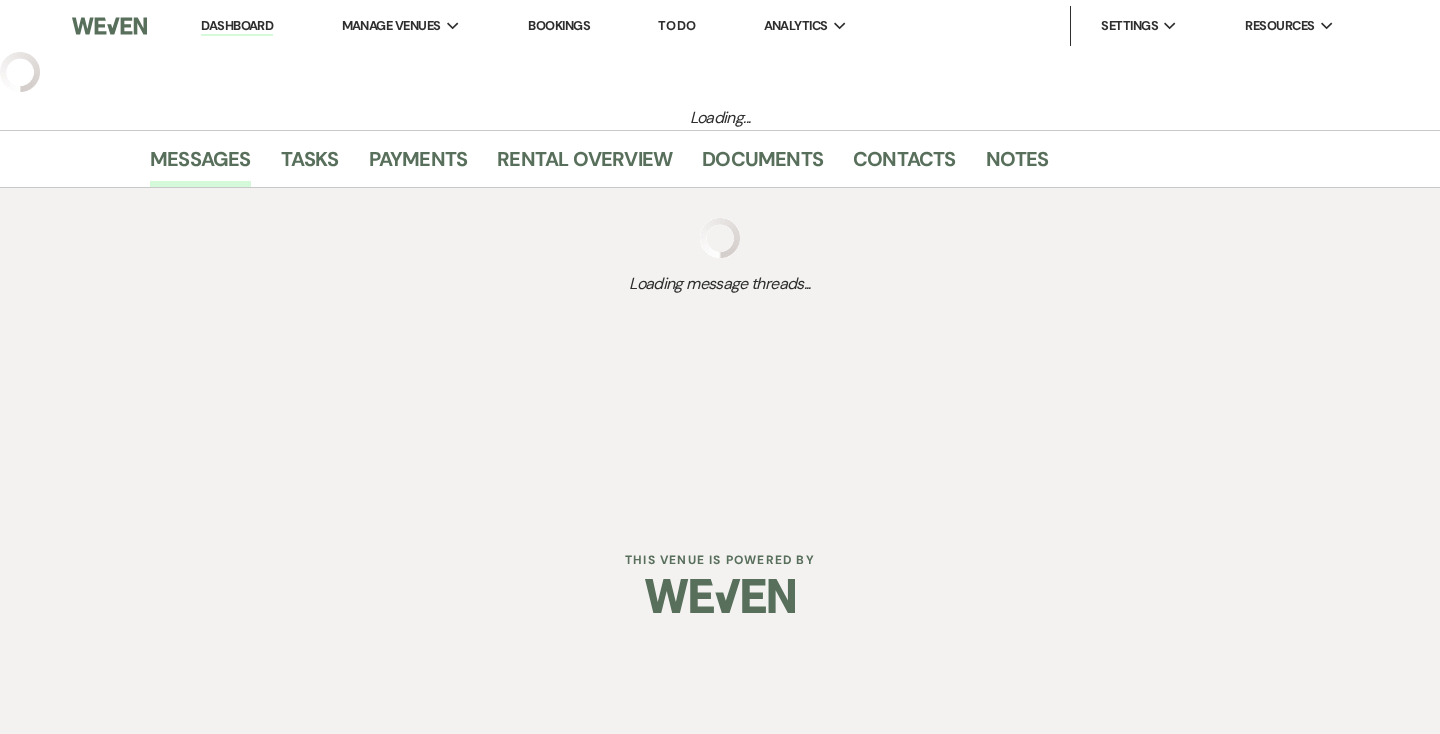 select on "5" 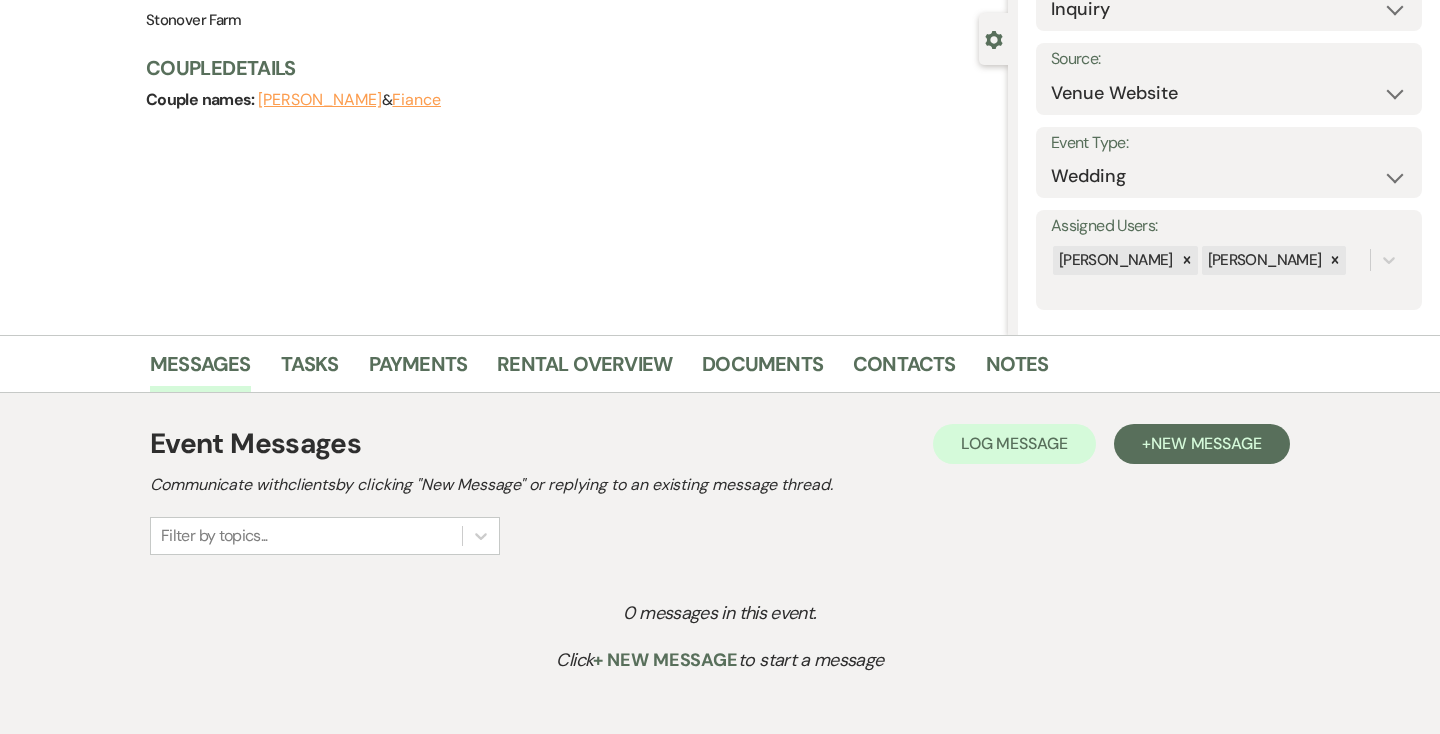 scroll, scrollTop: 301, scrollLeft: 0, axis: vertical 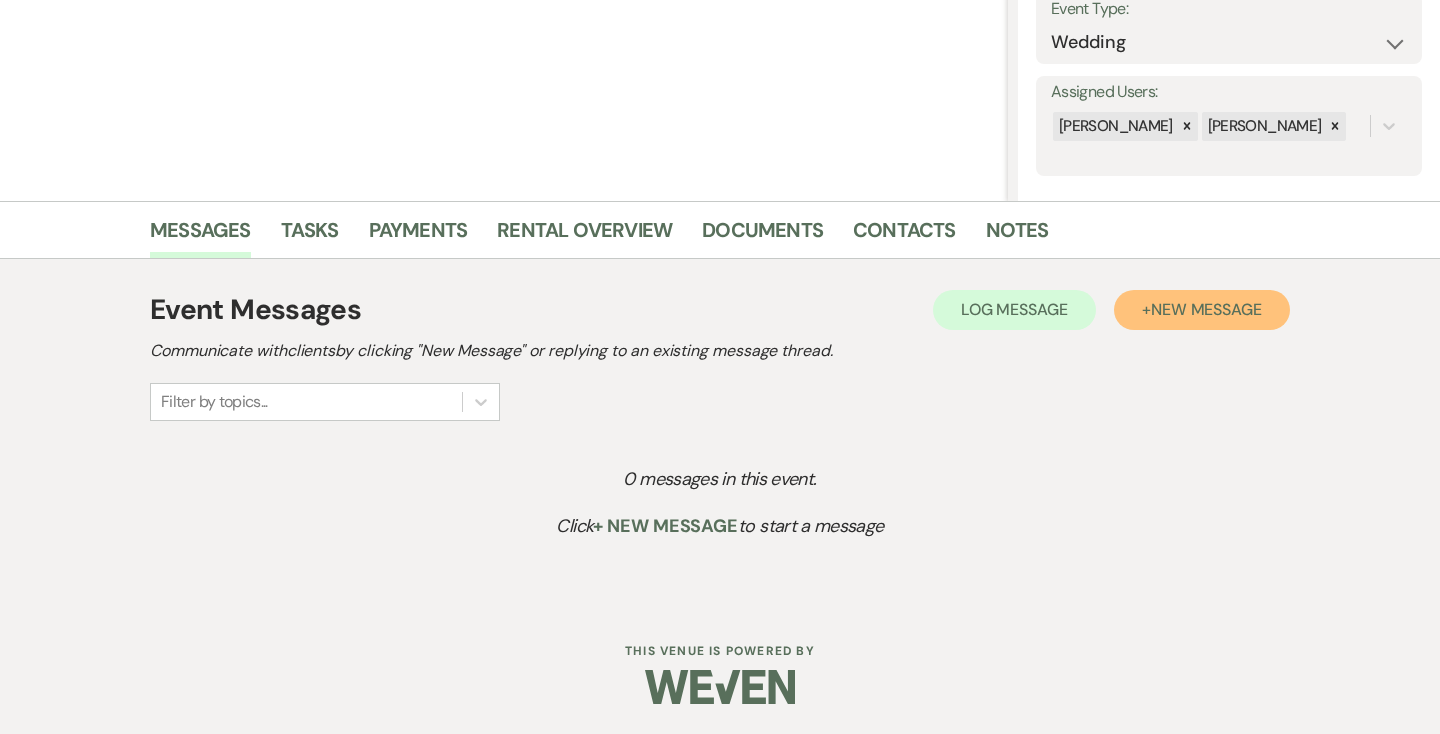 click on "New Message" at bounding box center [1206, 309] 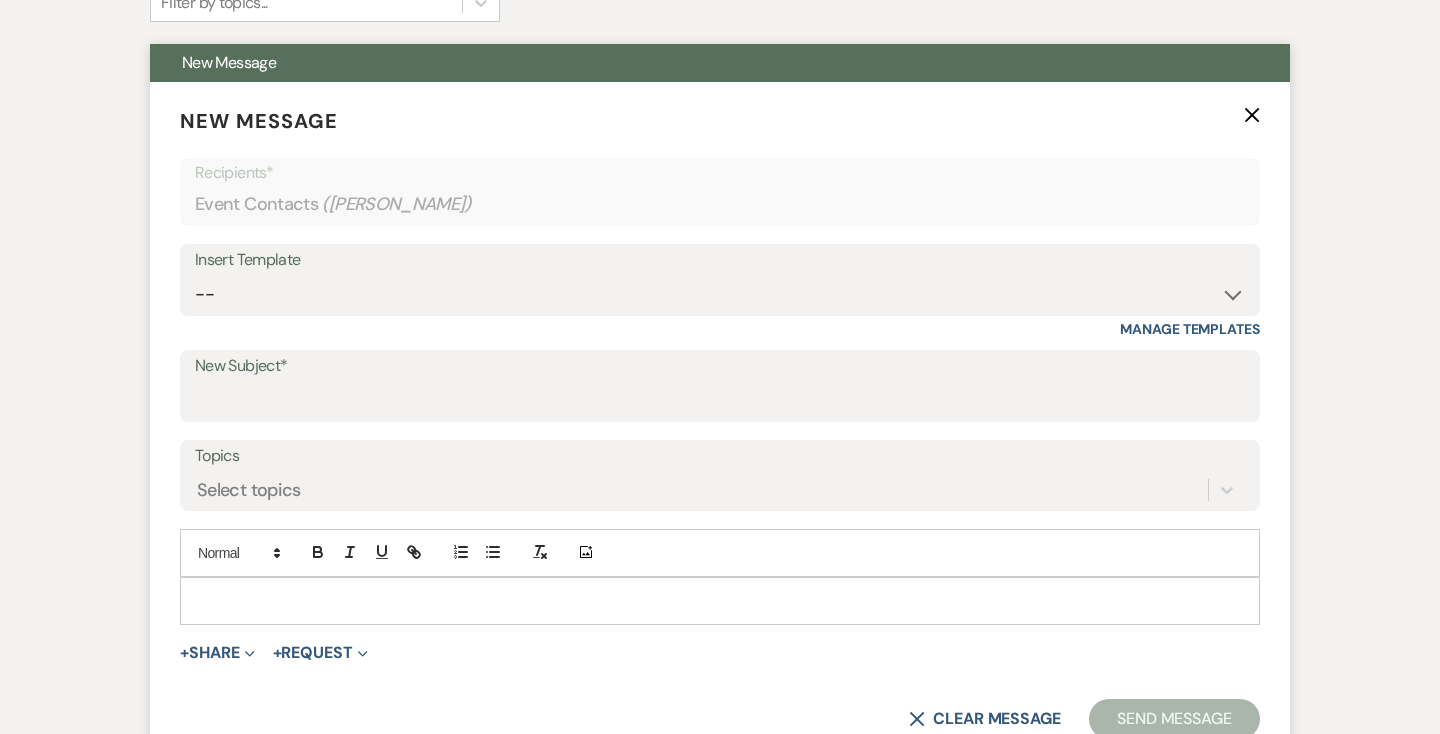 scroll, scrollTop: 706, scrollLeft: 0, axis: vertical 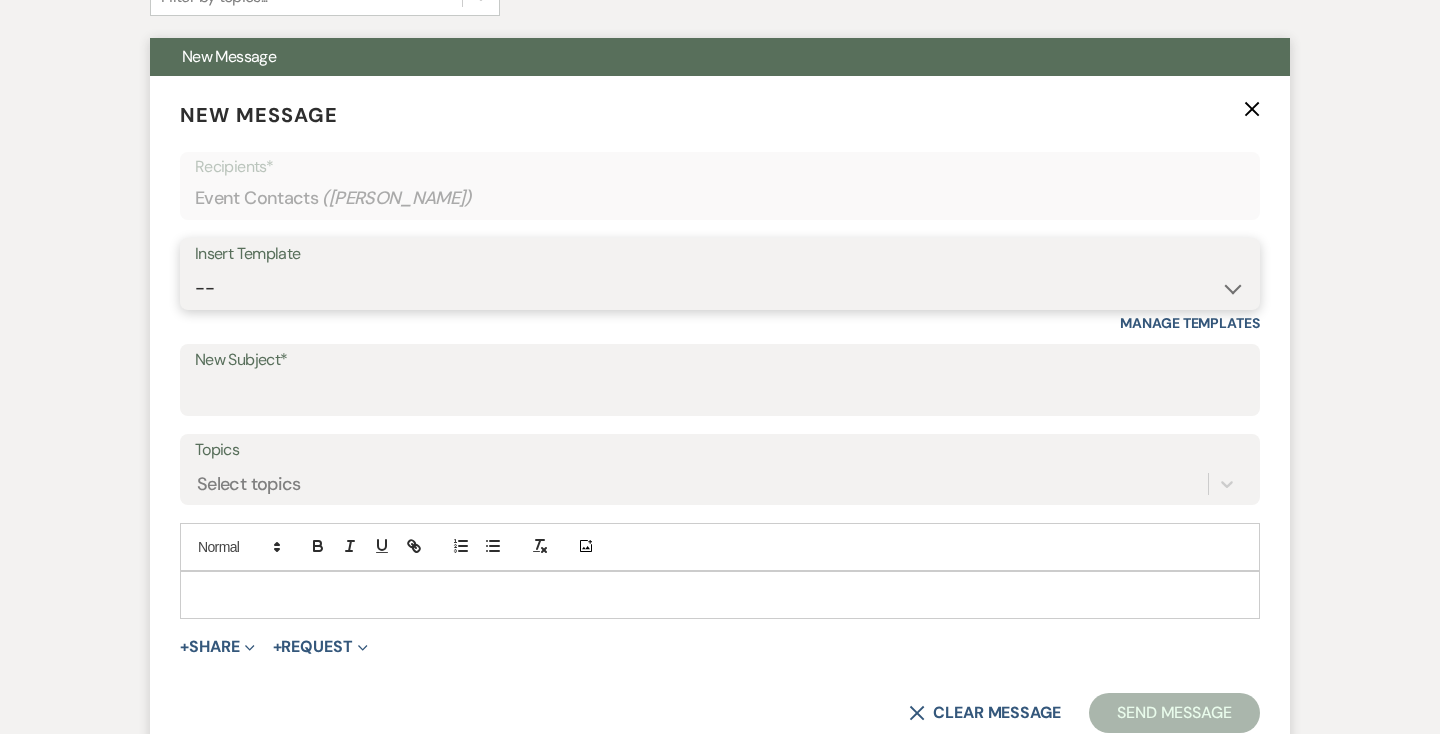 click on "-- Weven Planning Portal Introduction (Booked Events) Contract (Pre-Booked Leads) House Rules (A Week Before Wedding) Copy of Initial Inquiry Response Copy of Tour Request Response Copy of Follow Up Copy of Contract (Pre-Booked Leads) Copy of Weven Planning Portal Introduction (Booked Events) Stonover Farm - Weven Planning Portal Introduction (Booked Events)" at bounding box center (720, 288) 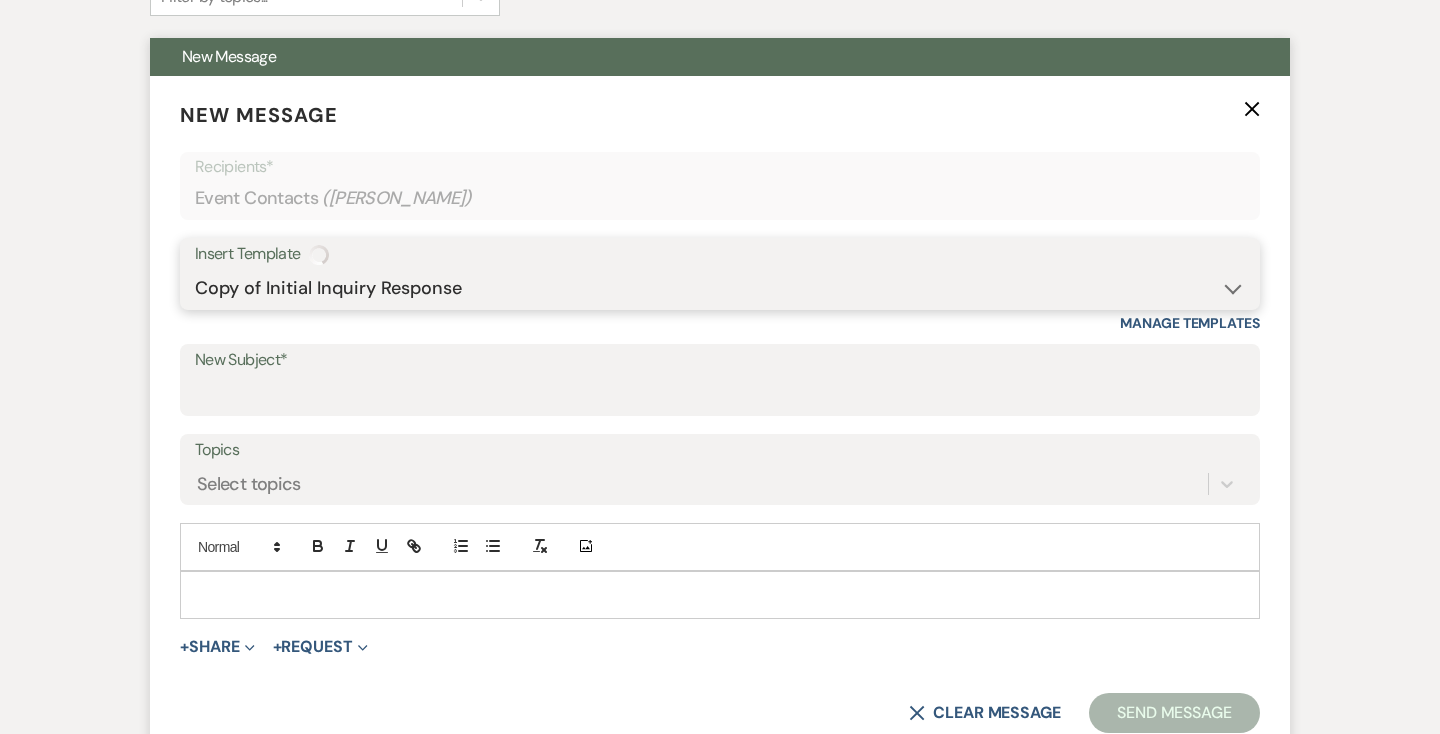 type on "Your Wedding at [GEOGRAPHIC_DATA]" 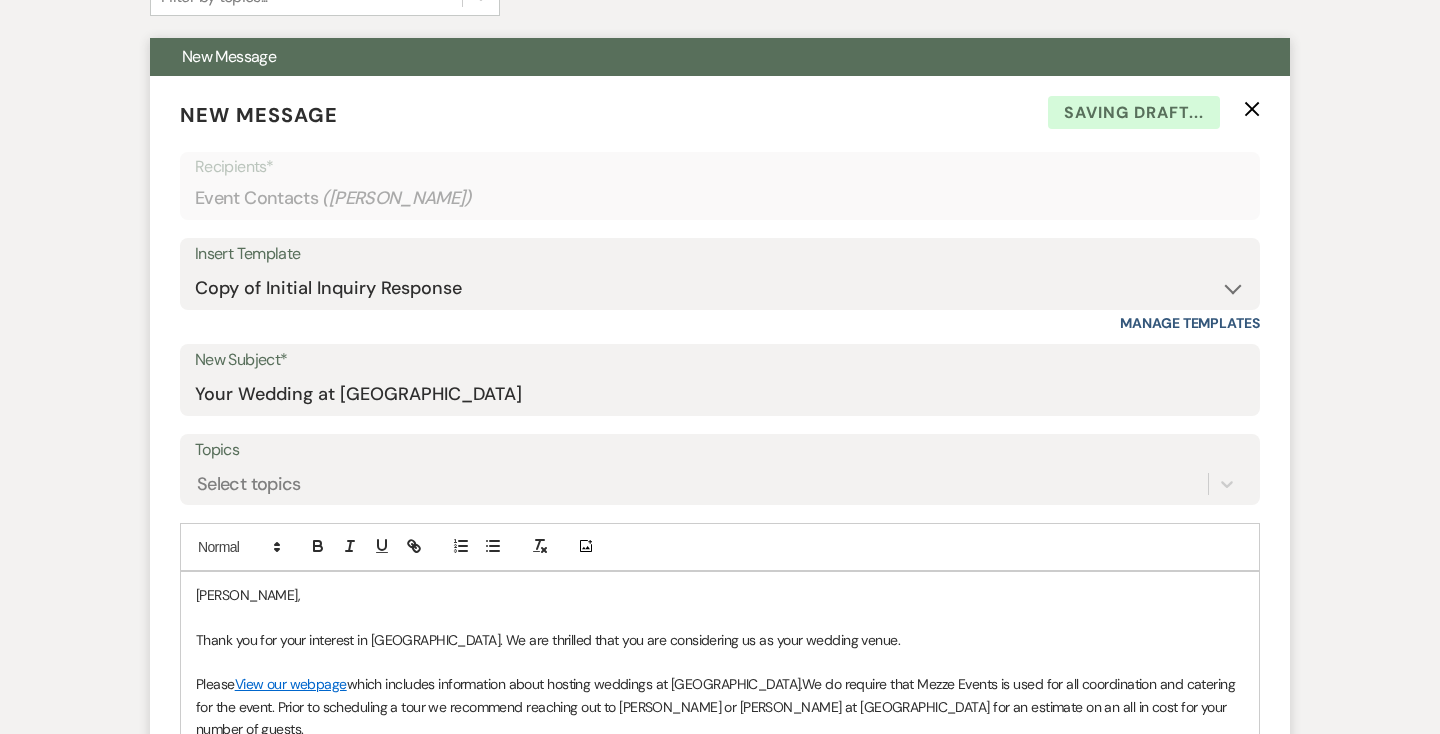 click on "[PERSON_NAME]," at bounding box center (720, 595) 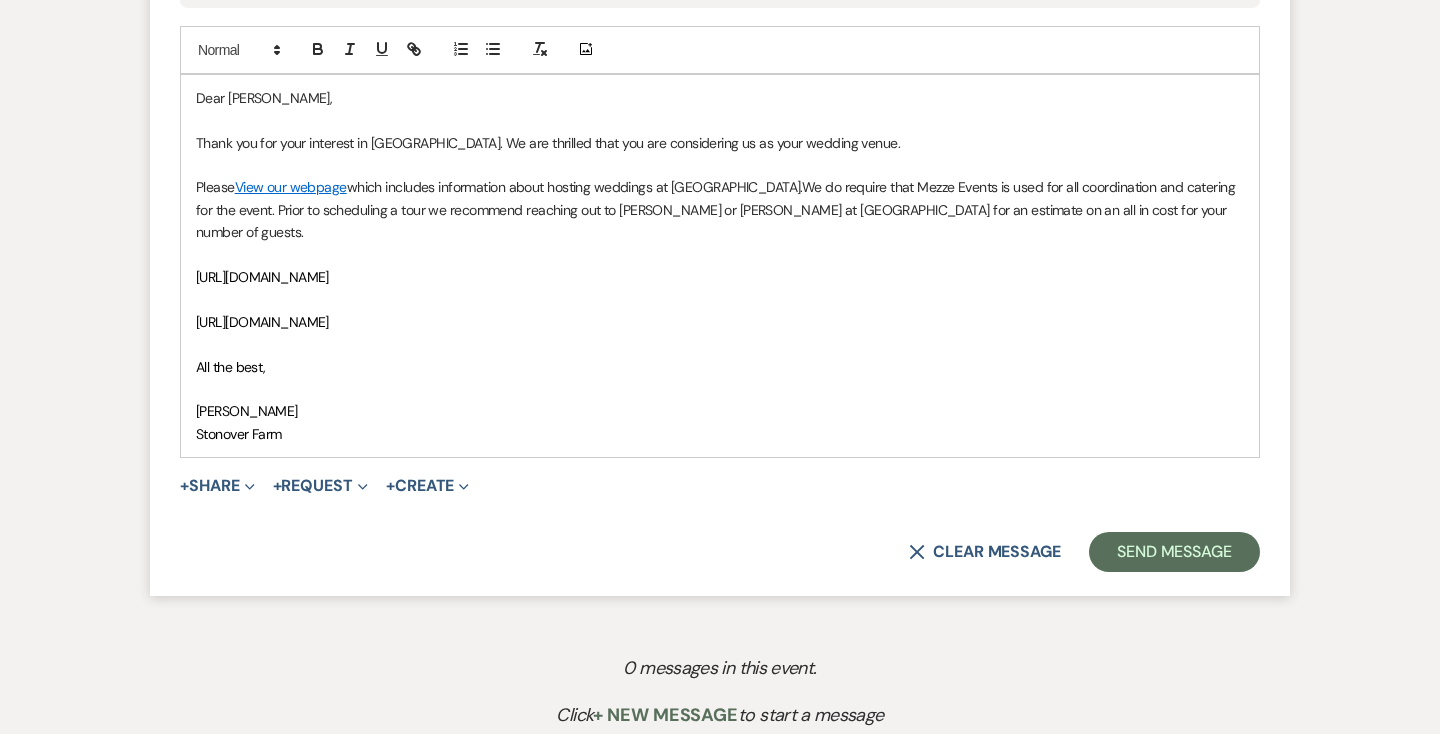 scroll, scrollTop: 1206, scrollLeft: 0, axis: vertical 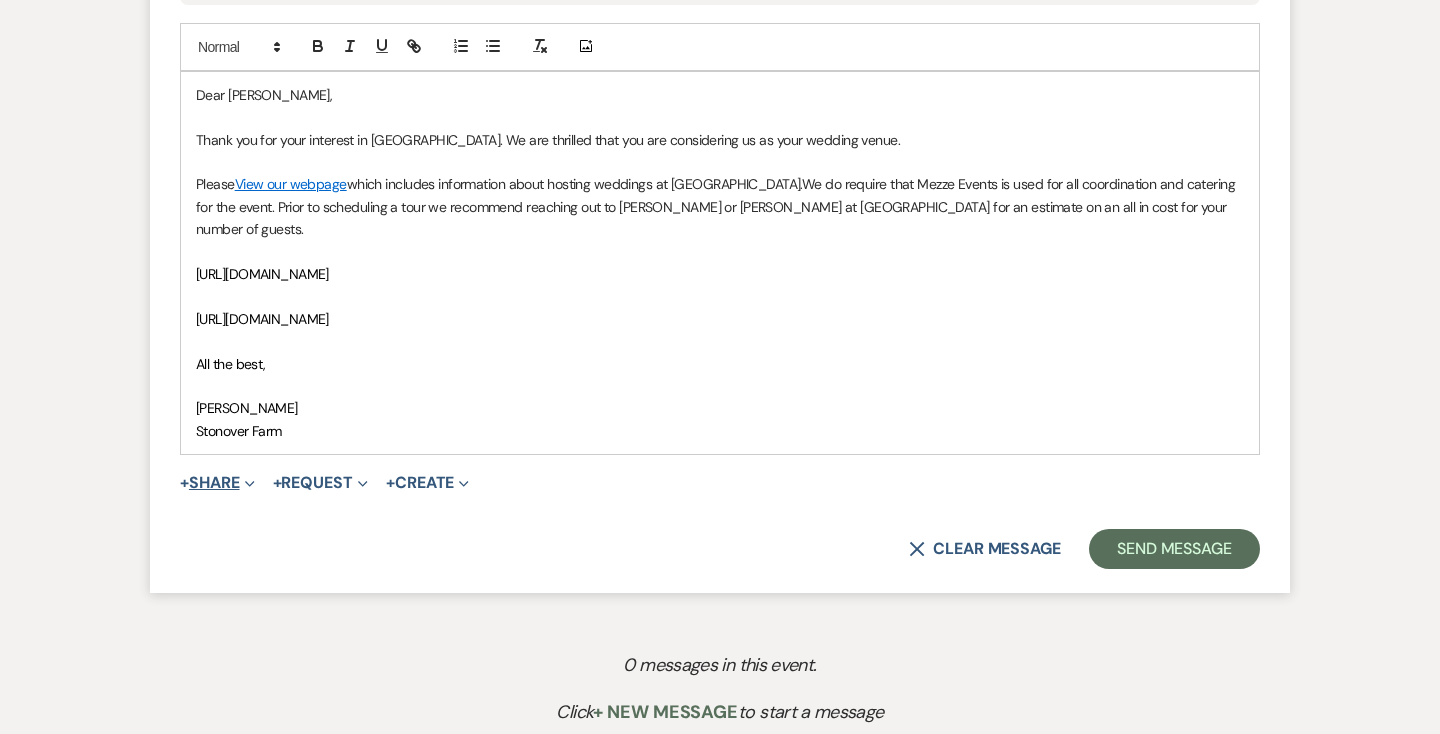 click on "Expand" 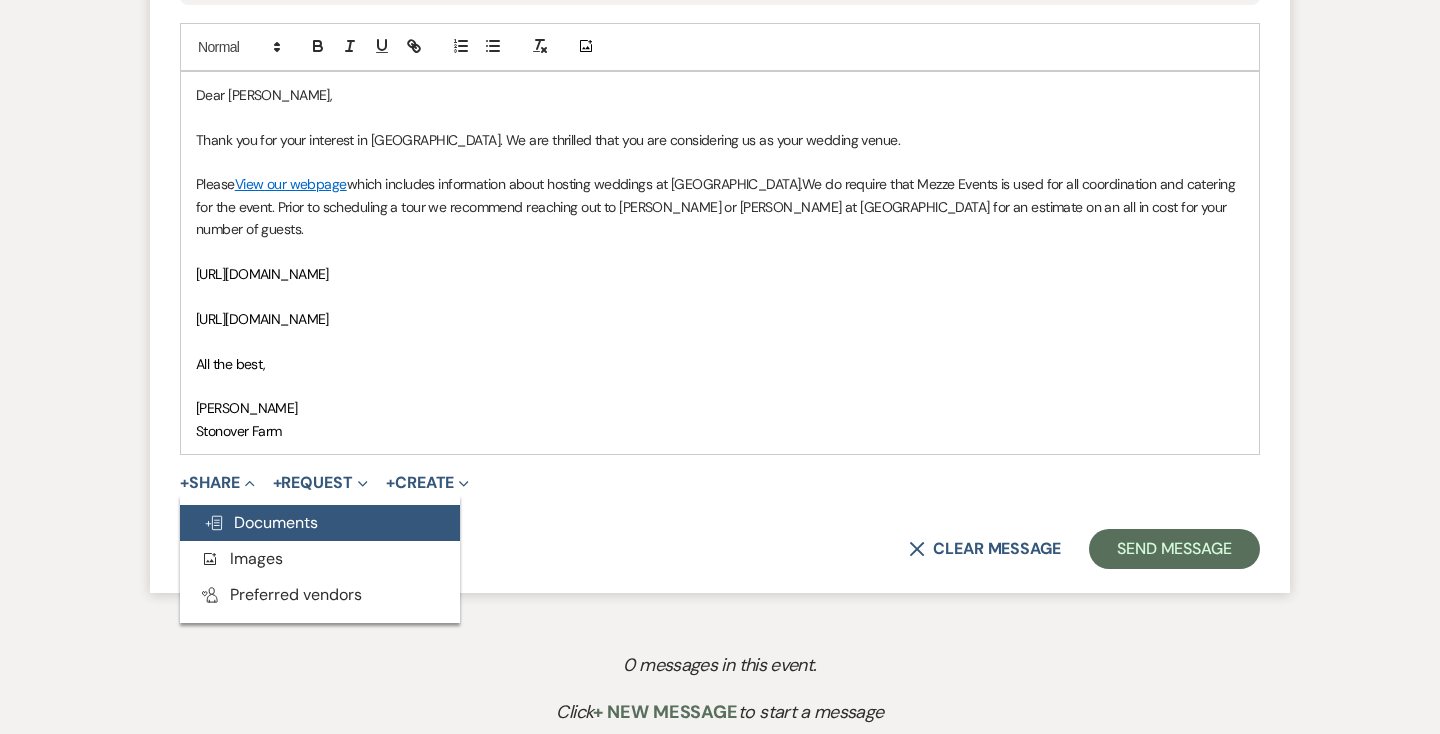 click on "Doc Upload Documents" at bounding box center [261, 522] 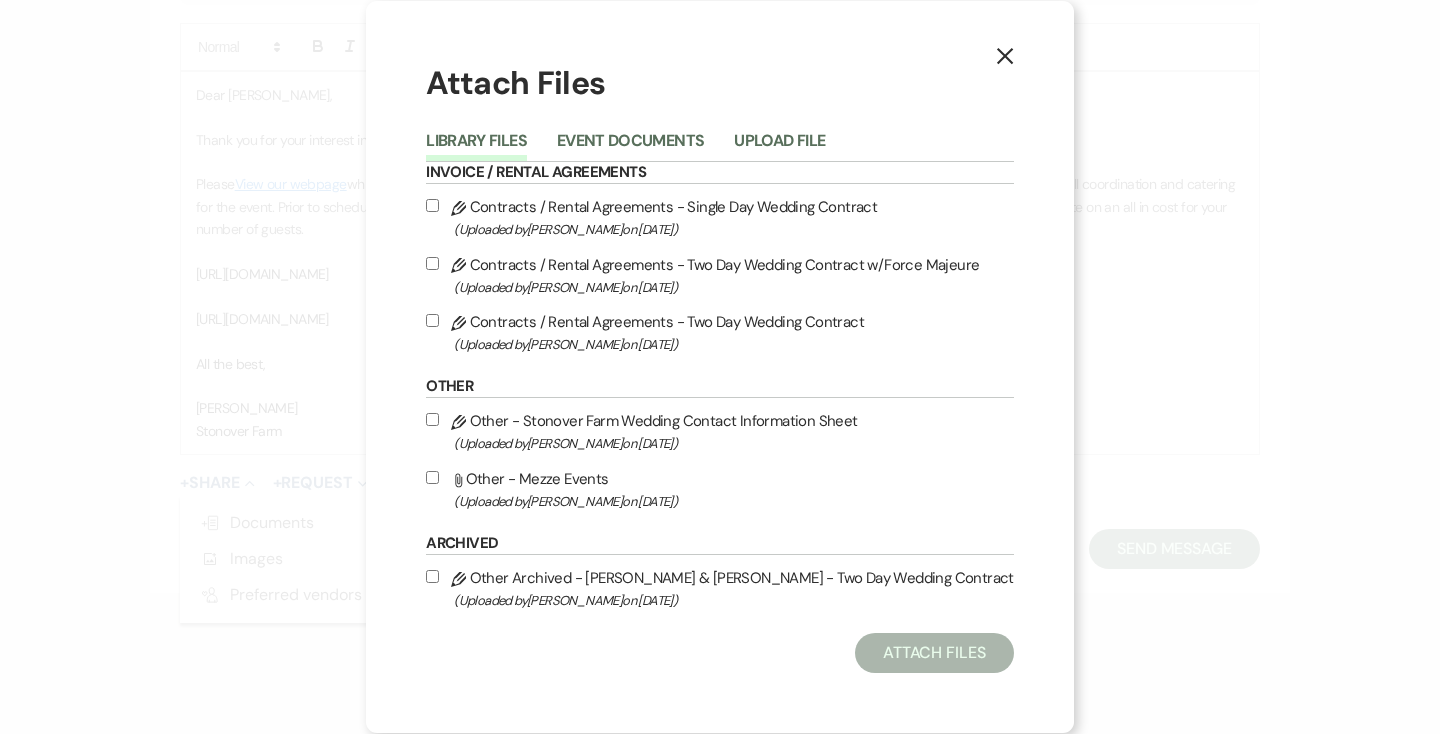 click on "Attach File Other - Mezze Events (Uploaded by  [PERSON_NAME]  on   [DATE] )" at bounding box center (432, 477) 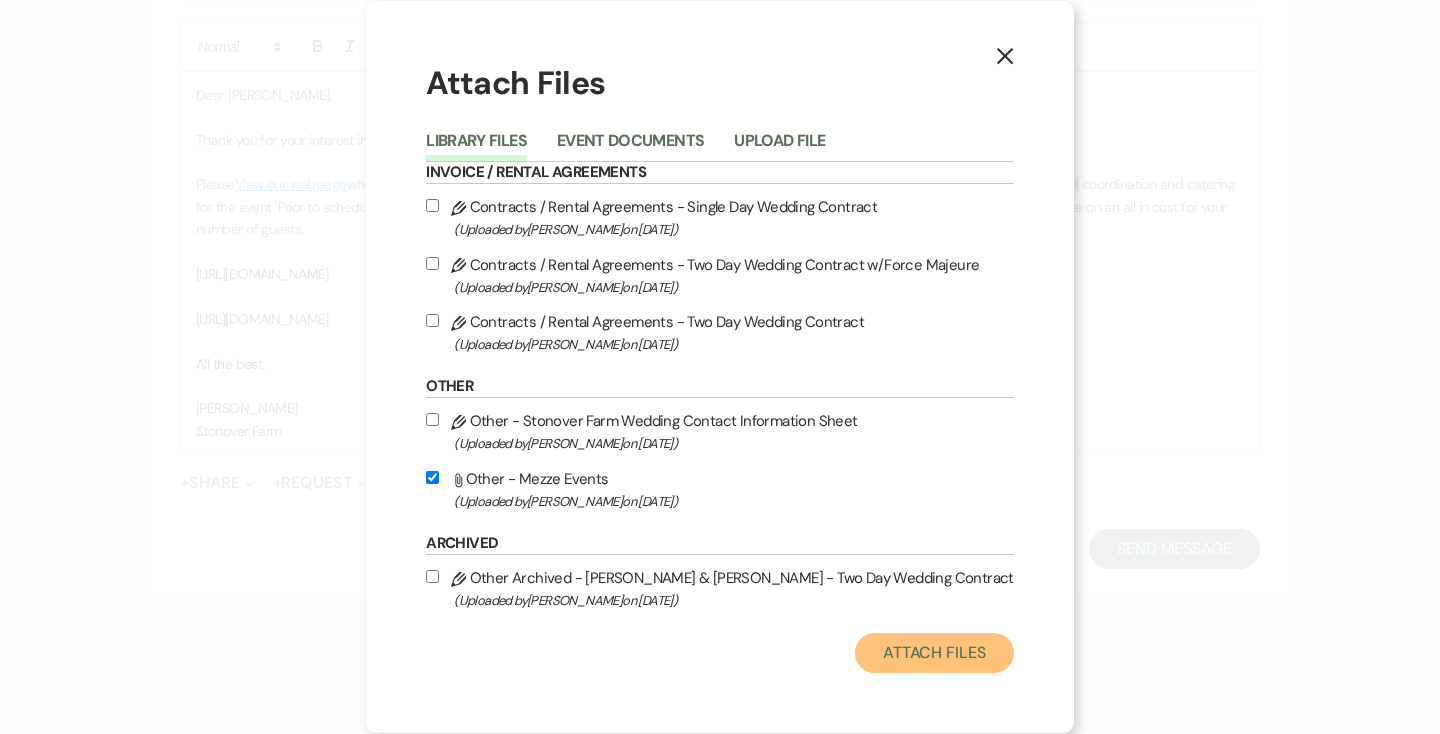 click on "Attach Files" at bounding box center [934, 653] 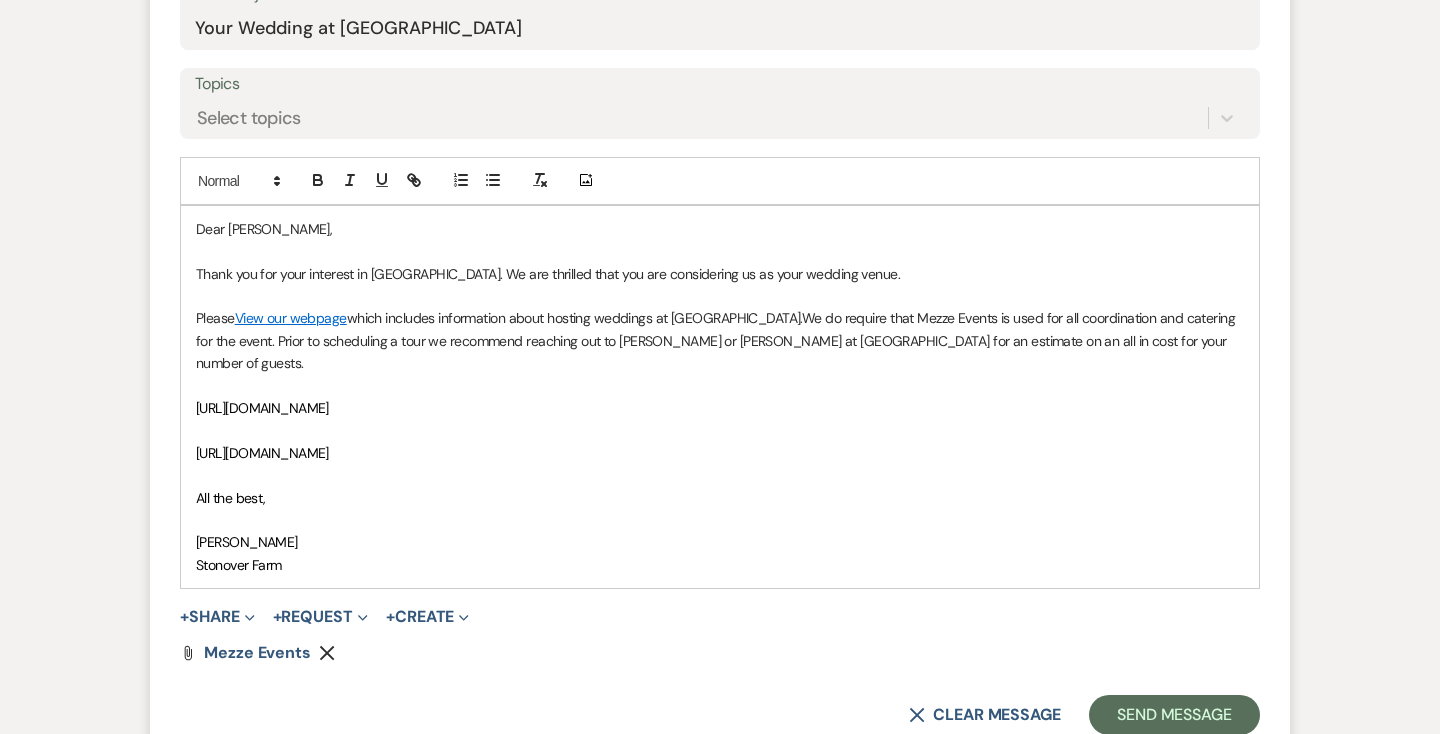 scroll, scrollTop: 1073, scrollLeft: 0, axis: vertical 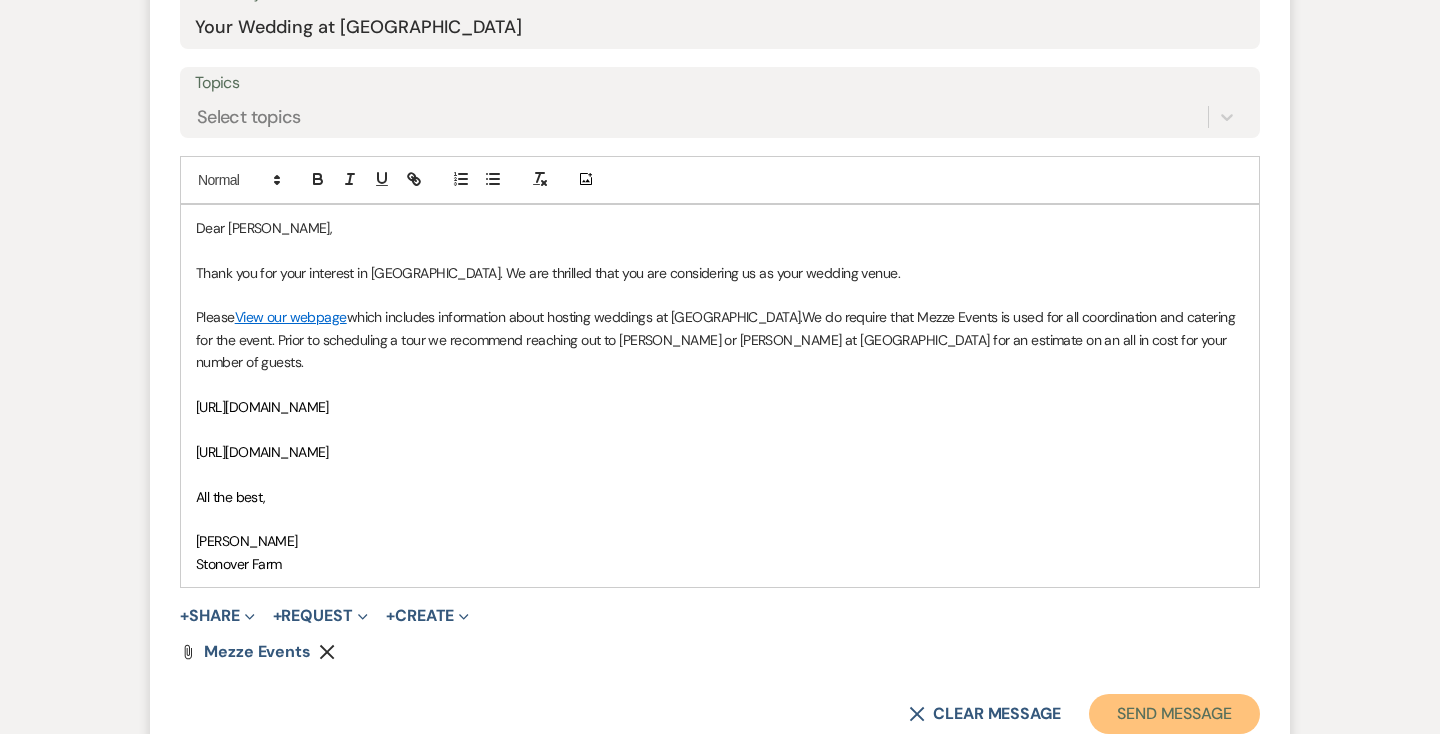click on "Send Message" at bounding box center (1174, 714) 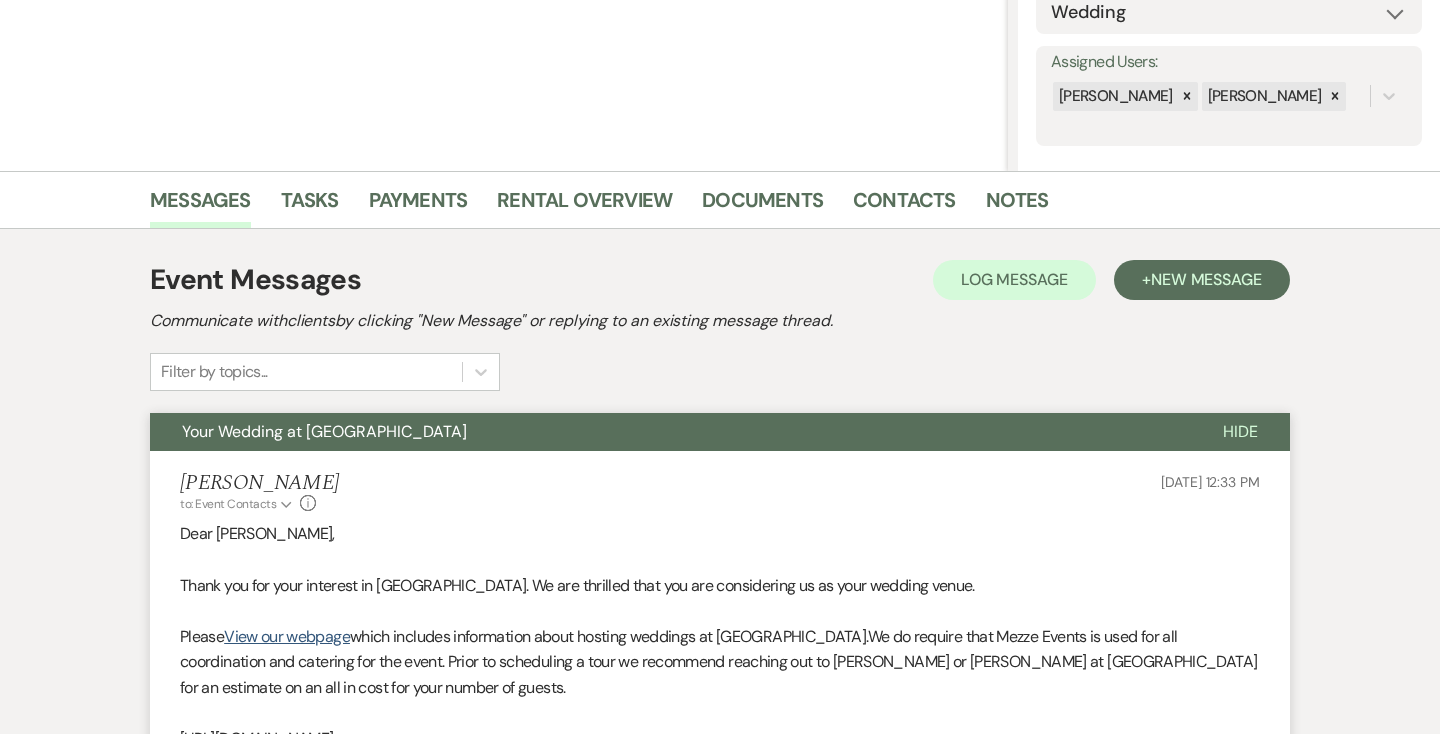 scroll, scrollTop: 0, scrollLeft: 0, axis: both 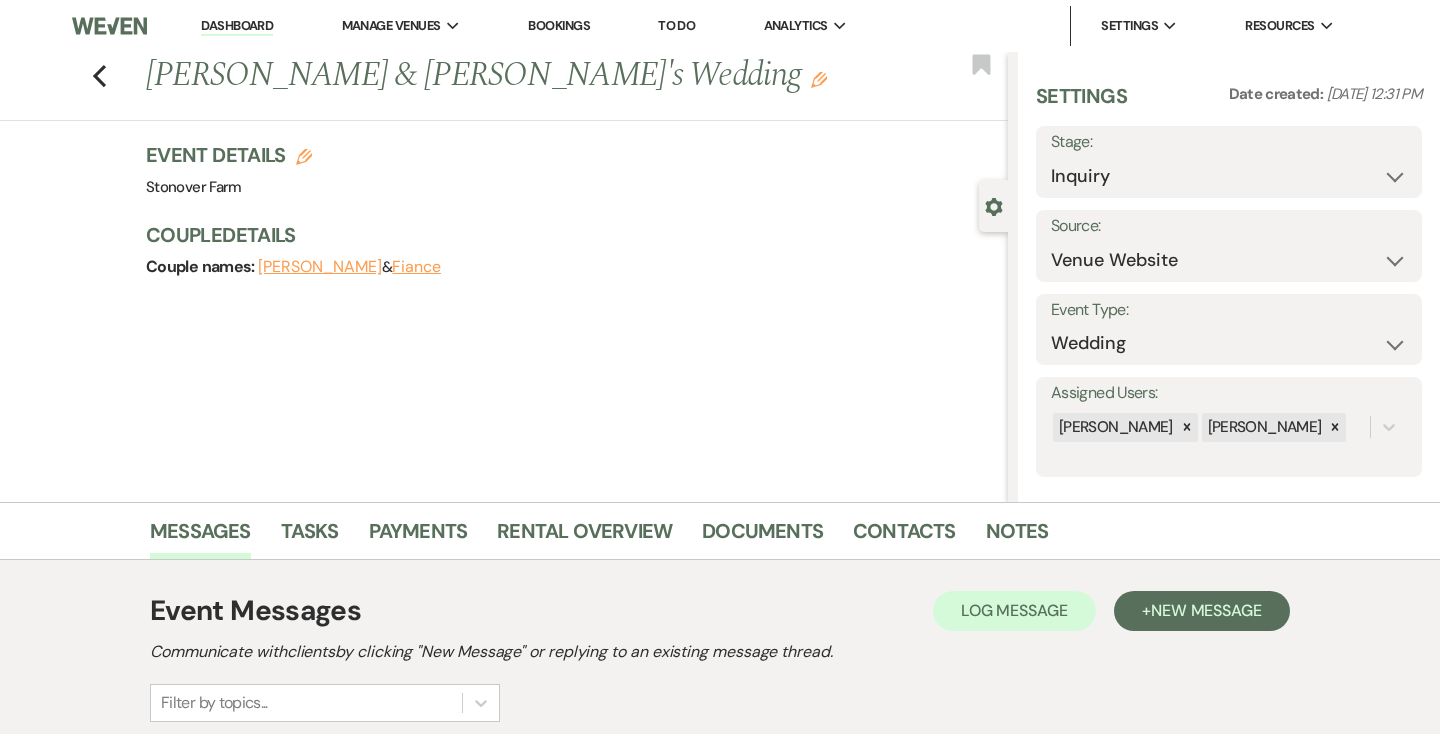 click on "Dashboard" at bounding box center [237, 26] 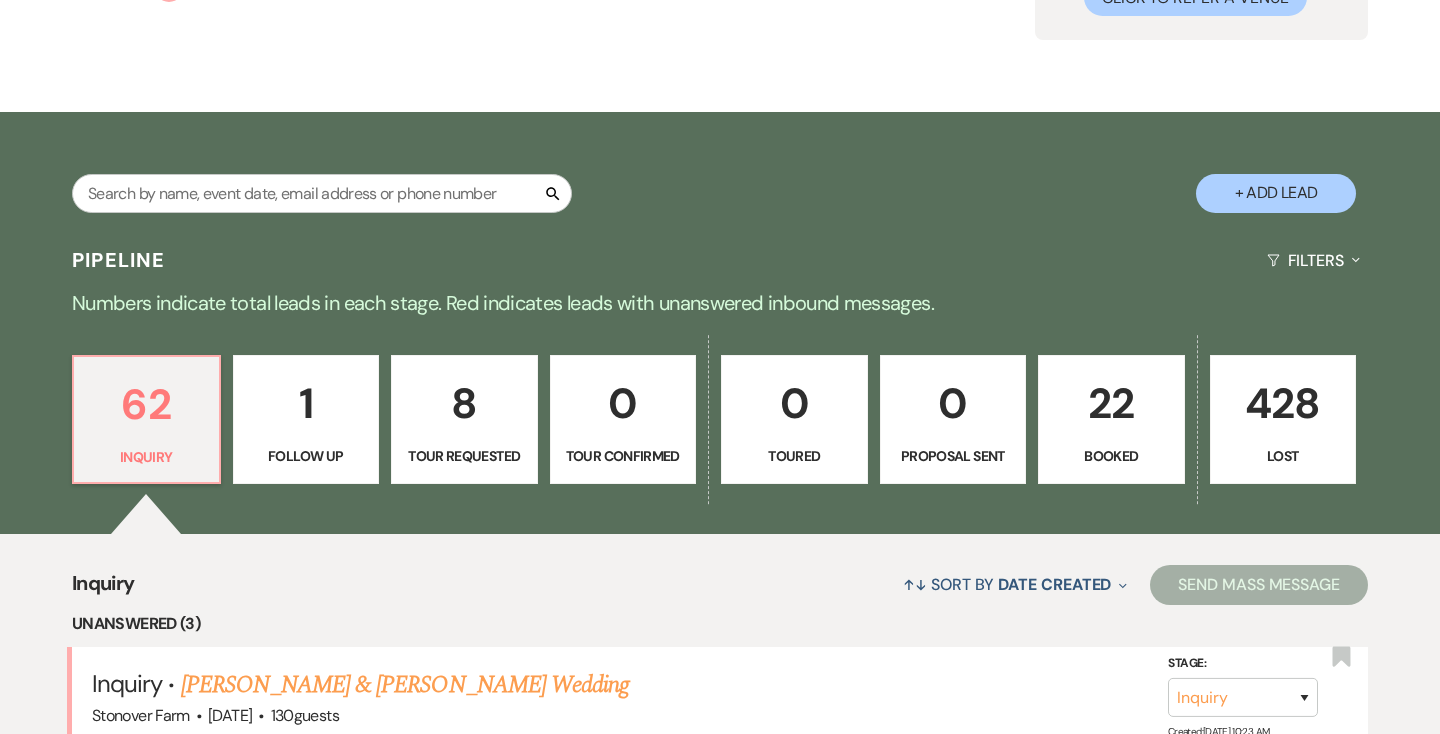 scroll, scrollTop: 316, scrollLeft: 0, axis: vertical 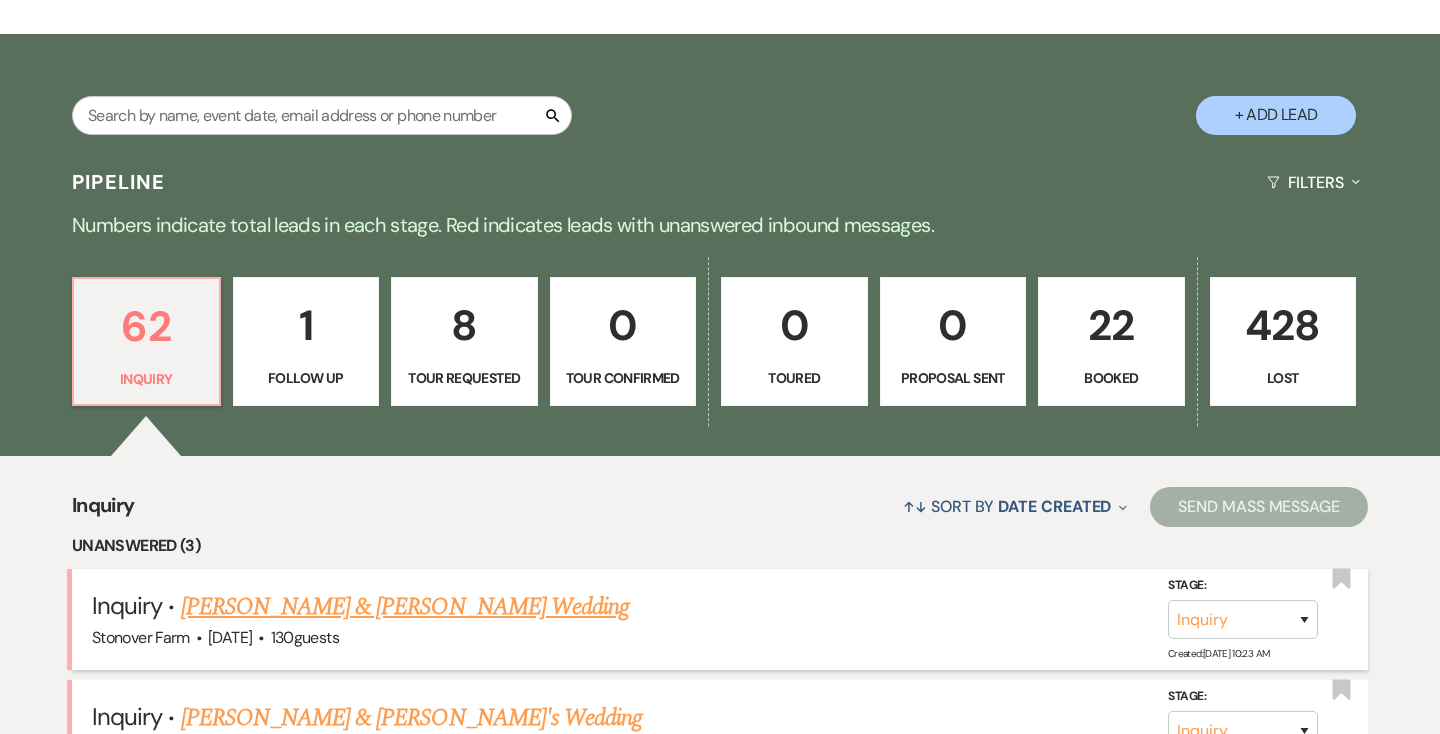 click on "[PERSON_NAME] & [PERSON_NAME] Wedding" at bounding box center [405, 607] 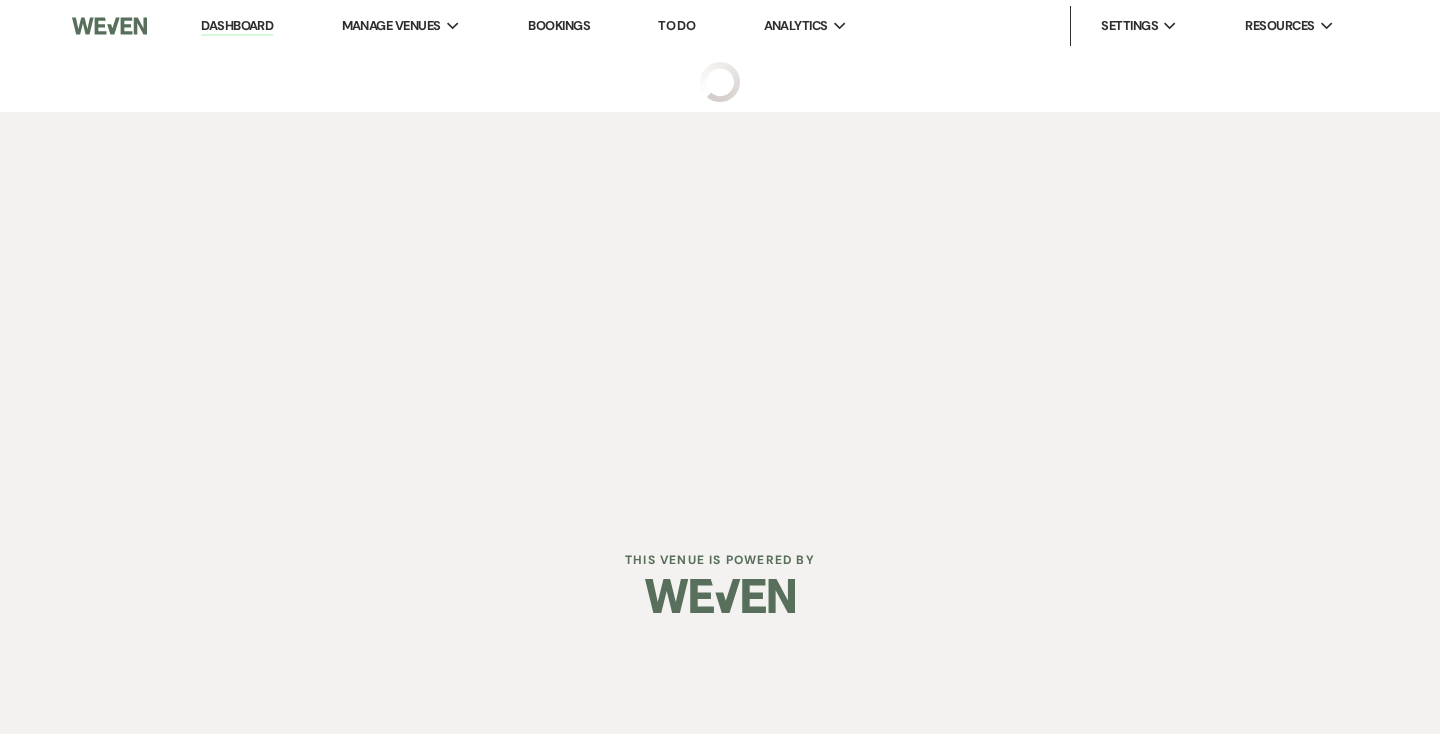 select on "5" 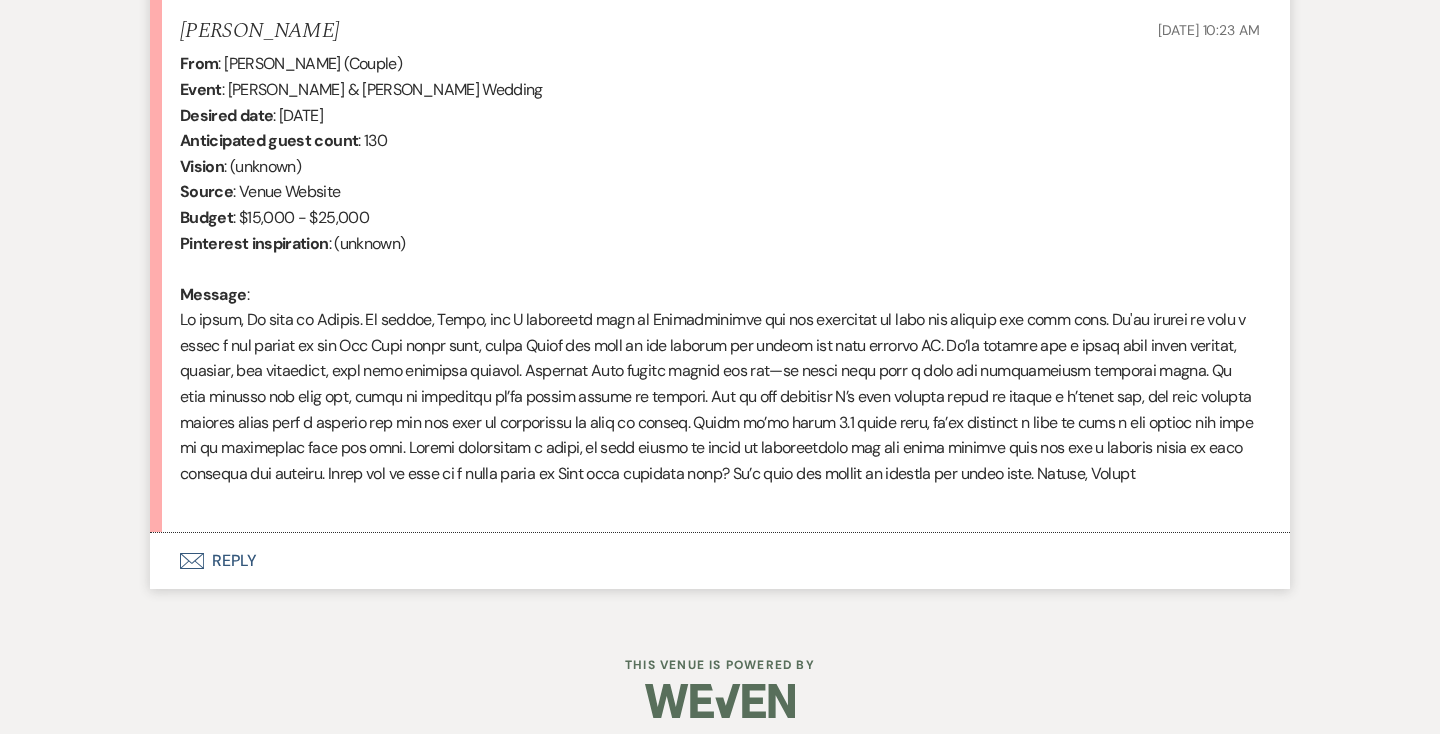 scroll, scrollTop: 797, scrollLeft: 0, axis: vertical 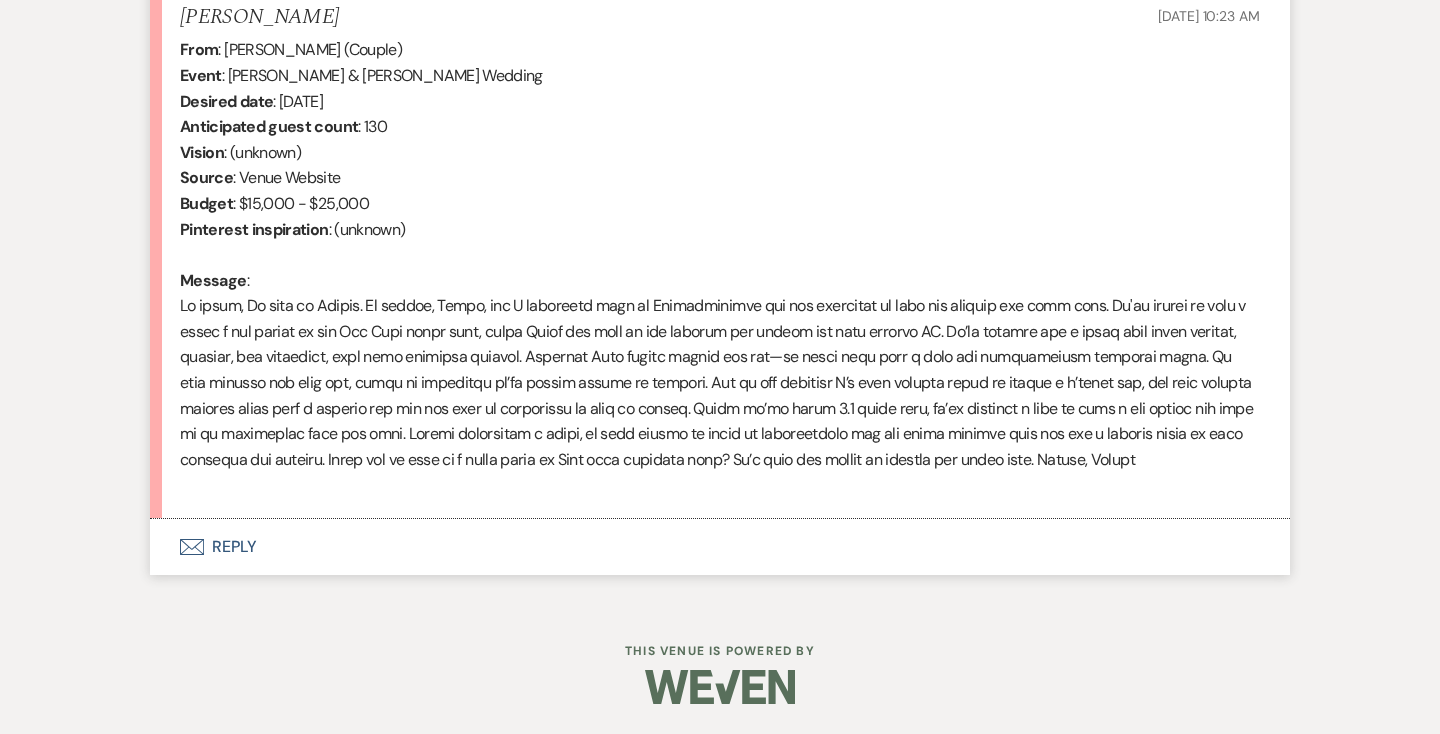 click on "Envelope Reply" at bounding box center (720, 547) 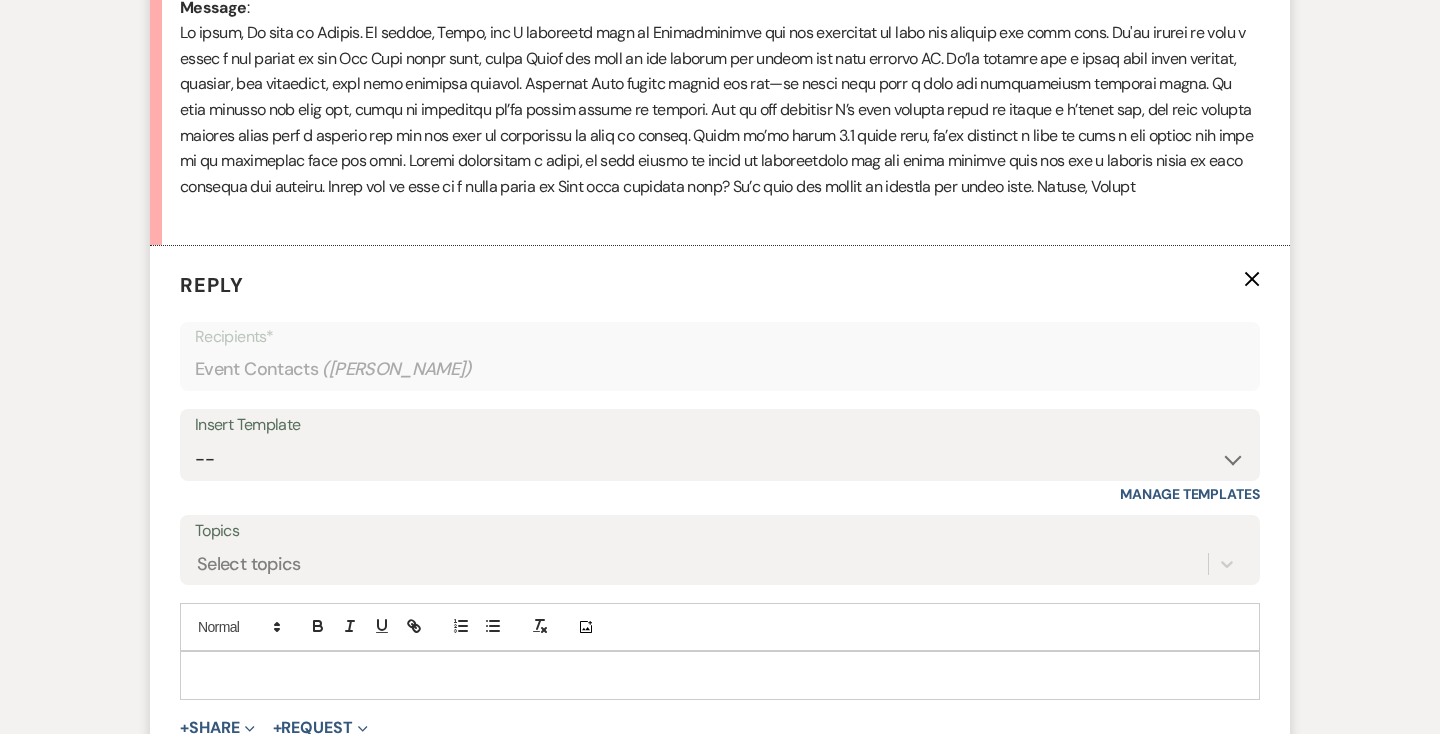 scroll, scrollTop: 1244, scrollLeft: 0, axis: vertical 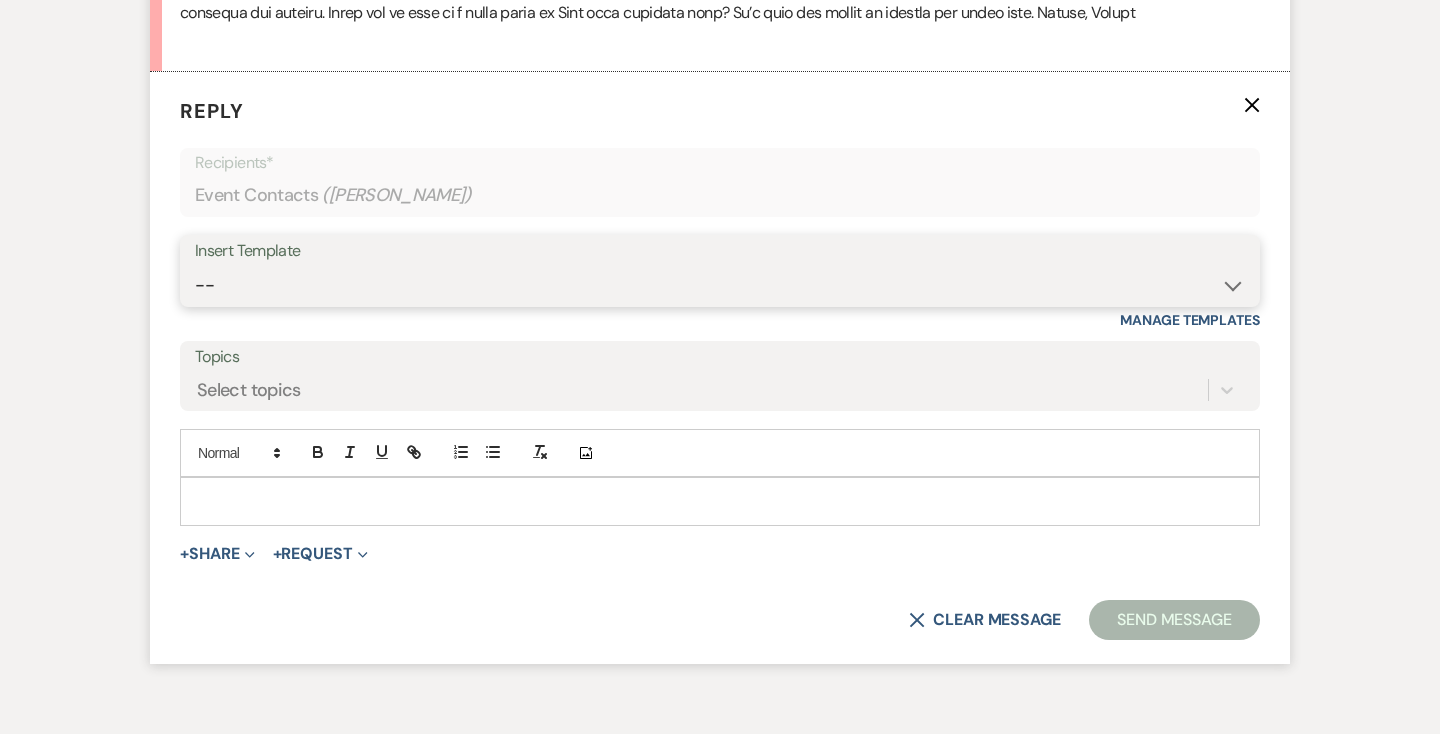 click on "-- Weven Planning Portal Introduction (Booked Events) Contract (Pre-Booked Leads) House Rules (A Week Before Wedding) Copy of Initial Inquiry Response Copy of Tour Request Response Copy of Follow Up Copy of Contract (Pre-Booked Leads) Copy of Weven Planning Portal Introduction (Booked Events) Stonover Farm - Weven Planning Portal Introduction (Booked Events)" at bounding box center (720, 285) 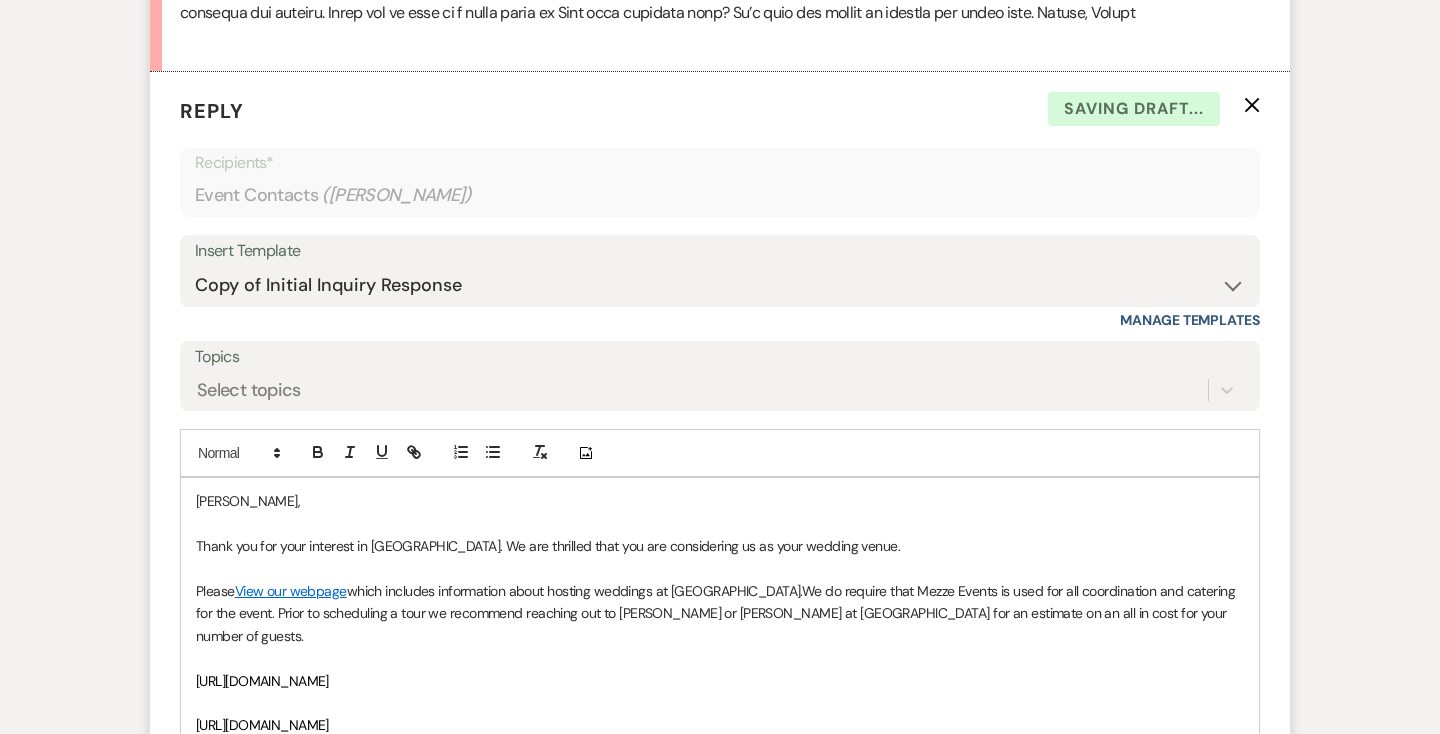 click on "[PERSON_NAME]," at bounding box center (720, 501) 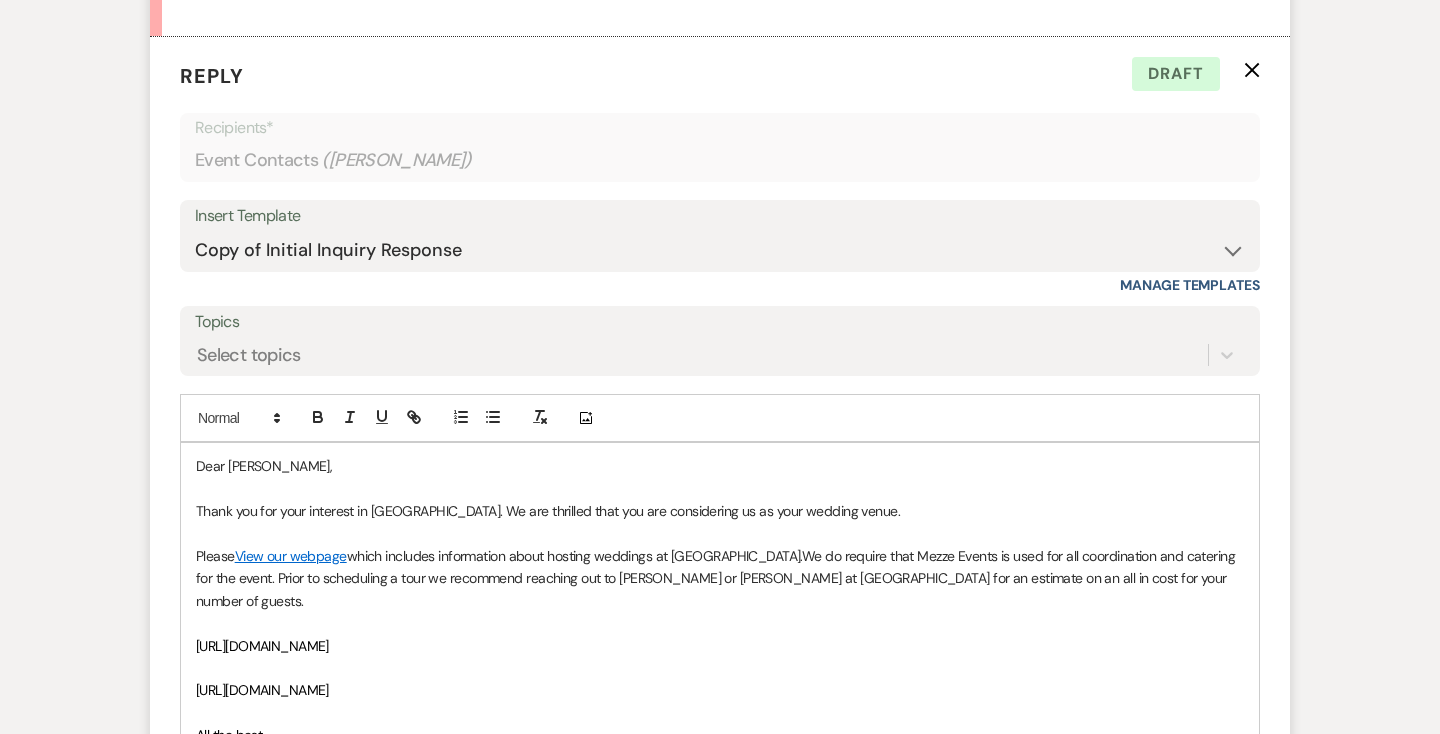 scroll, scrollTop: 1296, scrollLeft: 0, axis: vertical 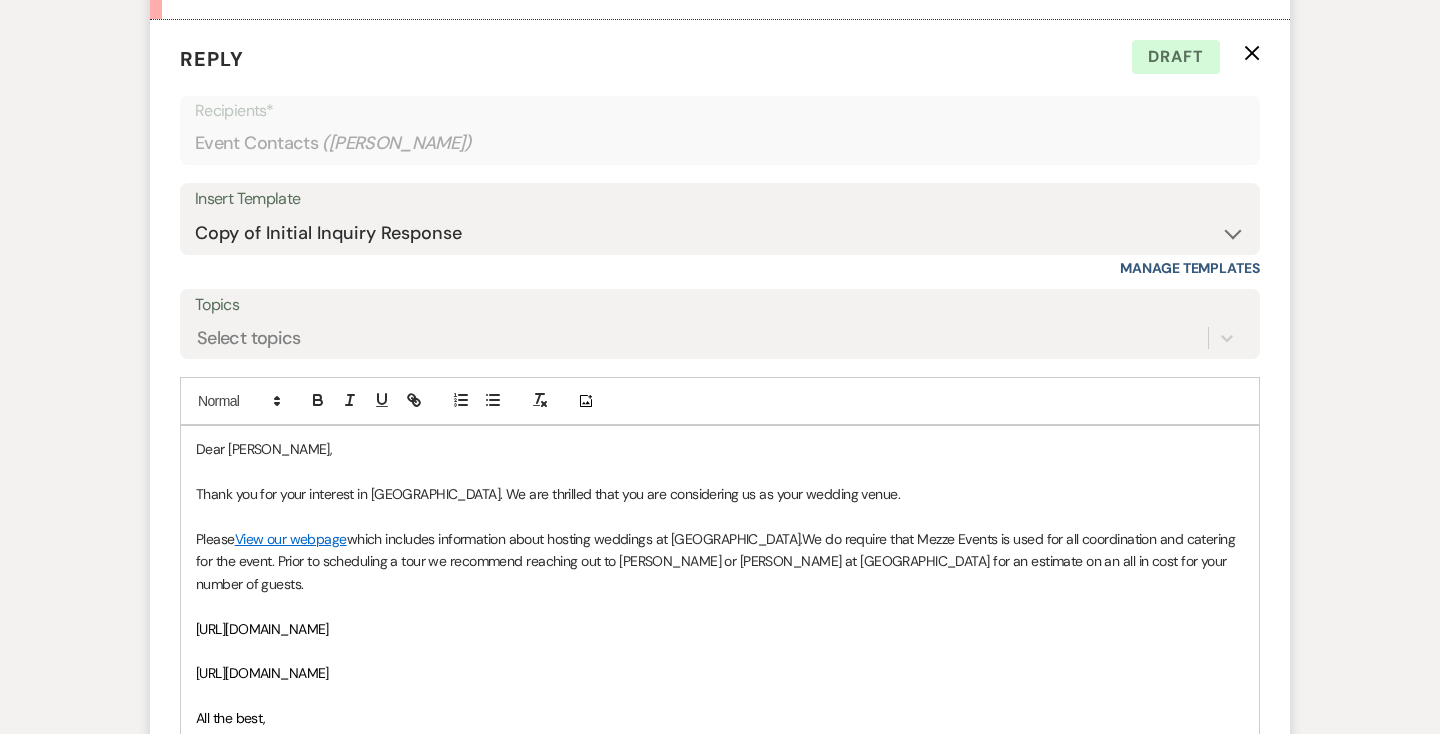 click on "Thank you for your interest in [GEOGRAPHIC_DATA]. We are thrilled that you are considering us as your wedding venue." at bounding box center (720, 494) 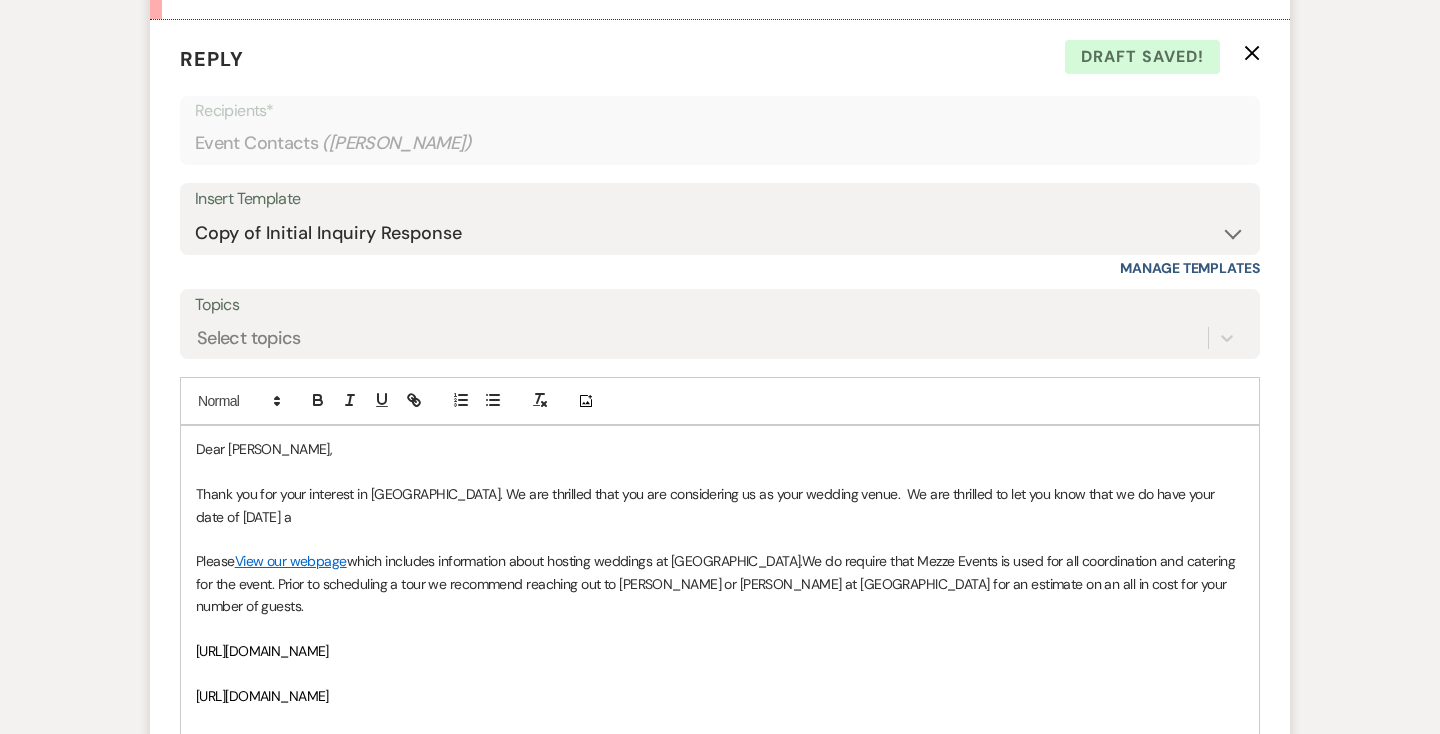 click on "Thank you for your interest in [GEOGRAPHIC_DATA]. We are thrilled that you are considering us as your wedding venue.  We are thrilled to let you know that we do have your date of [DATE] a" at bounding box center (720, 505) 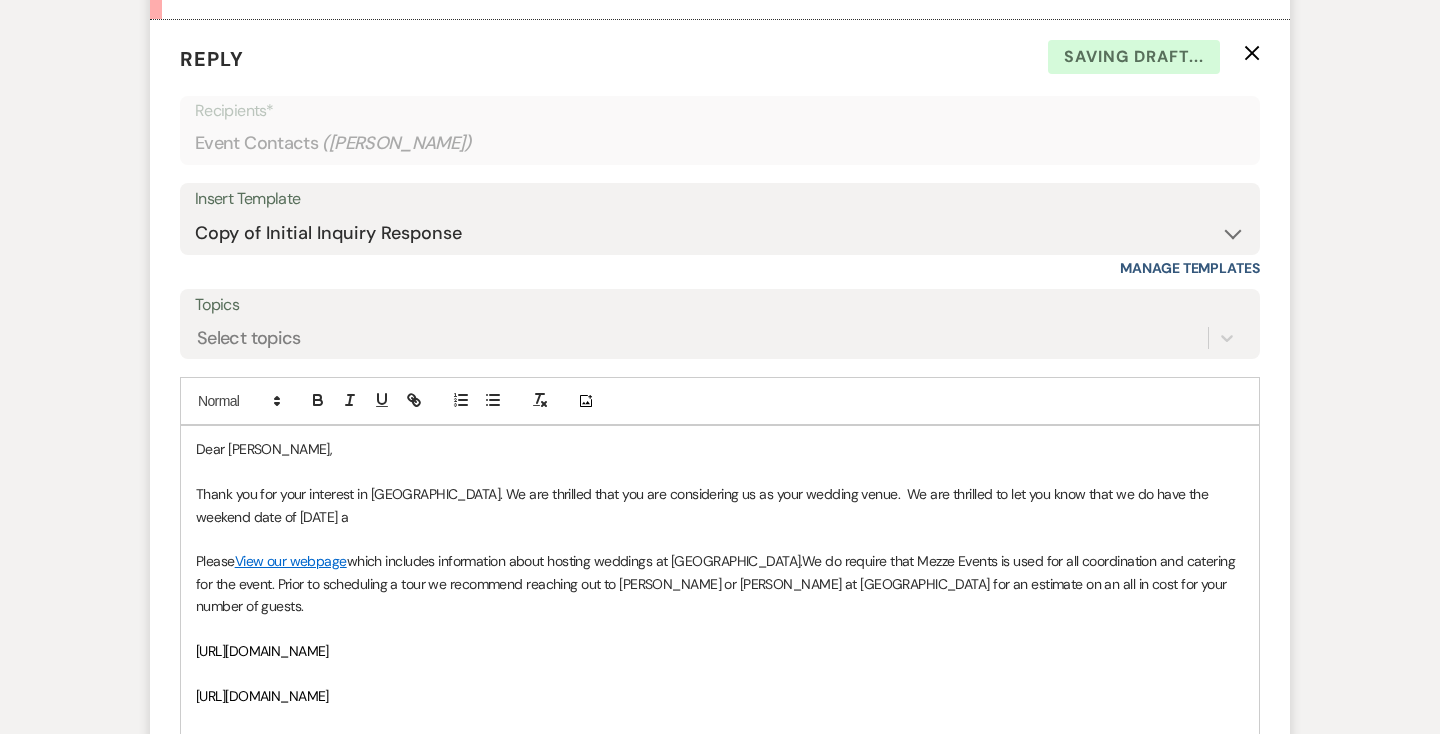 click on "Thank you for your interest in [GEOGRAPHIC_DATA]. We are thrilled that you are considering us as your wedding venue.  We are thrilled to let you know that we do have the weekend date of [DATE] a" at bounding box center [720, 505] 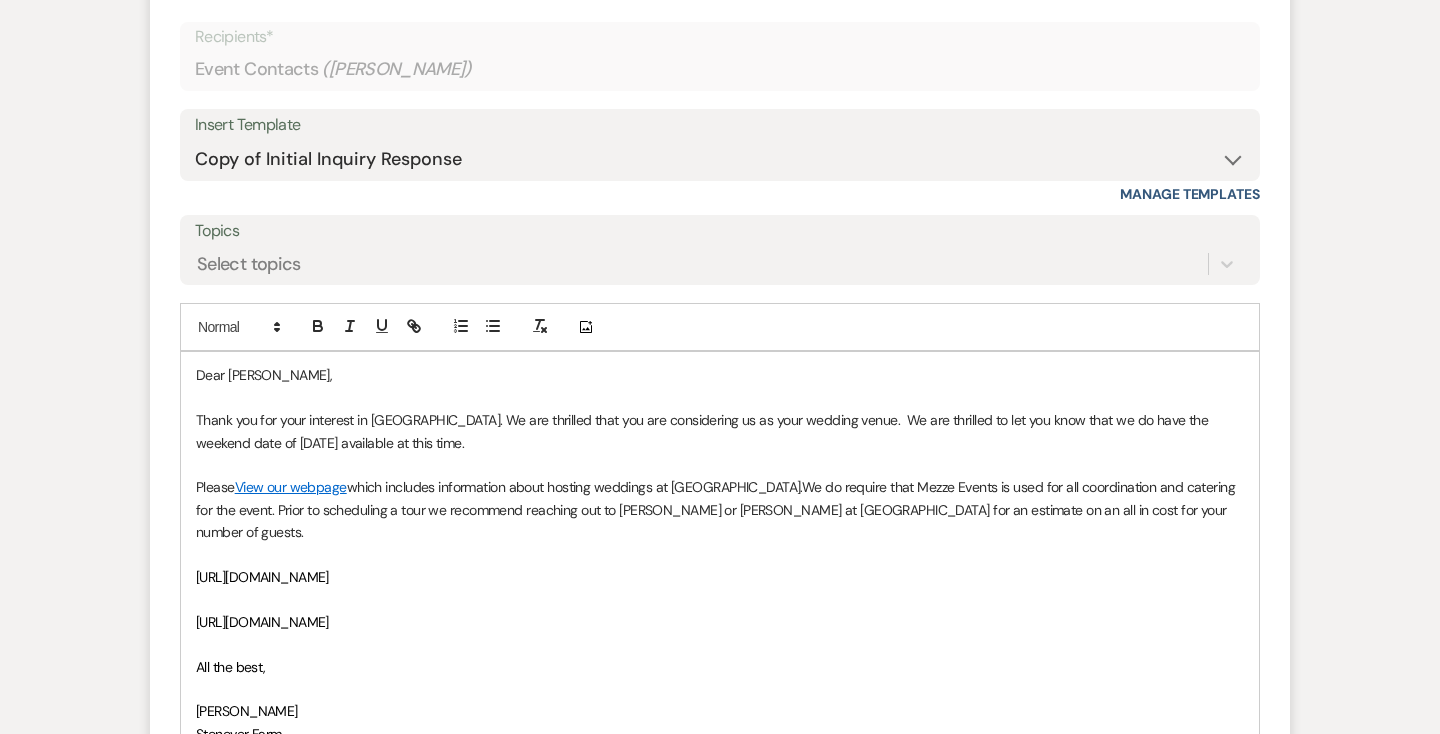 scroll, scrollTop: 1372, scrollLeft: 0, axis: vertical 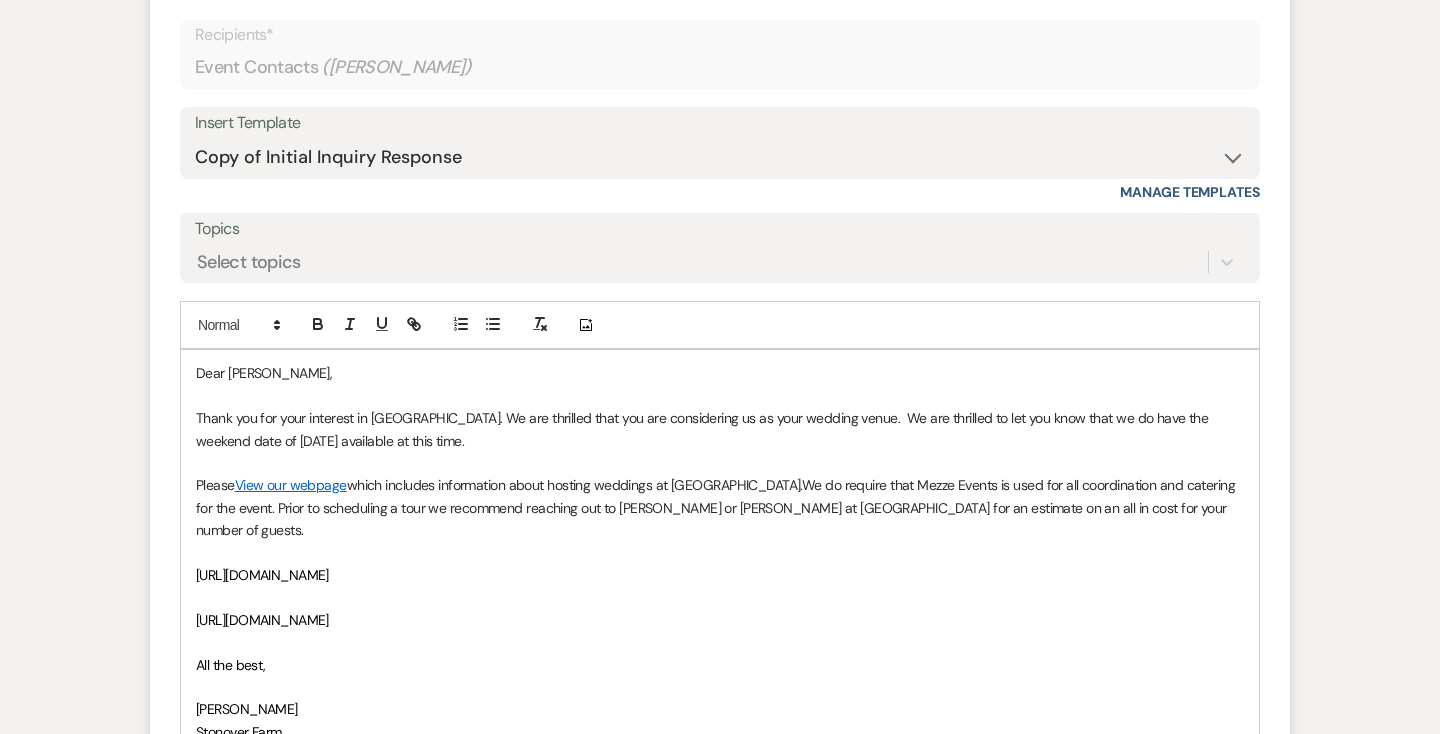 click on "Thank you for your interest in [GEOGRAPHIC_DATA]. We are thrilled that you are considering us as your wedding venue.  We are thrilled to let you know that we do have the weekend date of [DATE] available at this time." at bounding box center (720, 429) 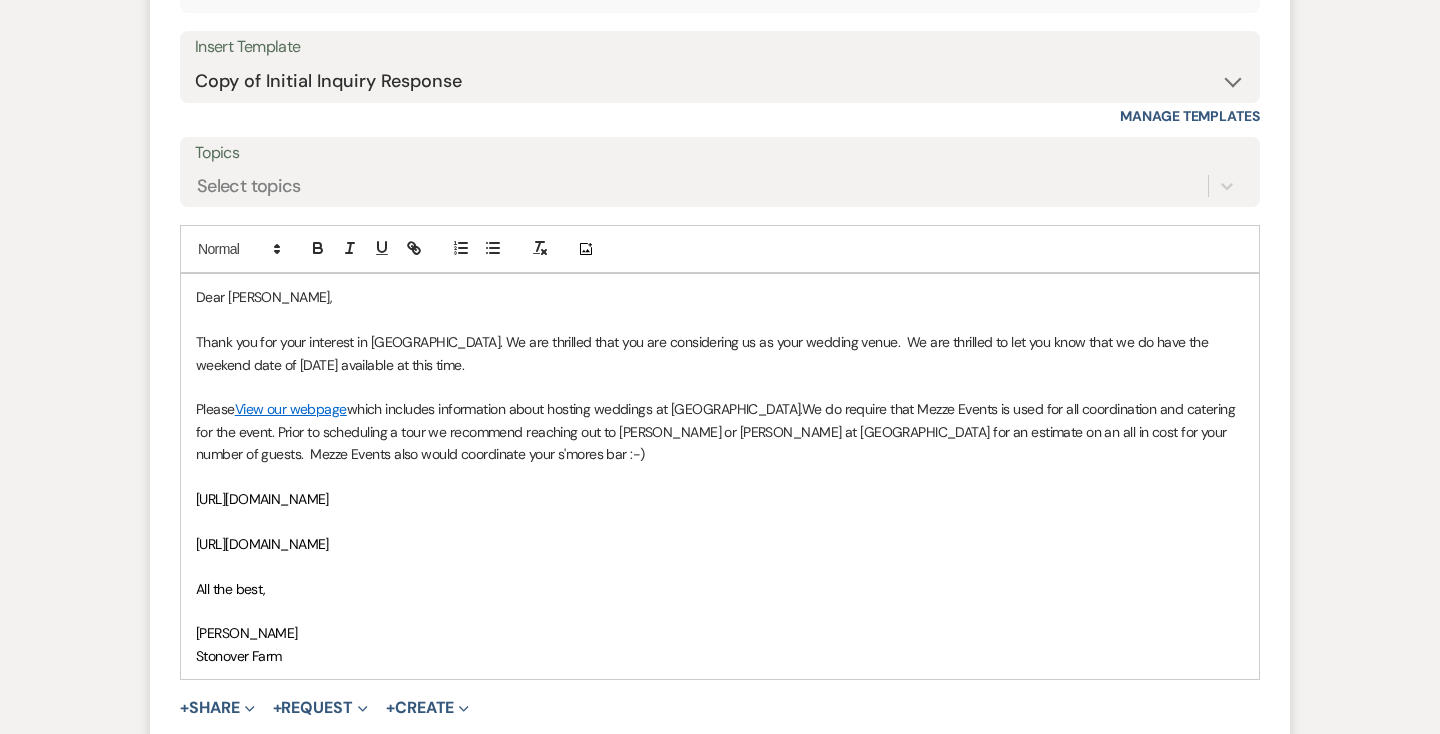 scroll, scrollTop: 1449, scrollLeft: 0, axis: vertical 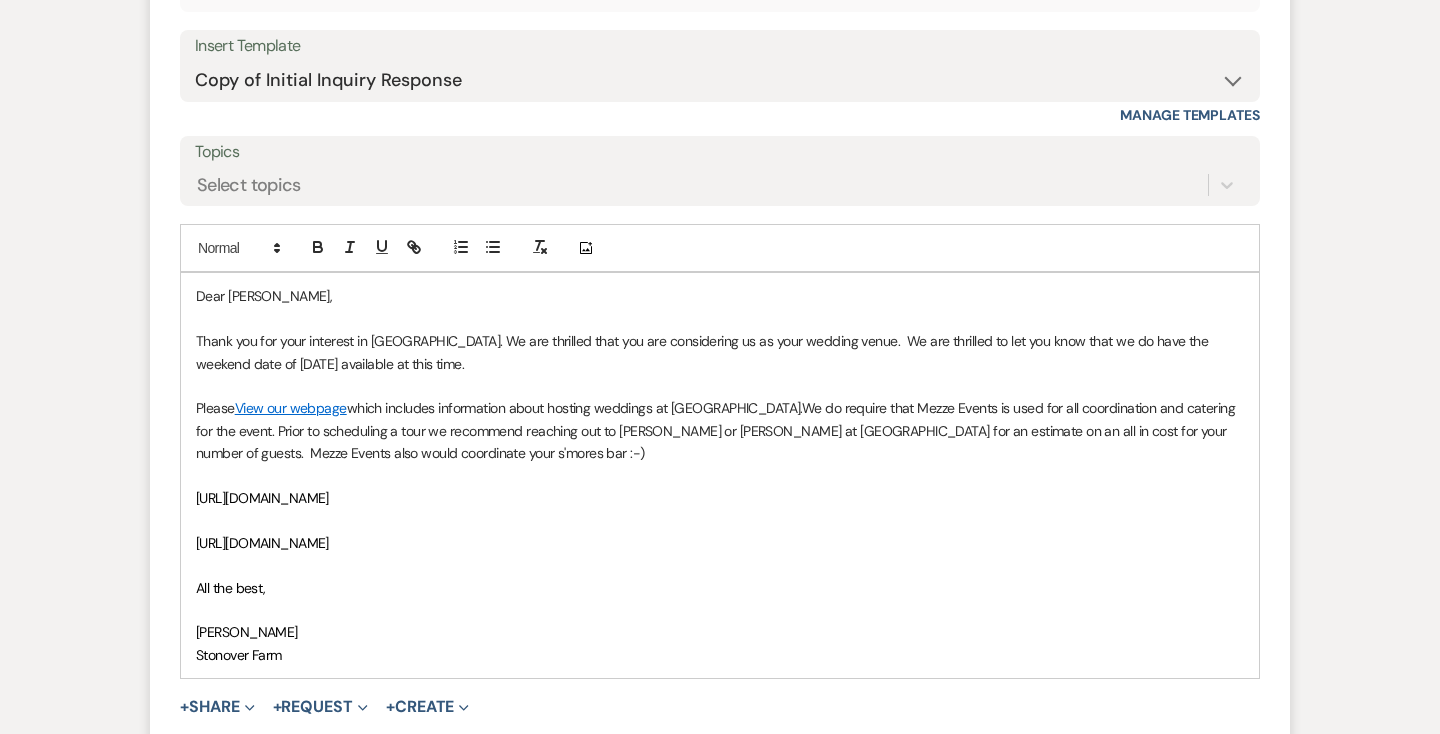 click on "We do require that Mezze Events is used for all coordination and catering for the event. Prior to scheduling a tour we recommend reaching out to [PERSON_NAME] or [PERSON_NAME] at [GEOGRAPHIC_DATA] for an estimate on an all in cost for your number of guests.  Mezze Events also would coordinate your s'mores bar :-)" at bounding box center (717, 430) 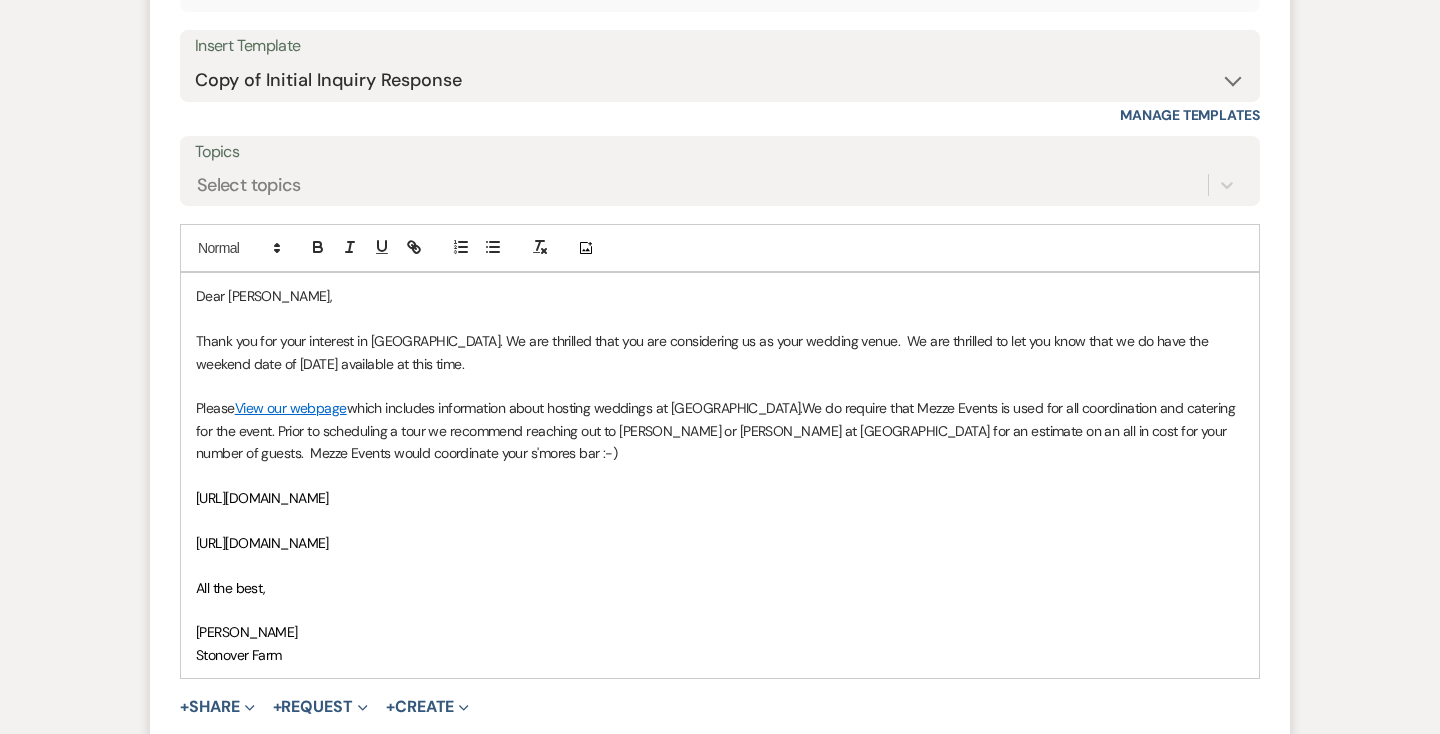 click on "We do require that Mezze Events is used for all coordination and catering for the event. Prior to scheduling a tour we recommend reaching out to [PERSON_NAME] or [PERSON_NAME] at [GEOGRAPHIC_DATA] for an estimate on an all in cost for your number of guests.  Mezze Events would coordinate your s'mores bar :-)" at bounding box center (717, 430) 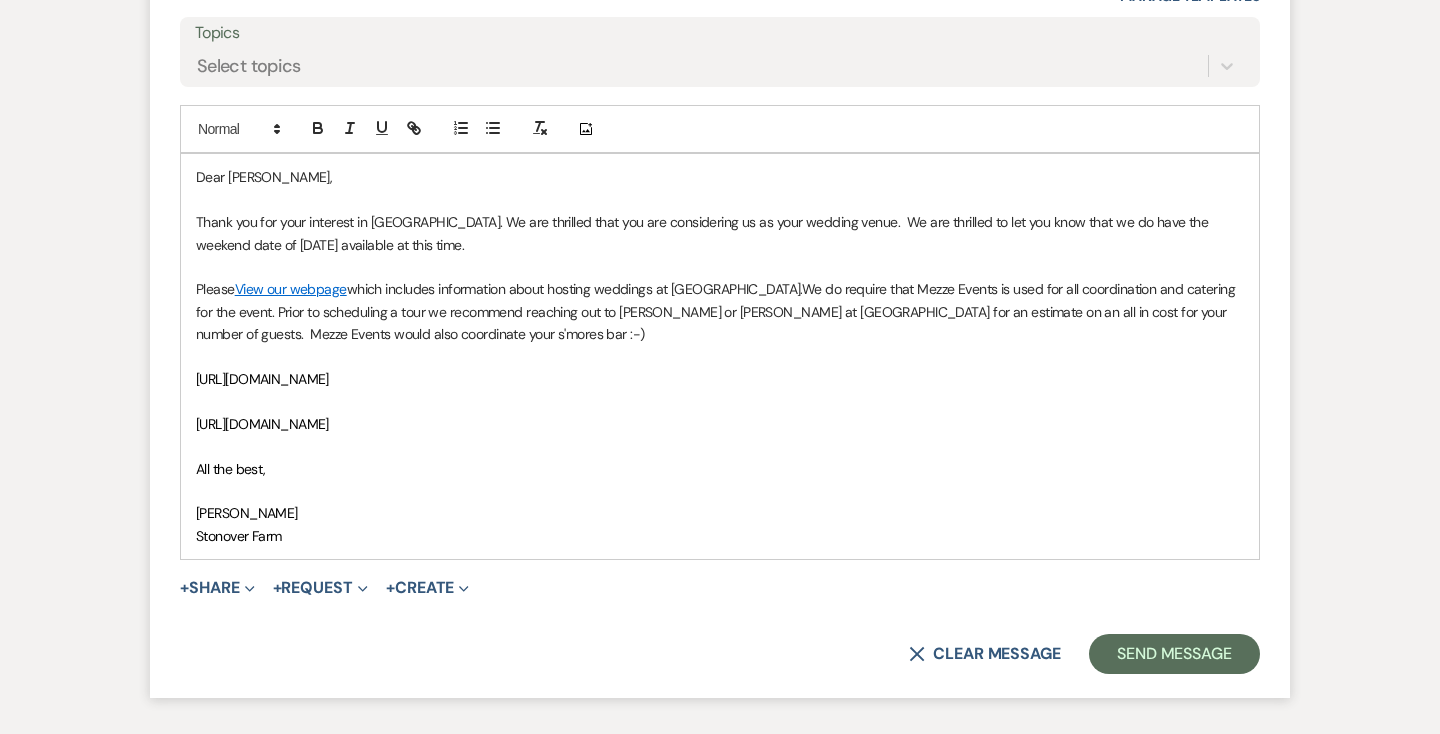 scroll, scrollTop: 1588, scrollLeft: 0, axis: vertical 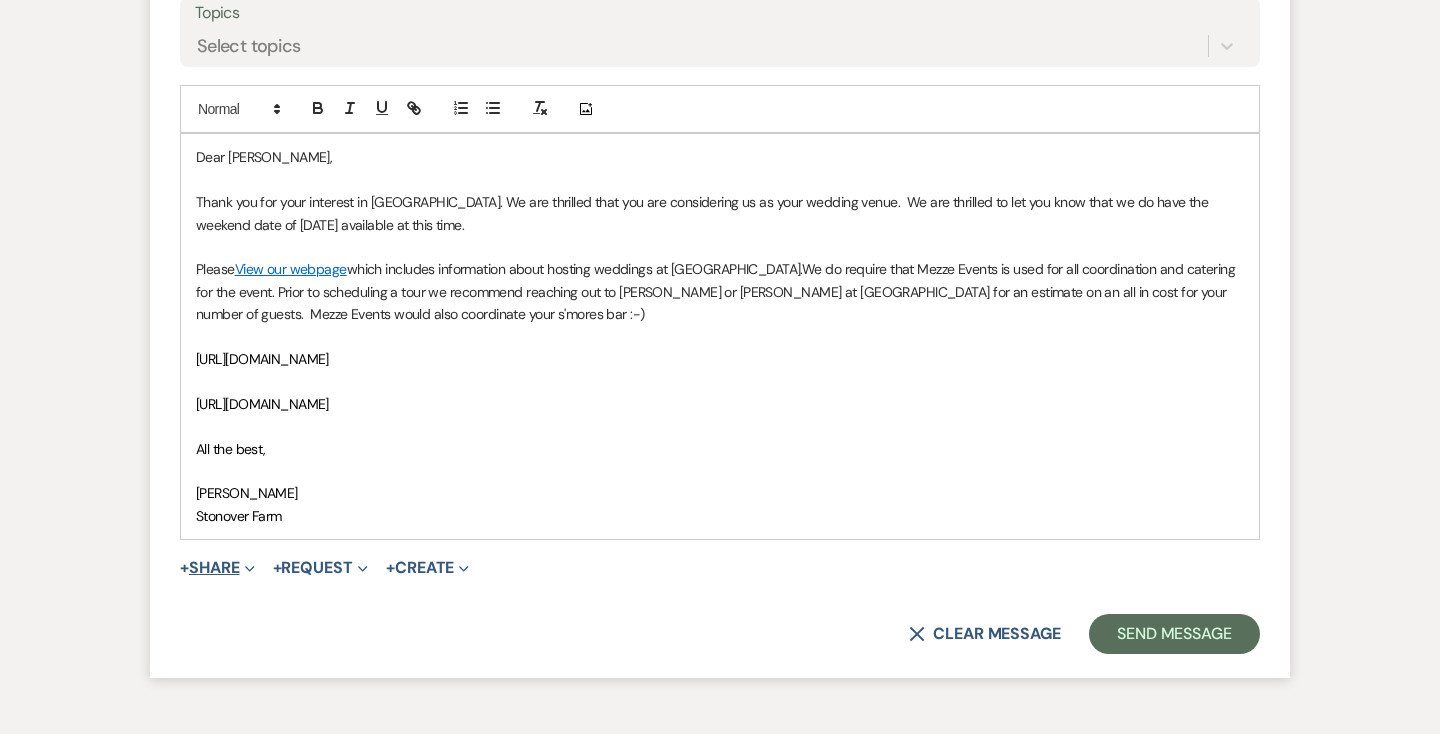 click on "Expand" 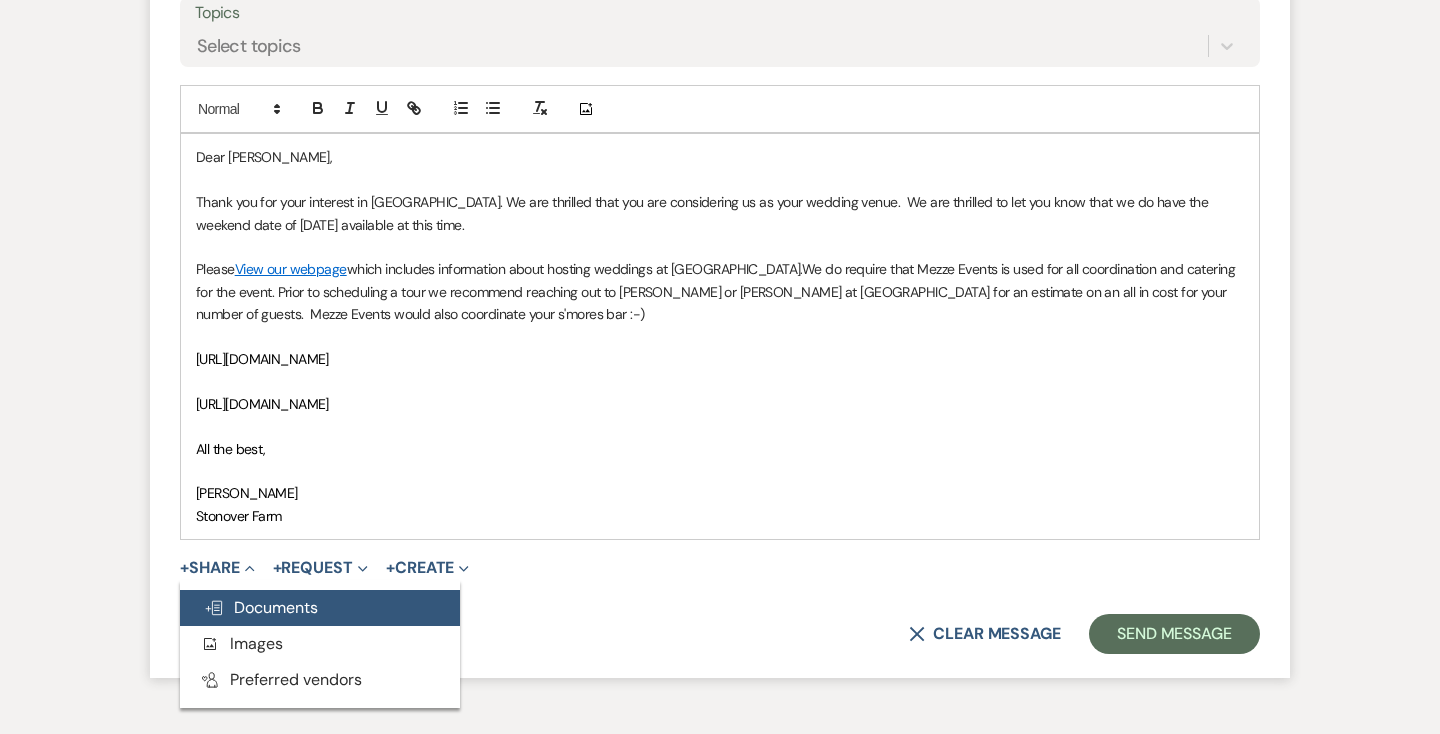 click on "Doc Upload Documents" at bounding box center (261, 607) 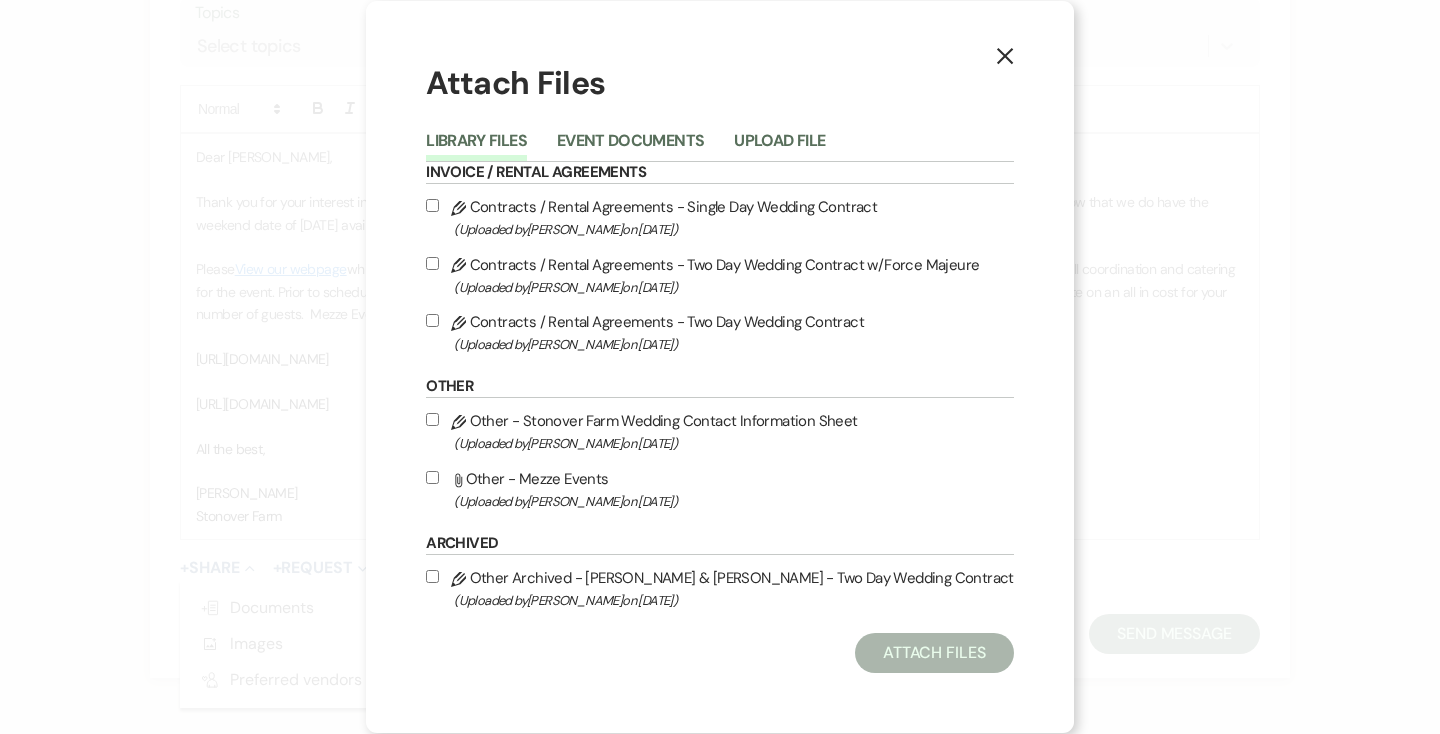 click on "Attach File Other - Mezze Events (Uploaded by  [PERSON_NAME]  on   [DATE] )" at bounding box center [432, 477] 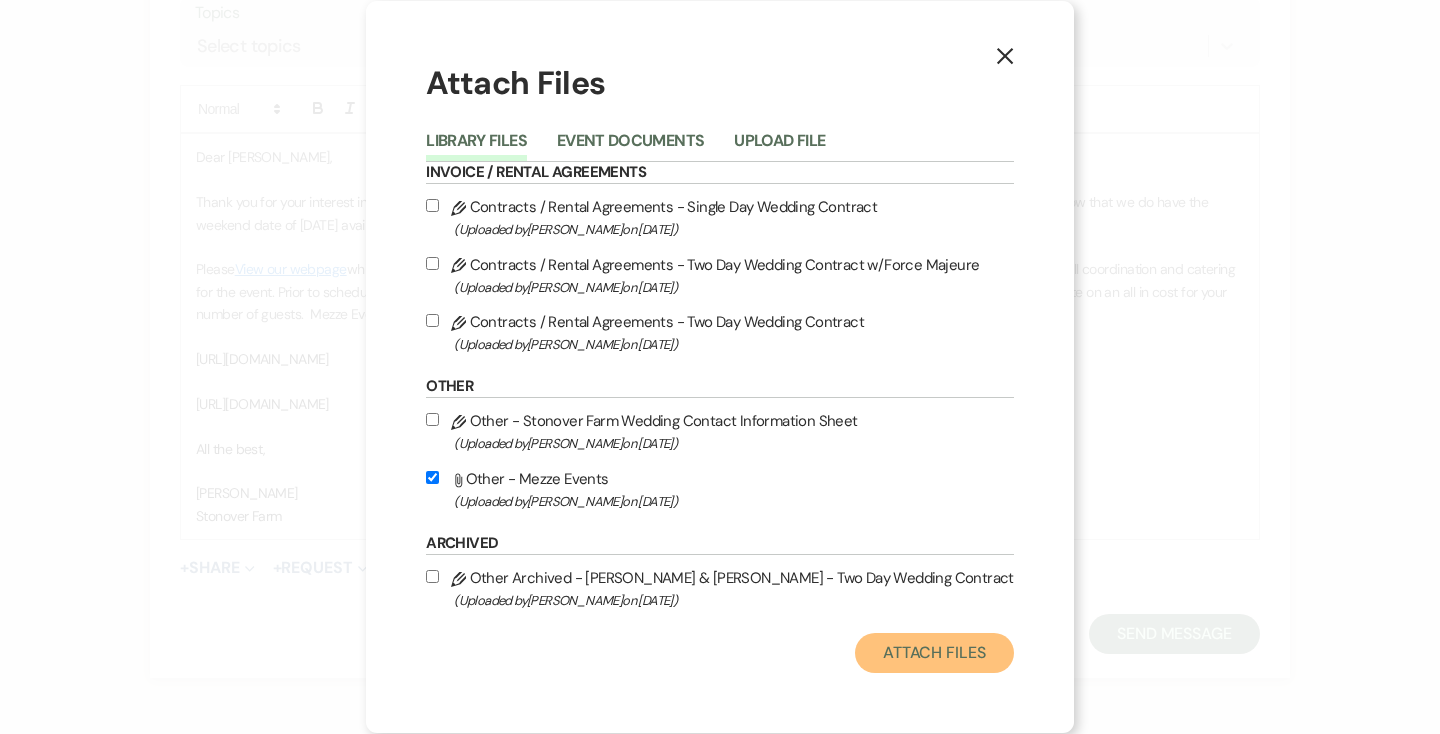 click on "Attach Files" at bounding box center (934, 653) 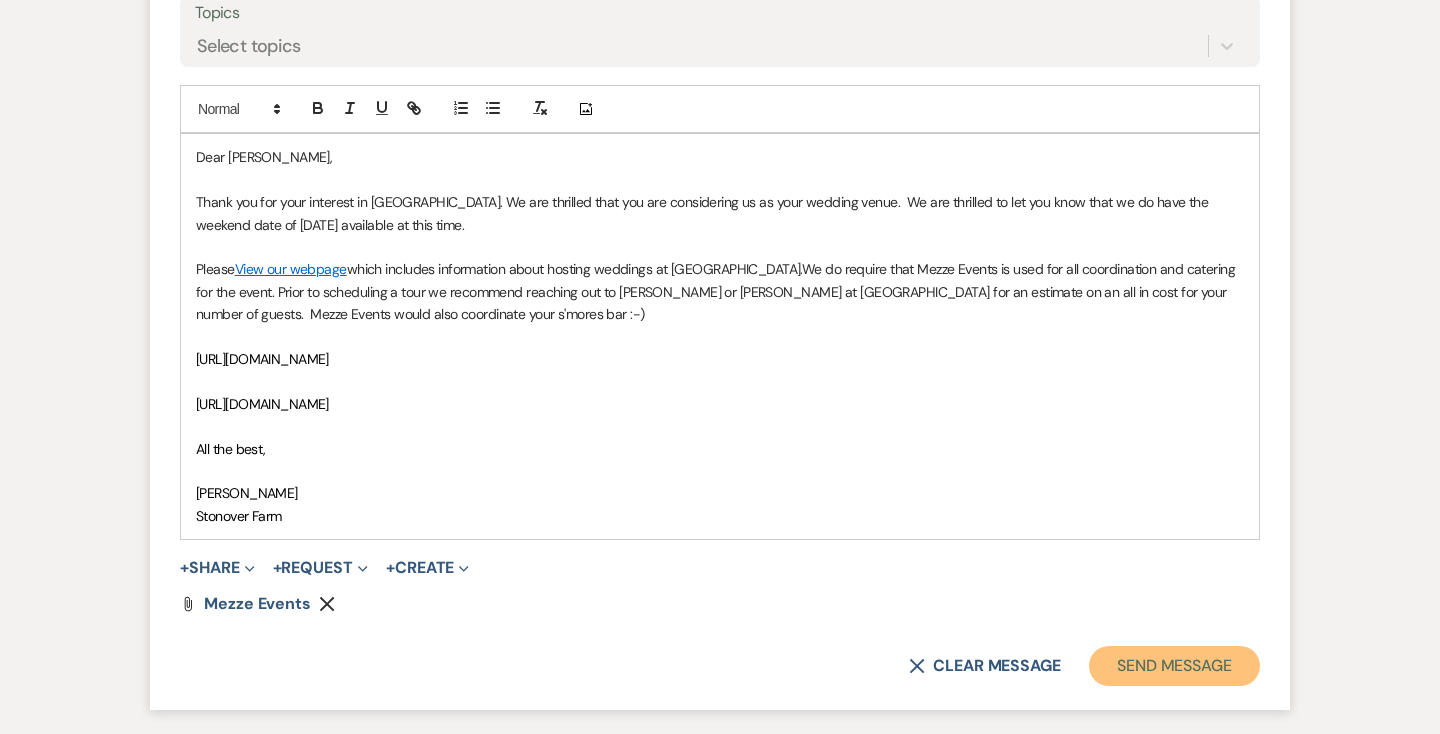 click on "Send Message" at bounding box center (1174, 666) 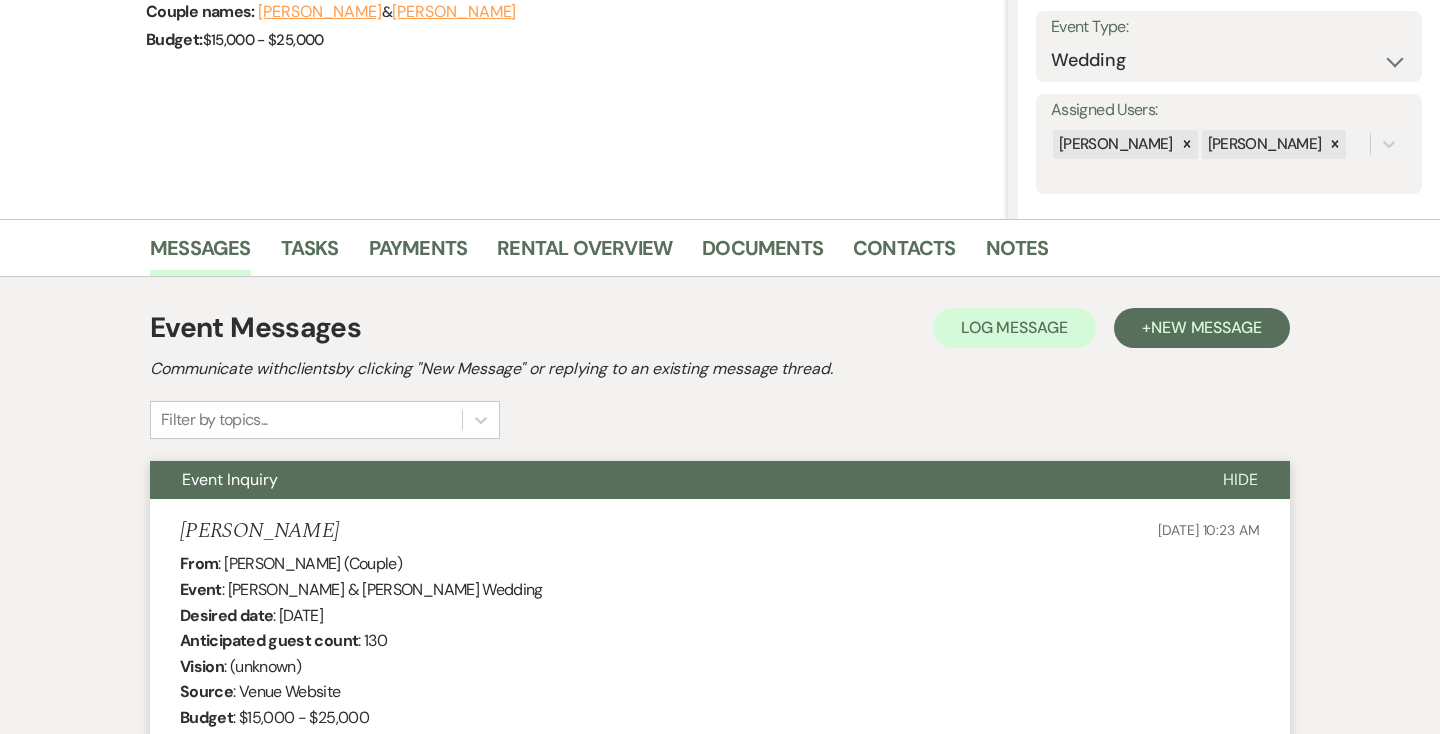 scroll, scrollTop: 0, scrollLeft: 0, axis: both 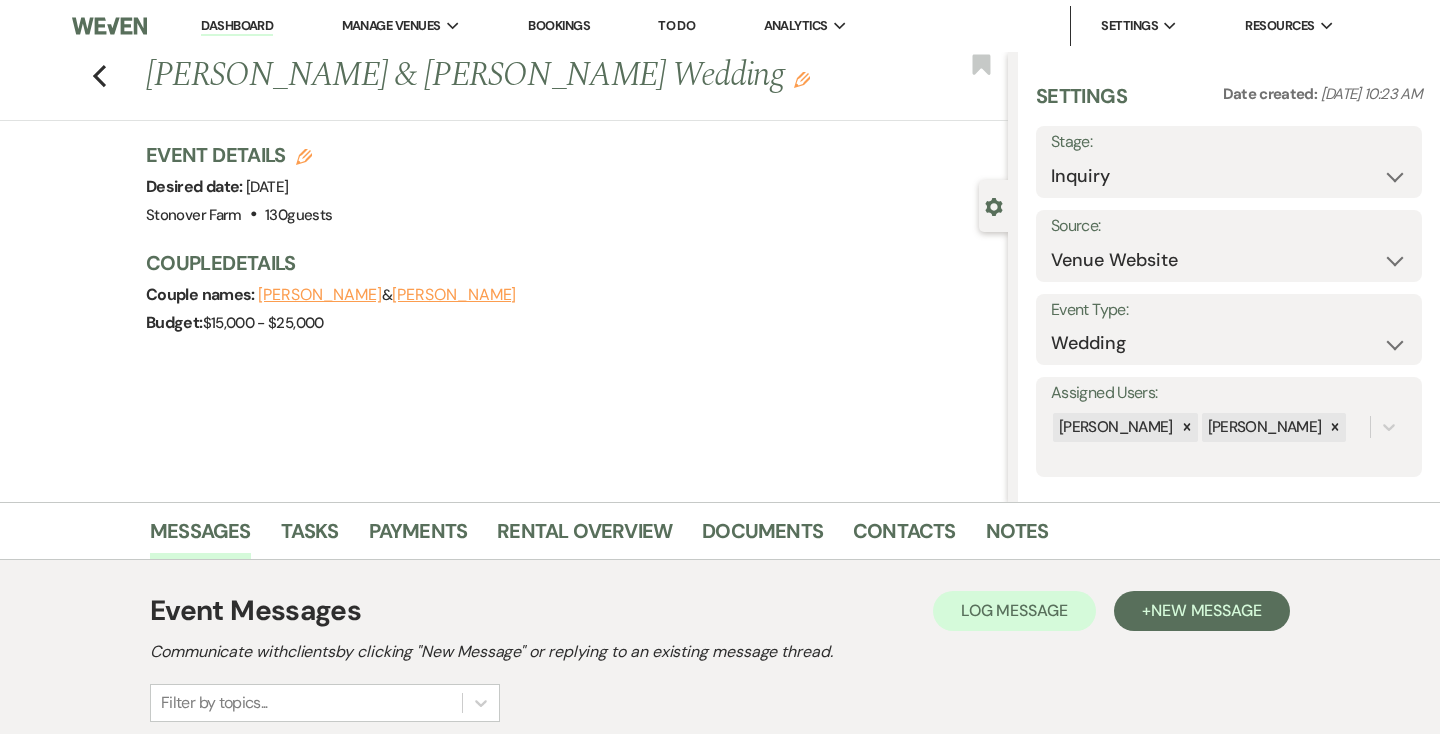 click on "Dashboard" at bounding box center (237, 26) 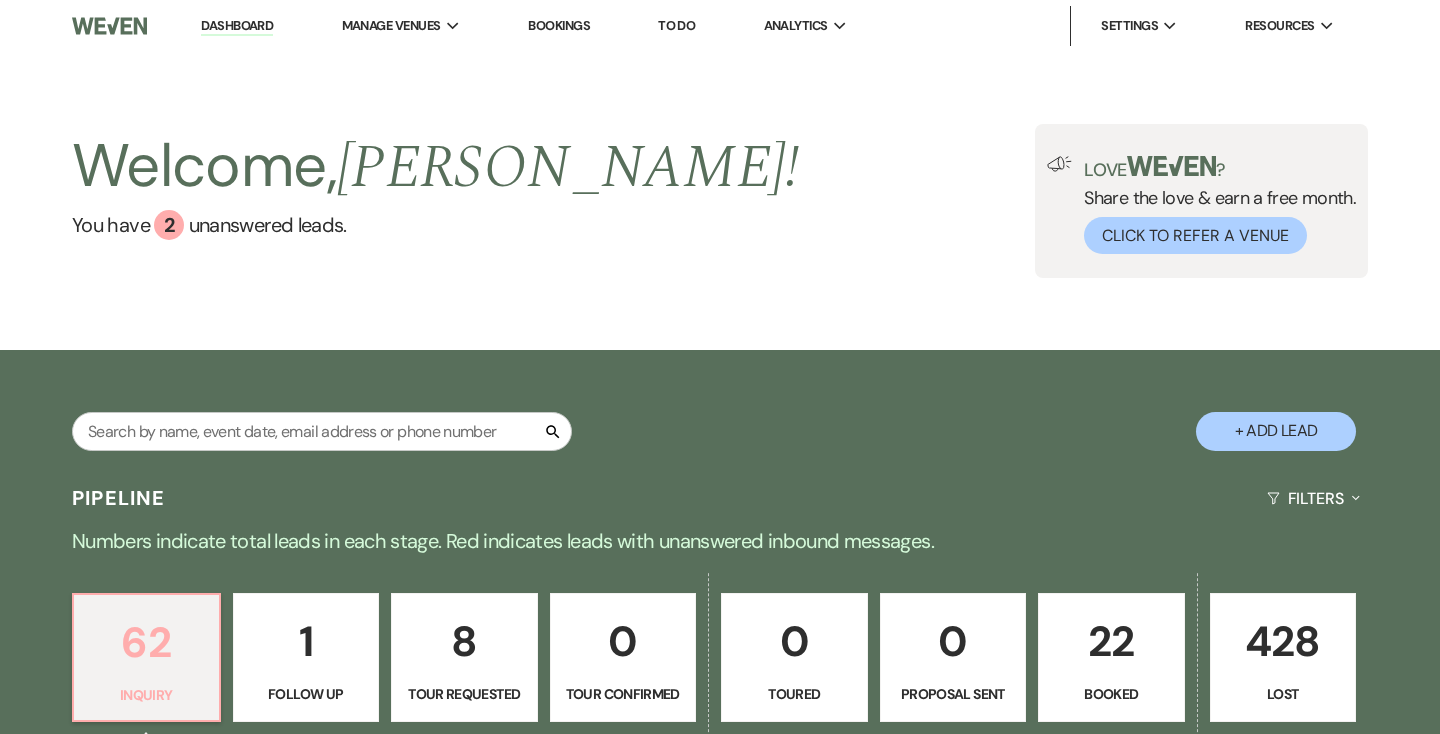 click on "62" at bounding box center [146, 642] 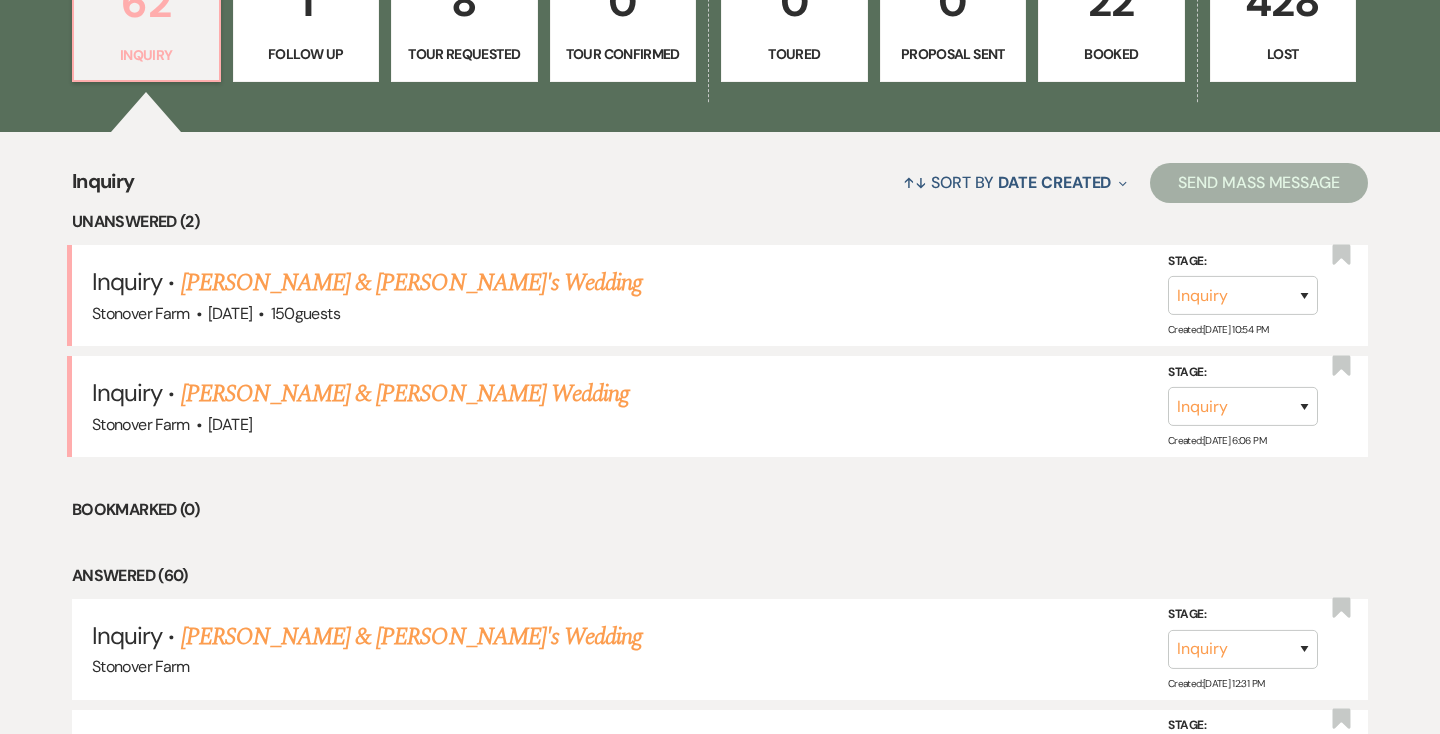 scroll, scrollTop: 641, scrollLeft: 0, axis: vertical 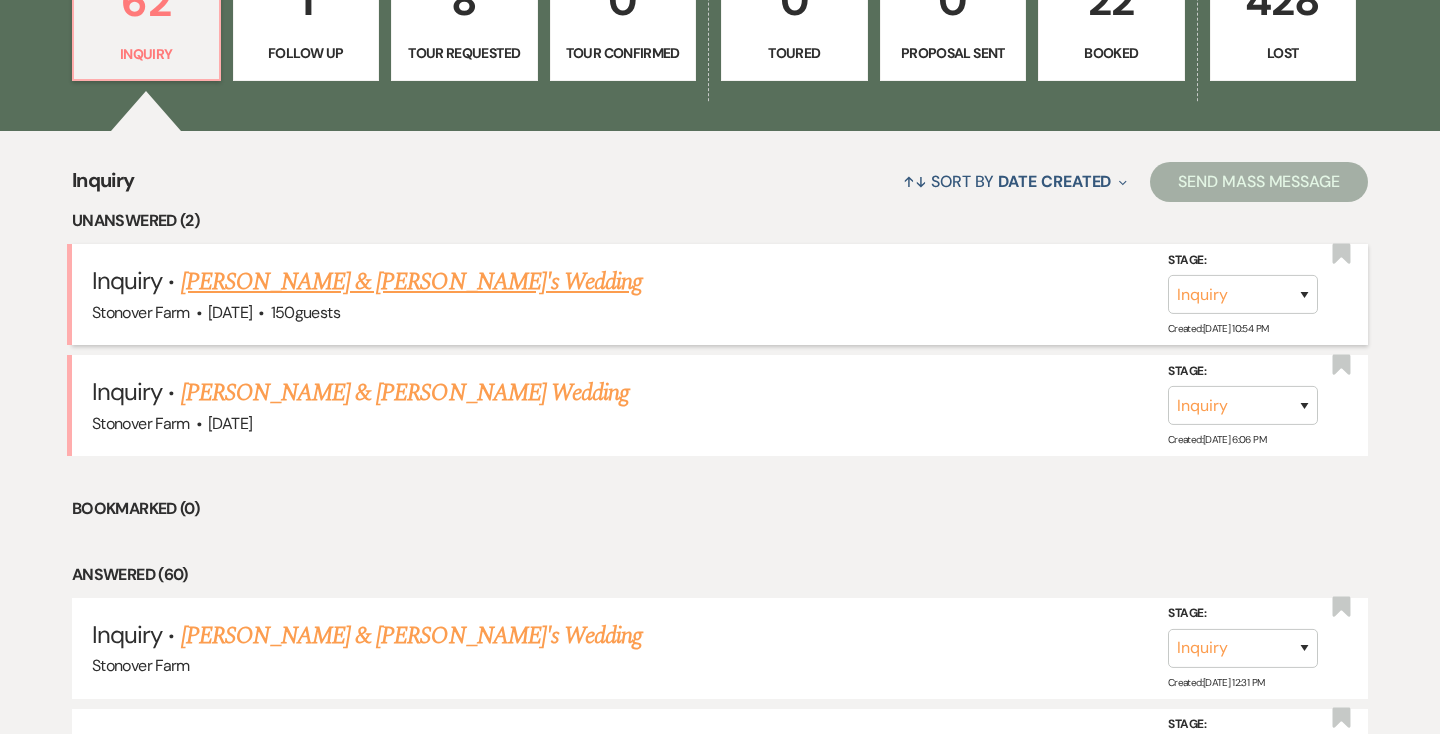 click on "[PERSON_NAME] & [PERSON_NAME]'s Wedding" at bounding box center [412, 282] 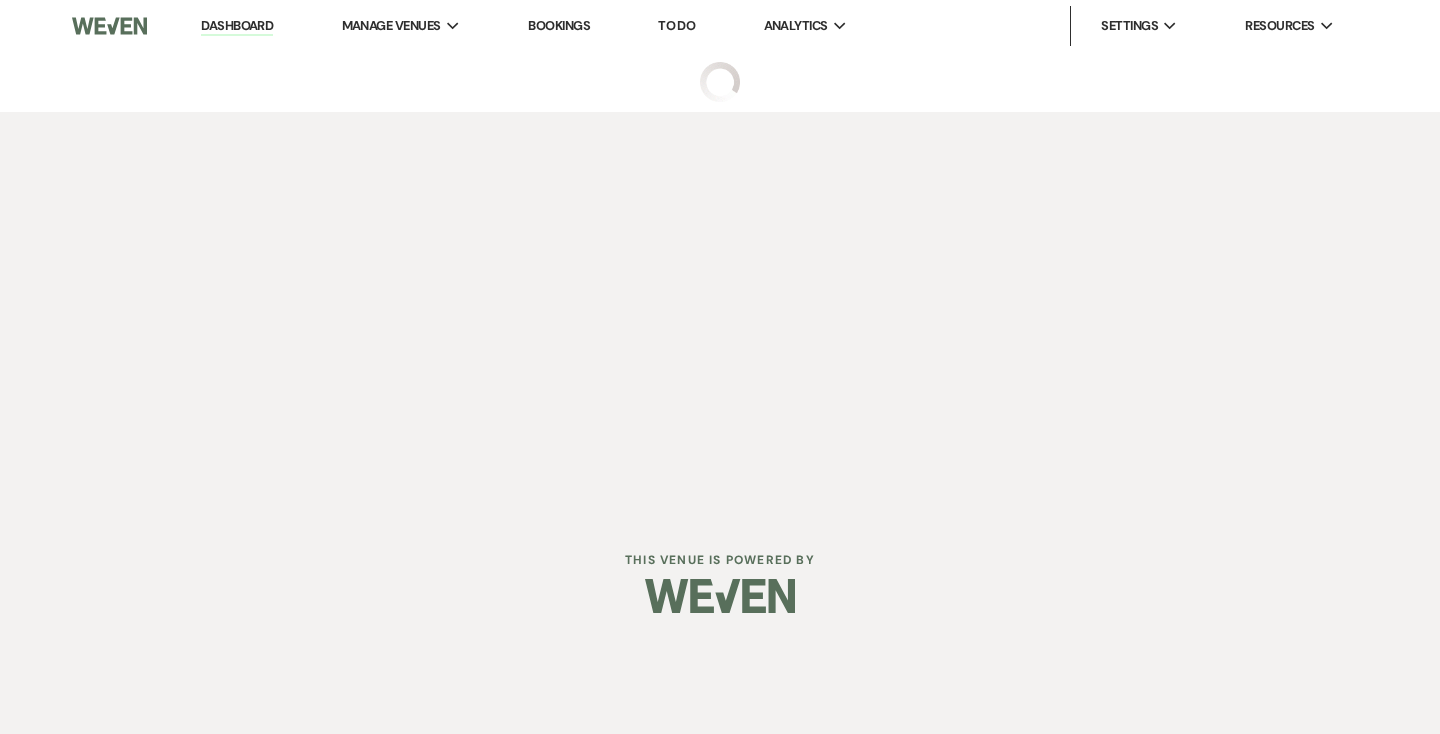 scroll, scrollTop: 0, scrollLeft: 0, axis: both 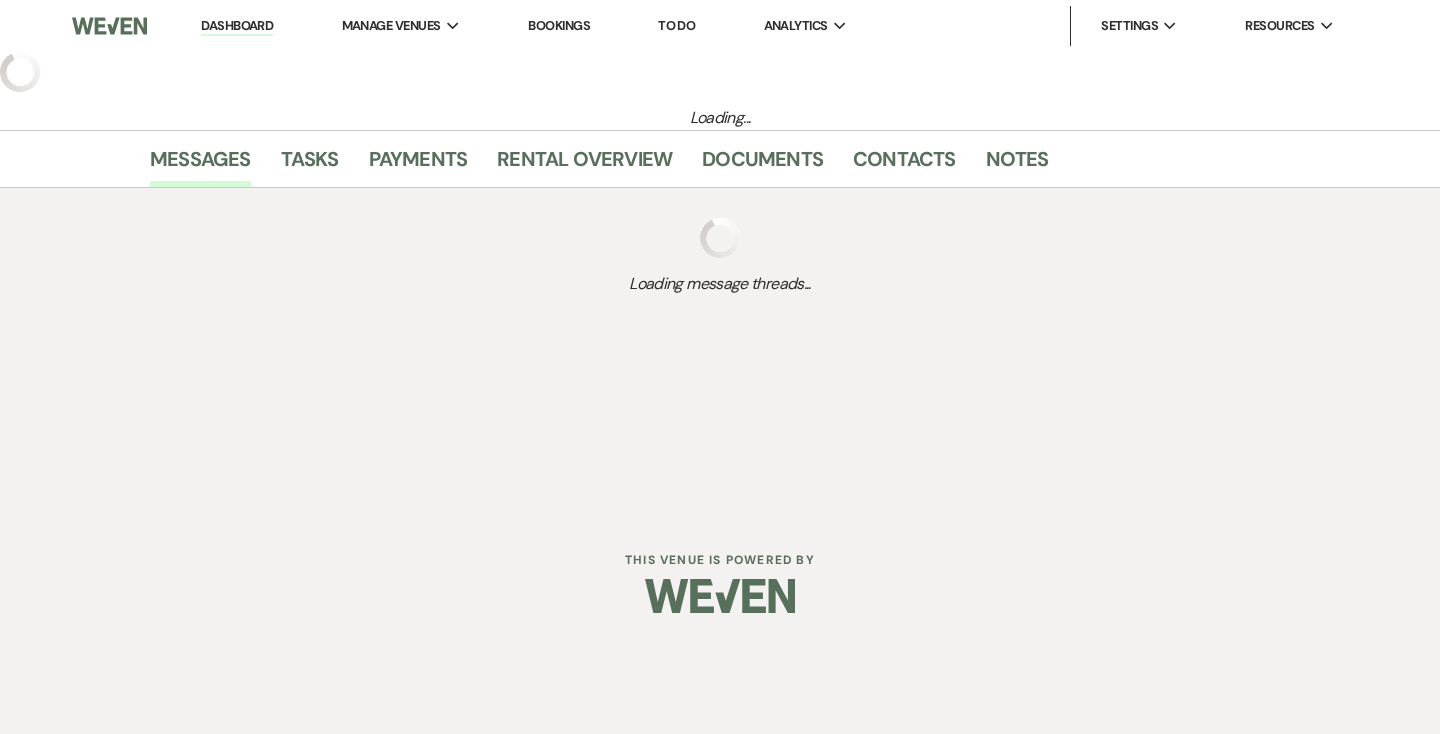 select on "5" 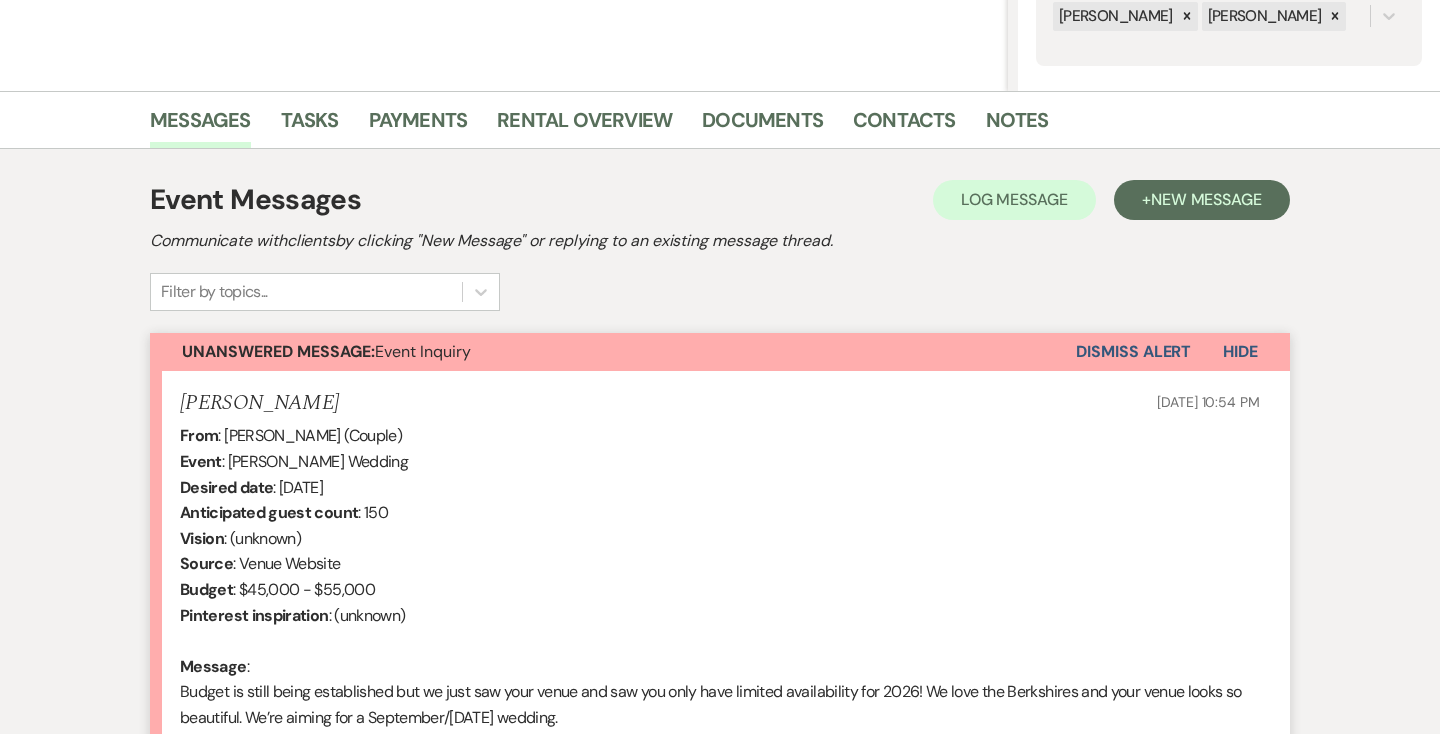scroll, scrollTop: 669, scrollLeft: 0, axis: vertical 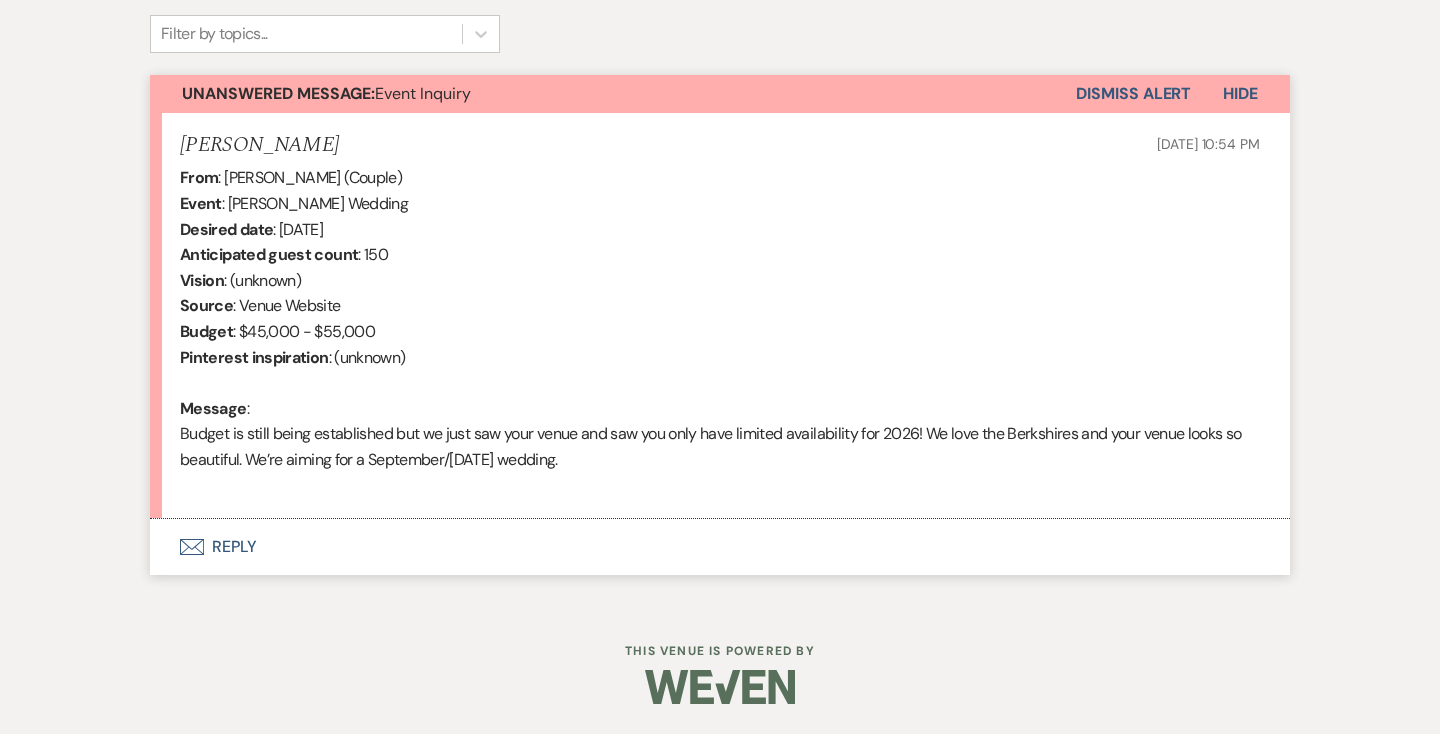 click on "Envelope Reply" at bounding box center [720, 547] 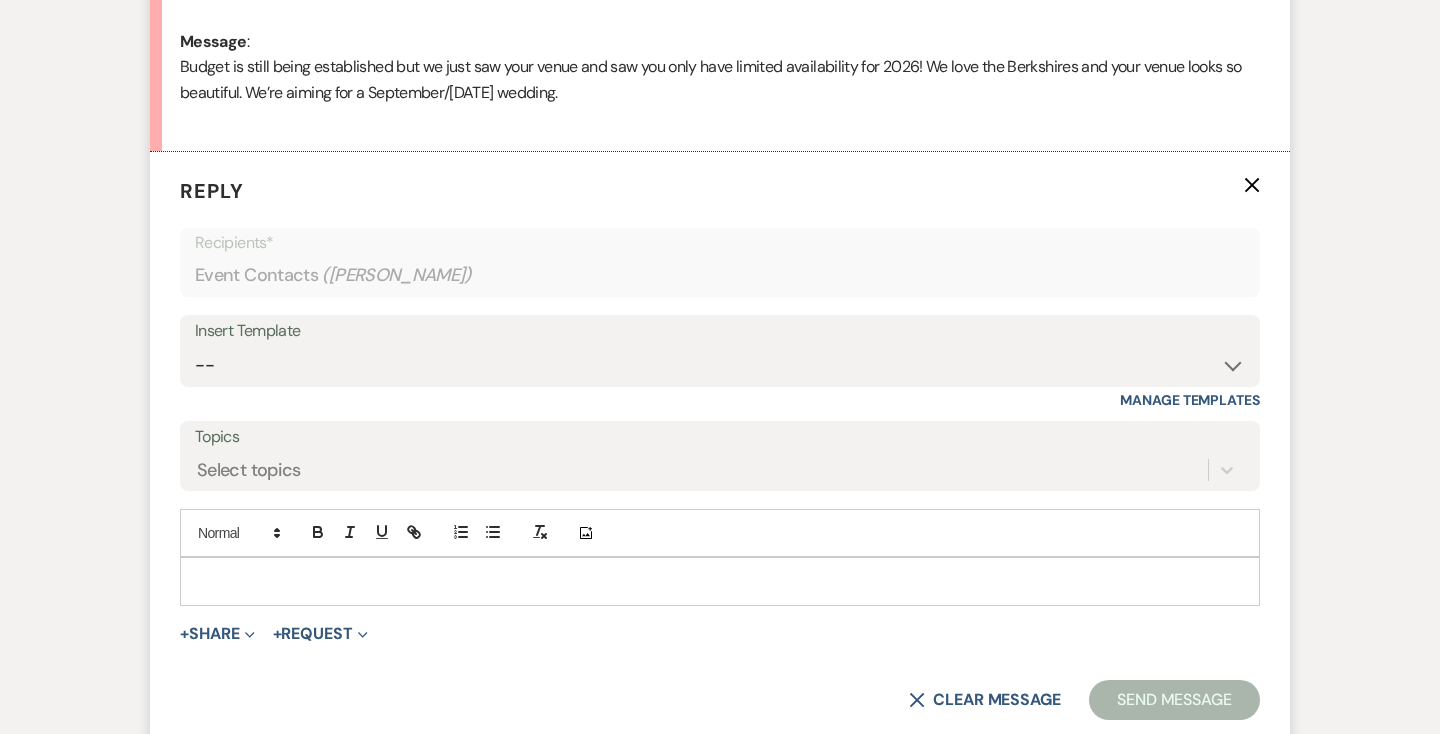 scroll, scrollTop: 1117, scrollLeft: 0, axis: vertical 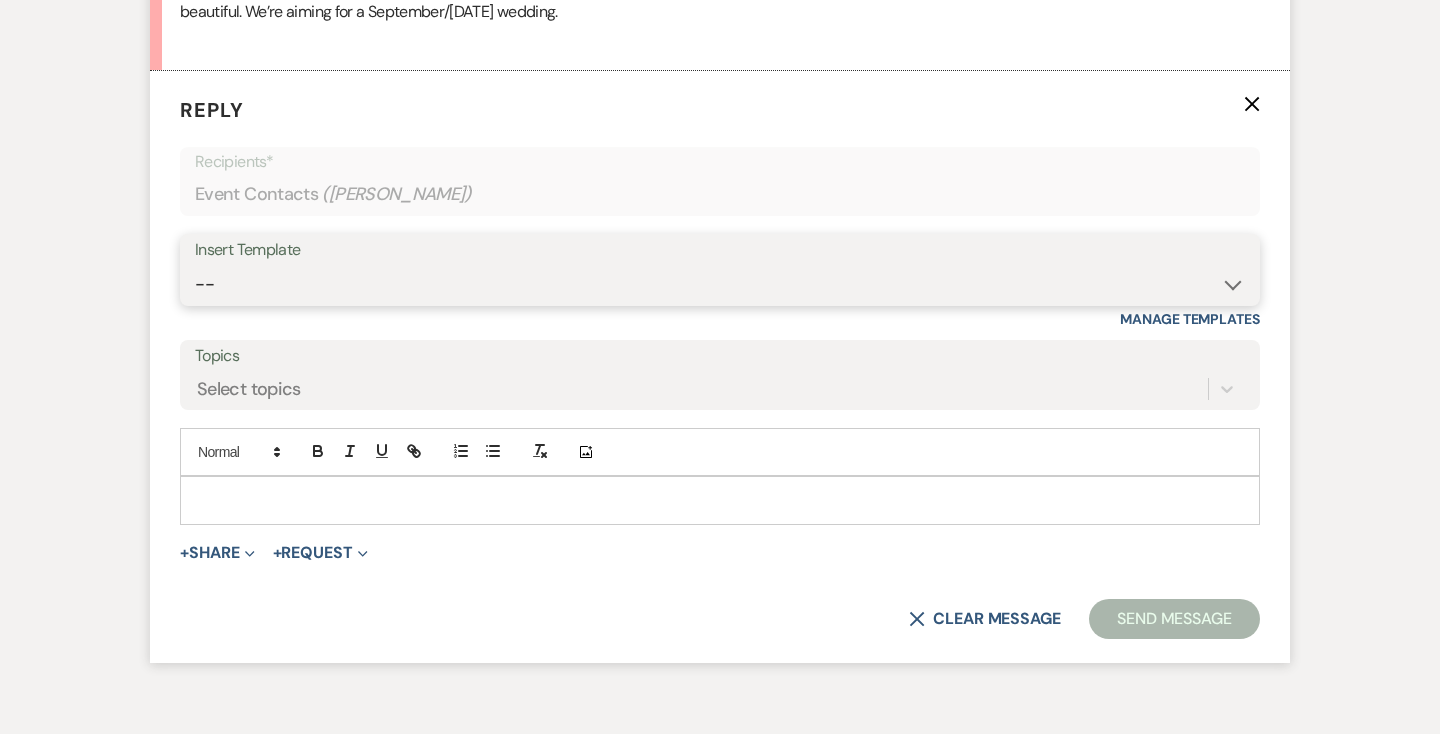 click on "-- Weven Planning Portal Introduction (Booked Events) Contract (Pre-Booked Leads) House Rules (A Week Before Wedding) Copy of Initial Inquiry Response Copy of Tour Request Response Copy of Follow Up Copy of Contract (Pre-Booked Leads) Copy of Weven Planning Portal Introduction (Booked Events) Stonover Farm - Weven Planning Portal Introduction (Booked Events)" at bounding box center [720, 284] 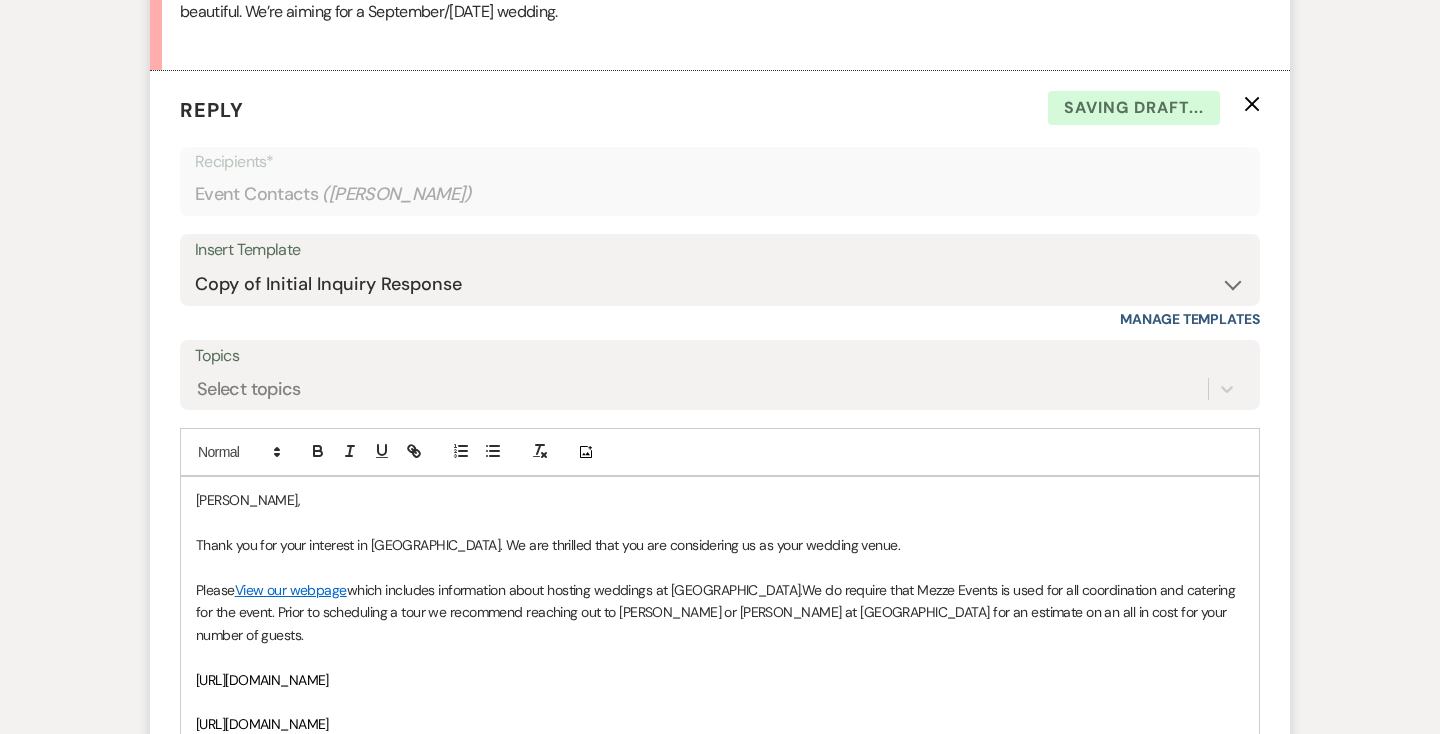 click on "[PERSON_NAME]," at bounding box center [720, 500] 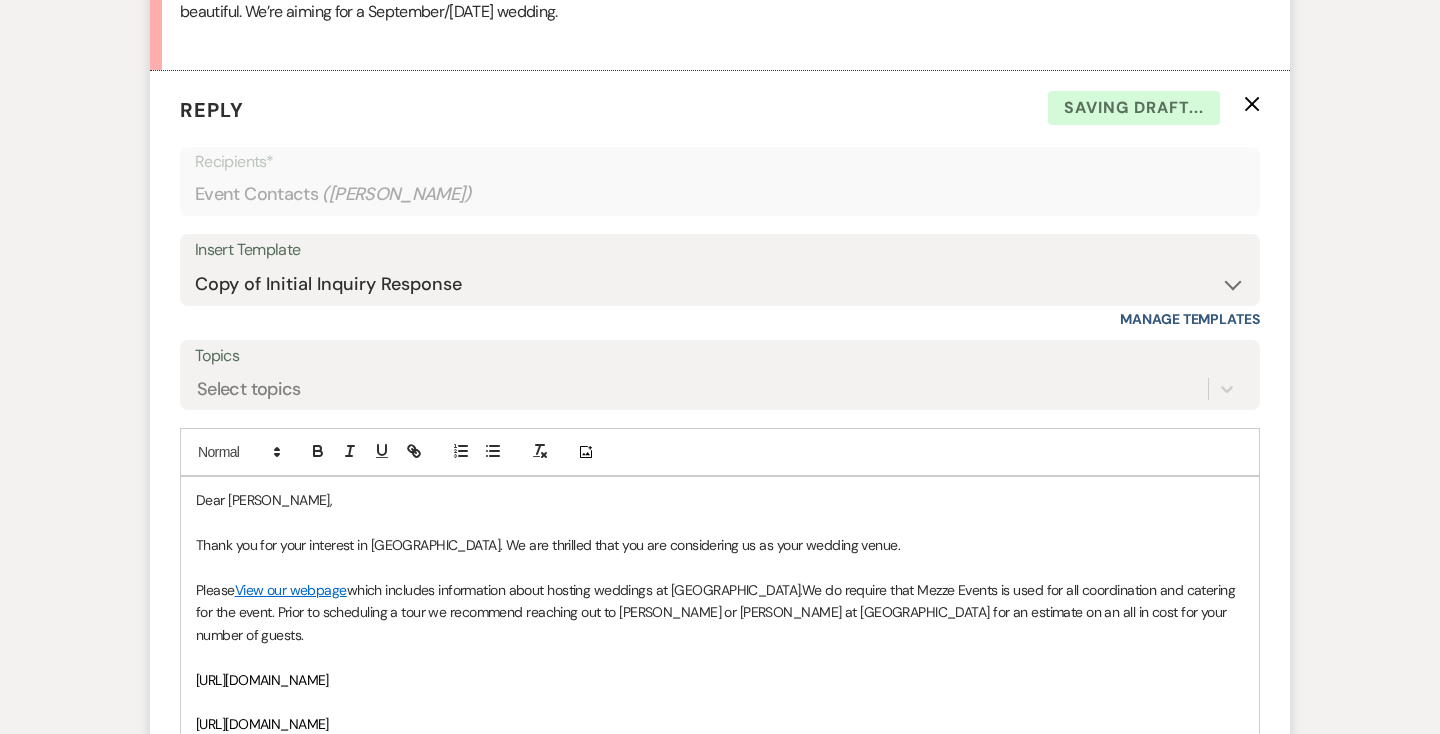 click on "Thank you for your interest in [GEOGRAPHIC_DATA]. We are thrilled that you are considering us as your wedding venue." at bounding box center (720, 545) 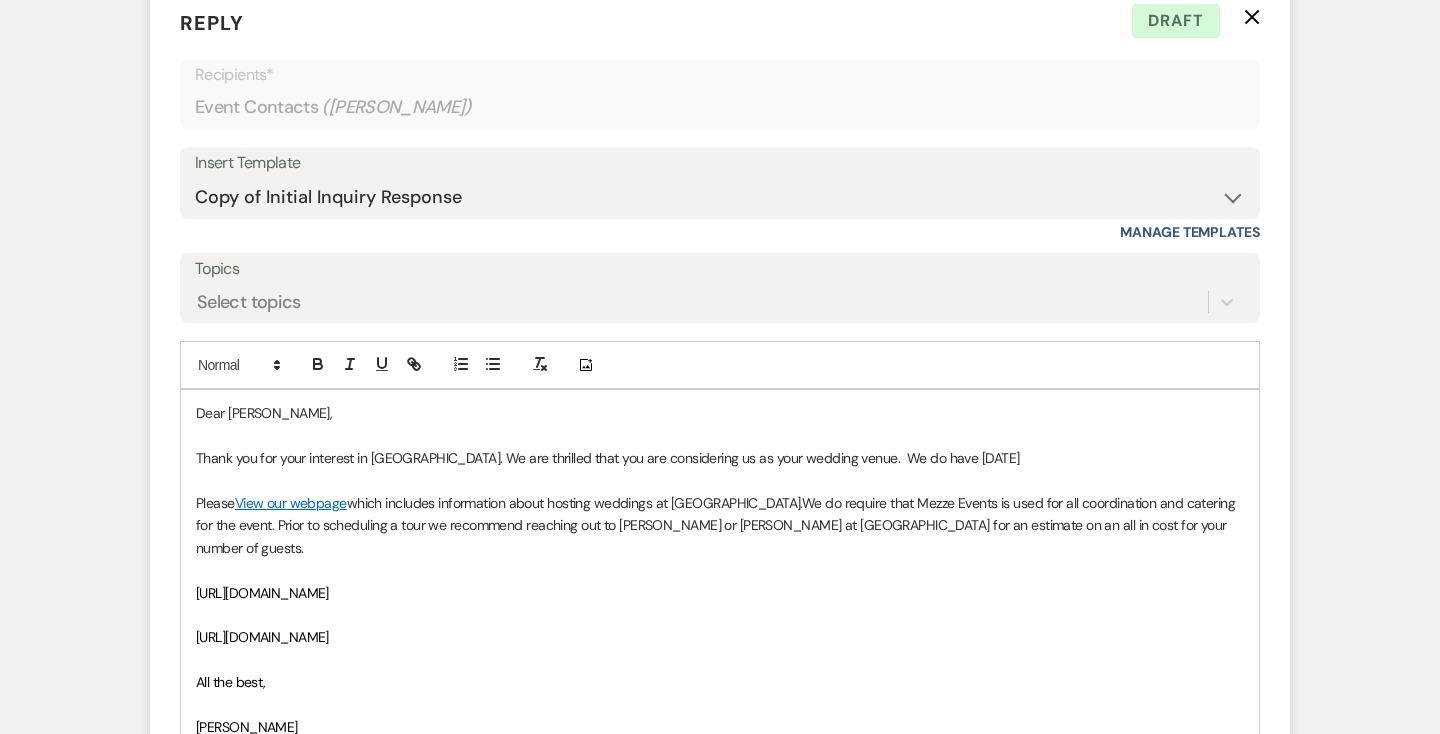 scroll, scrollTop: 1207, scrollLeft: 0, axis: vertical 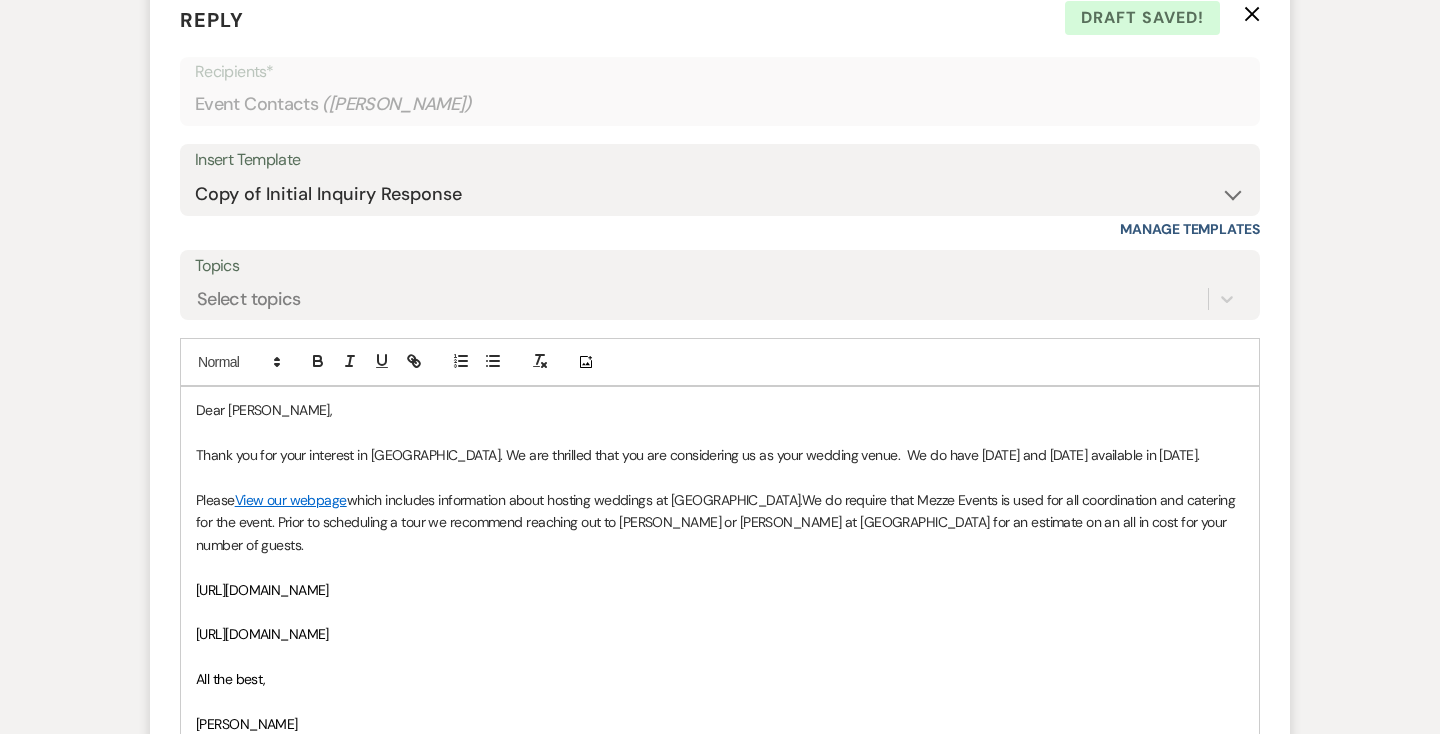 click on "Thank you for your interest in [GEOGRAPHIC_DATA]. We are thrilled that you are considering us as your wedding venue.  We do have [DATE] and [DATE] available in [DATE]." at bounding box center (720, 455) 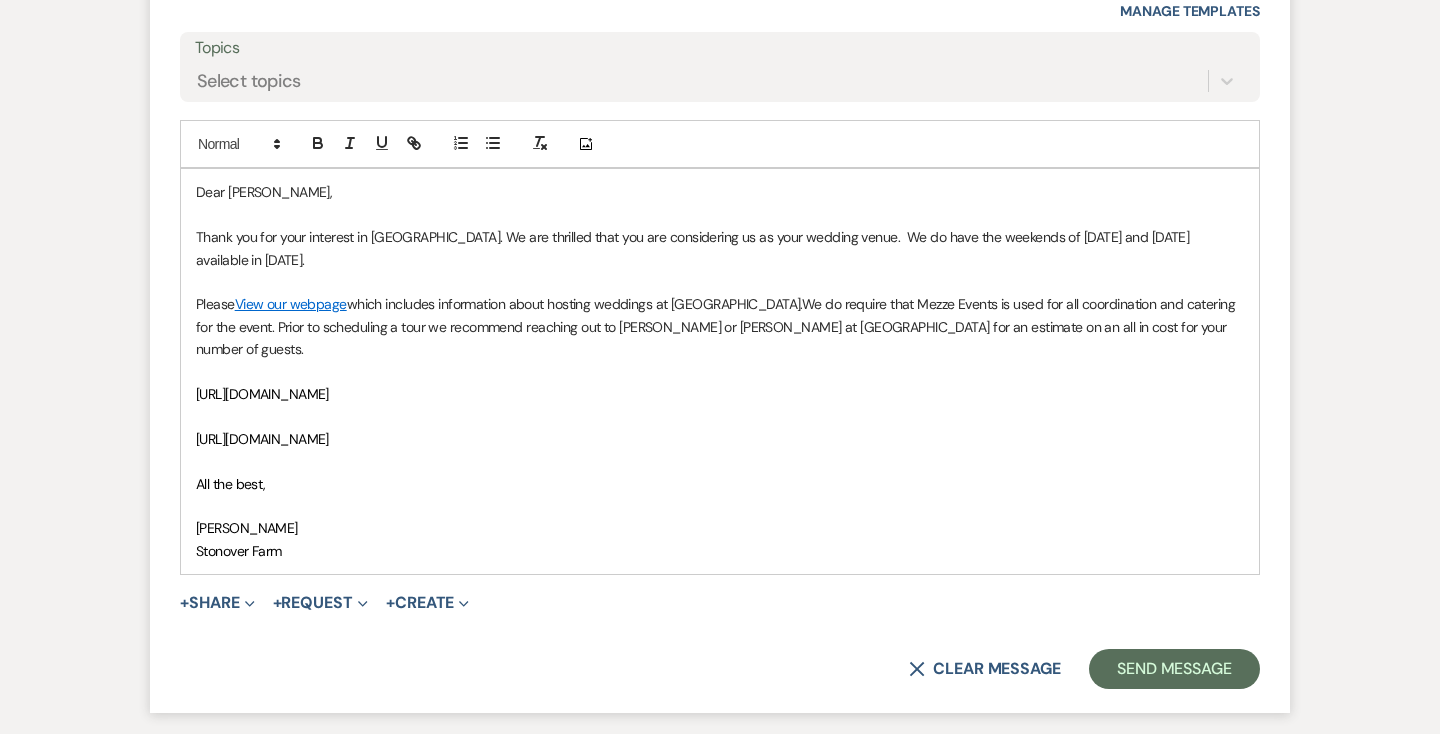 scroll, scrollTop: 1459, scrollLeft: 0, axis: vertical 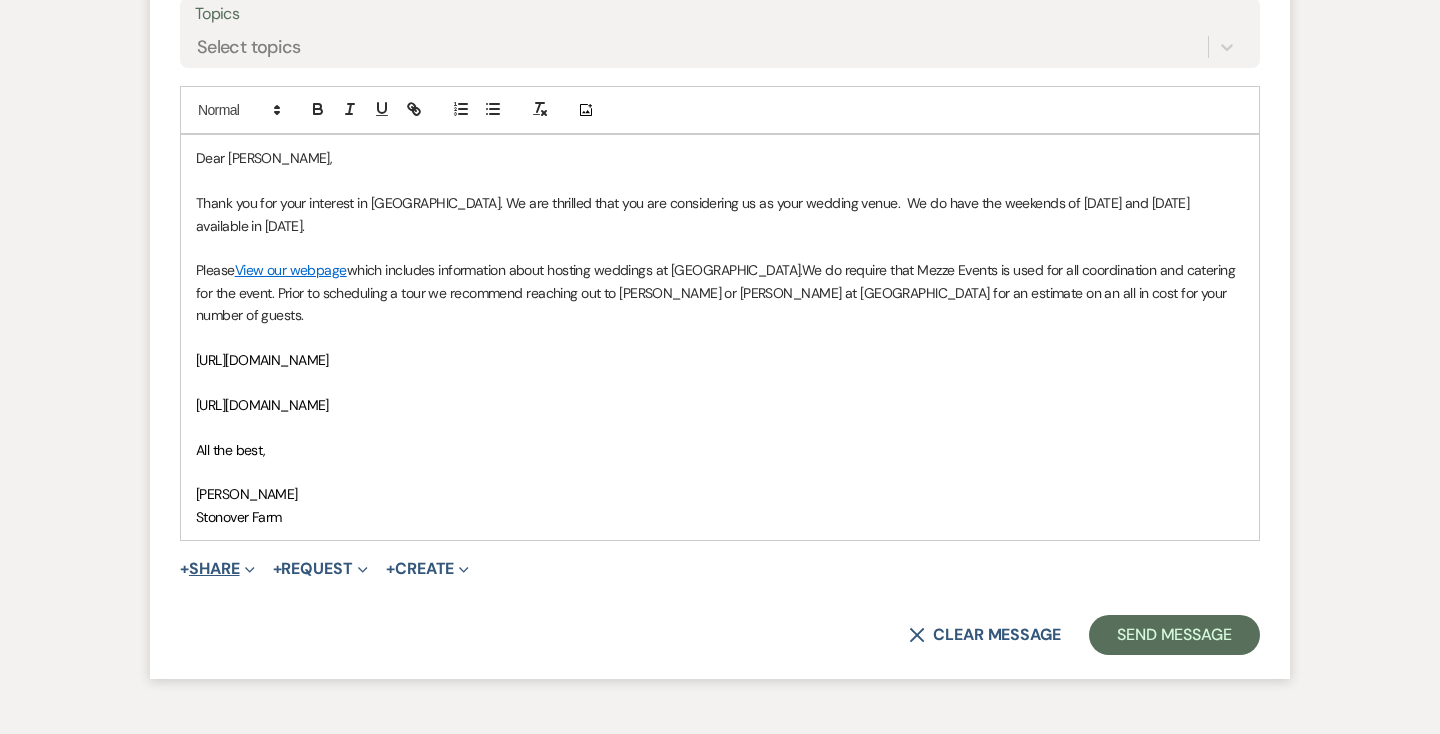 click on "Expand" 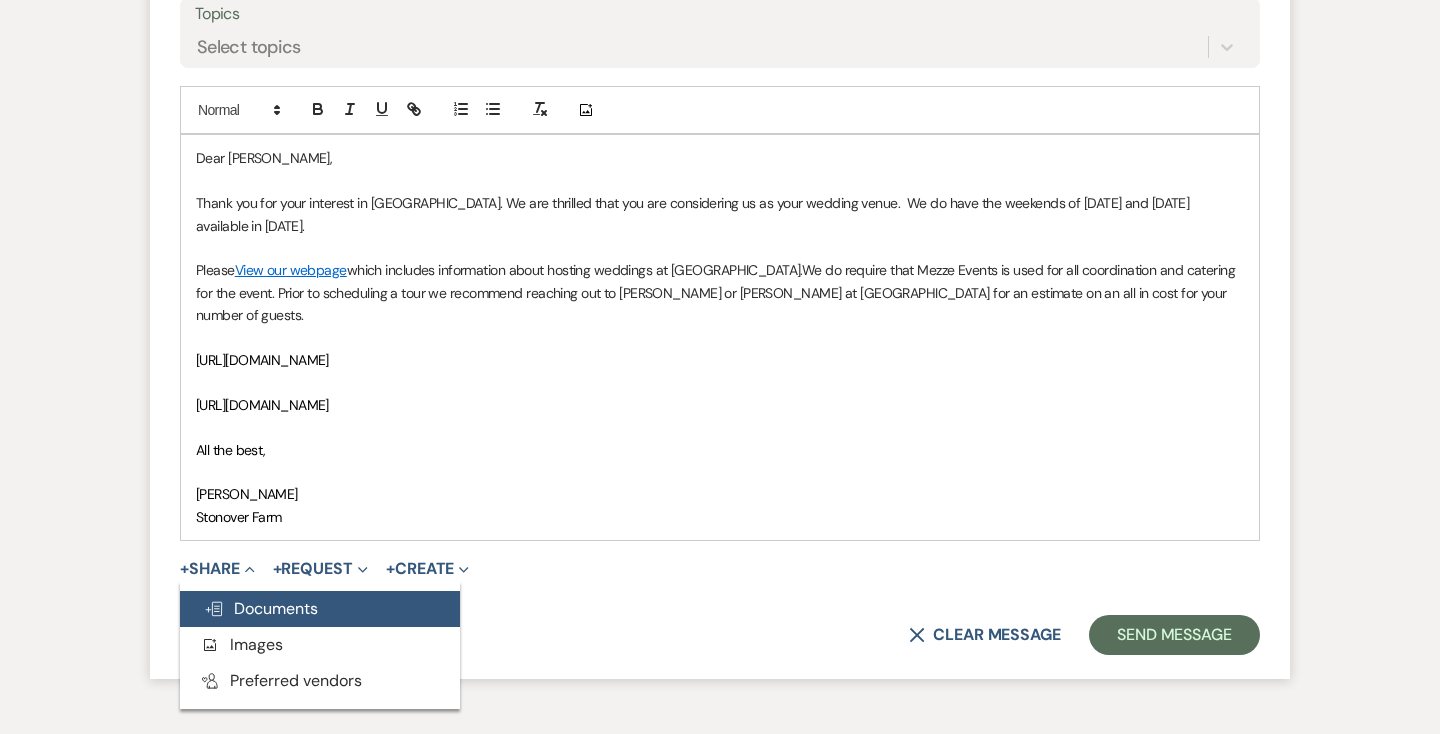 click on "Doc Upload Documents" at bounding box center [261, 608] 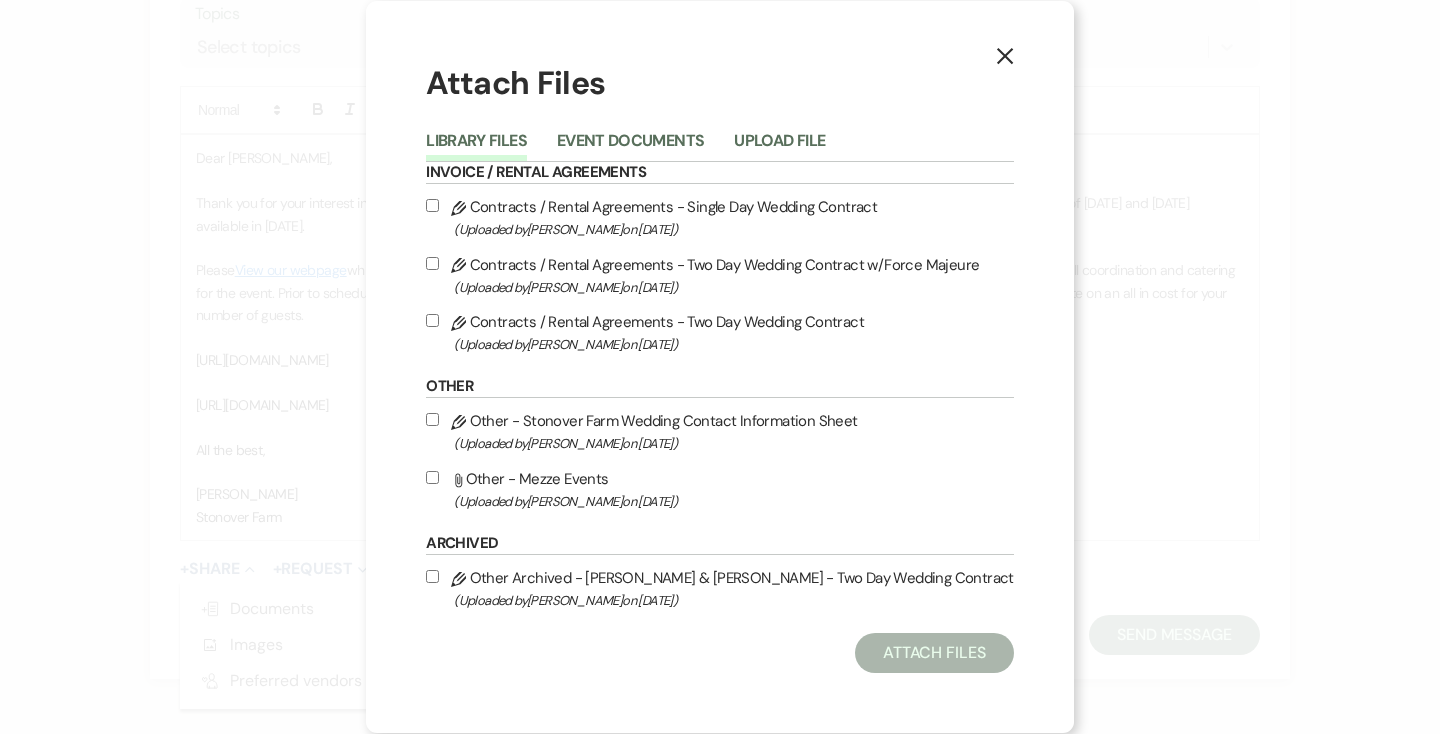 click on "Attach File Other - Mezze Events (Uploaded by  [PERSON_NAME]  on   [DATE] )" at bounding box center [432, 477] 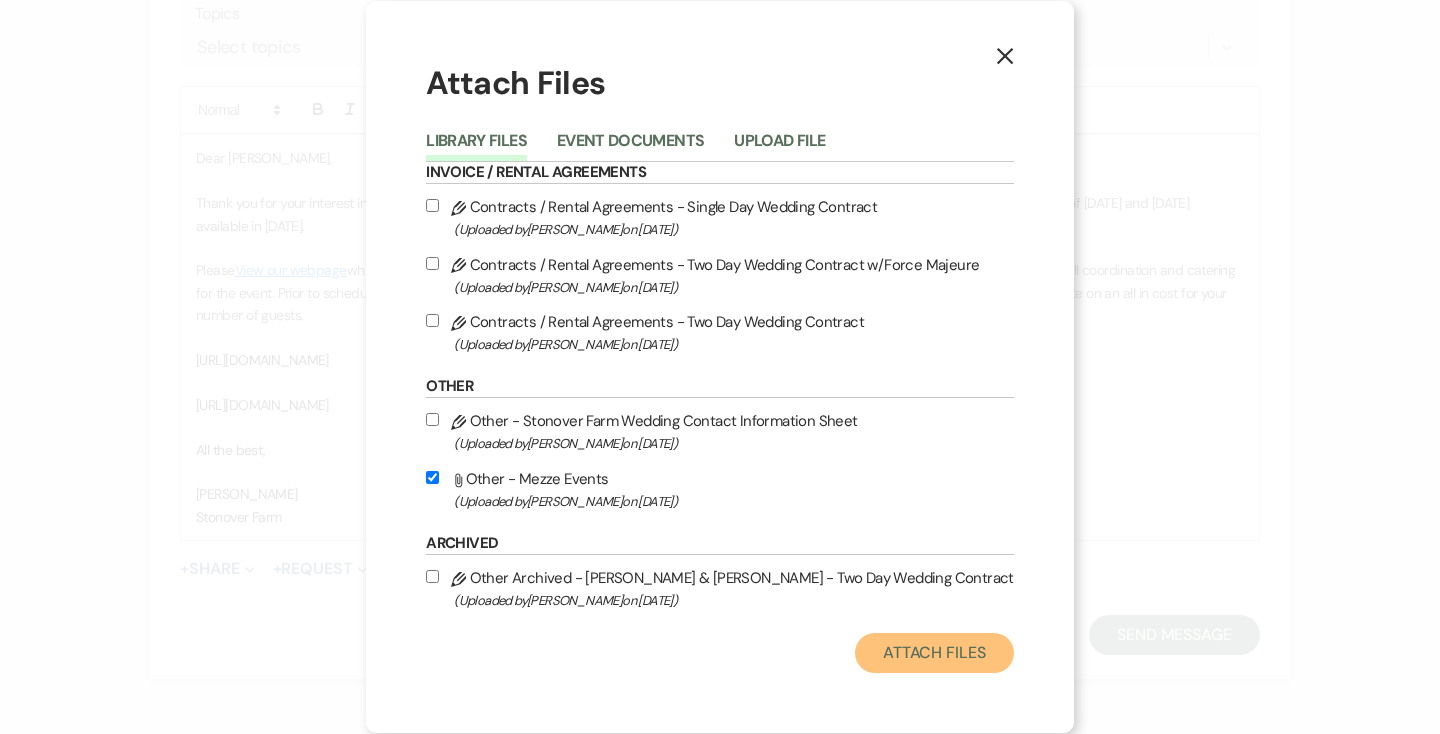 click on "Attach Files" at bounding box center (934, 653) 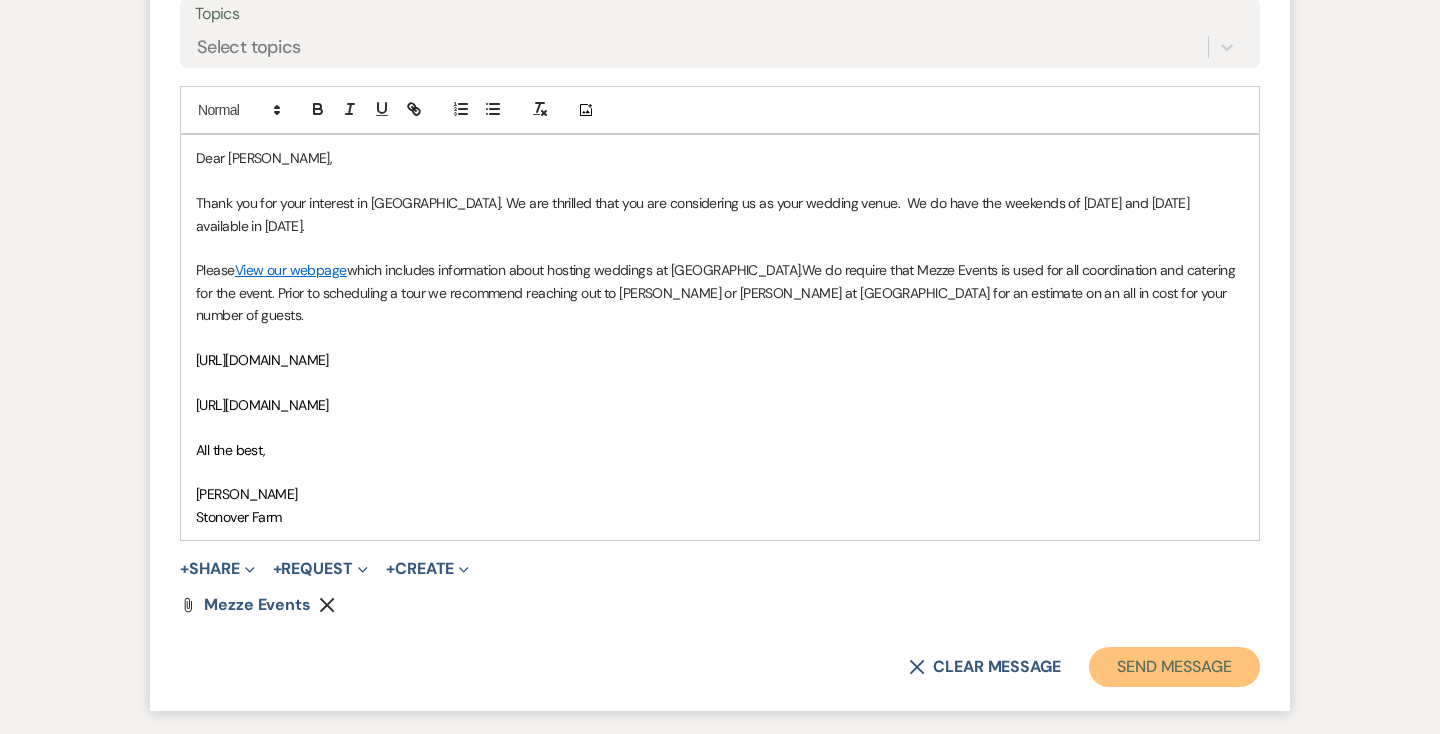 click on "Send Message" at bounding box center [1174, 667] 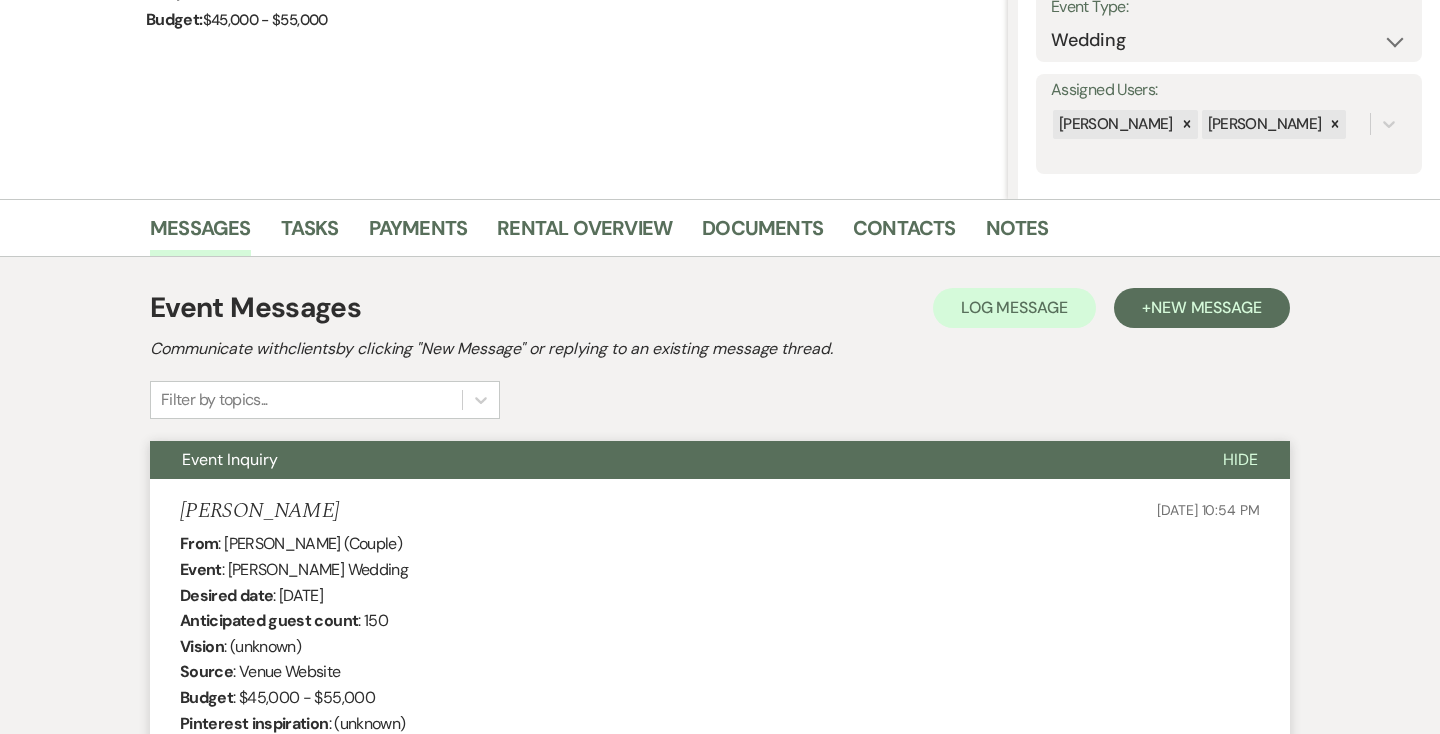 scroll, scrollTop: 0, scrollLeft: 0, axis: both 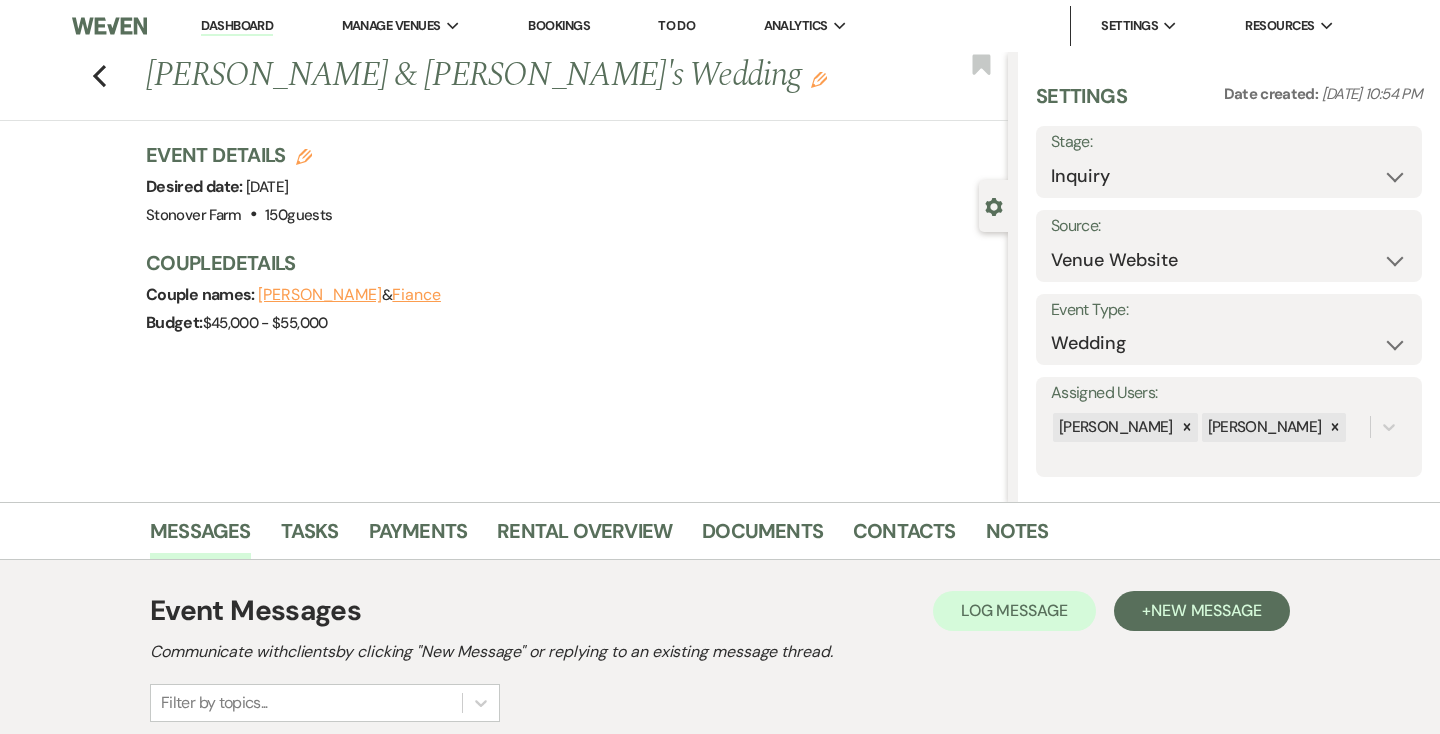 click on "Dashboard" at bounding box center [237, 26] 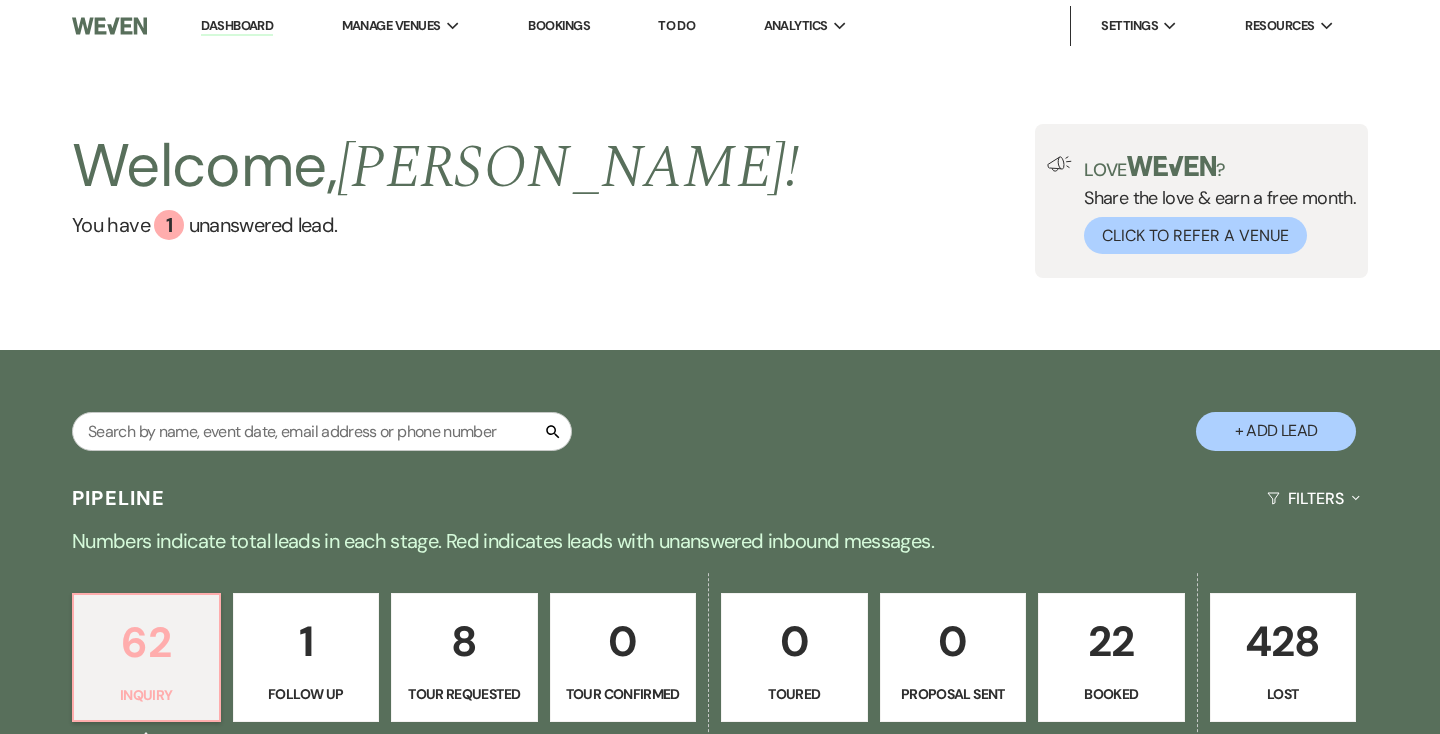 click on "62" at bounding box center (146, 642) 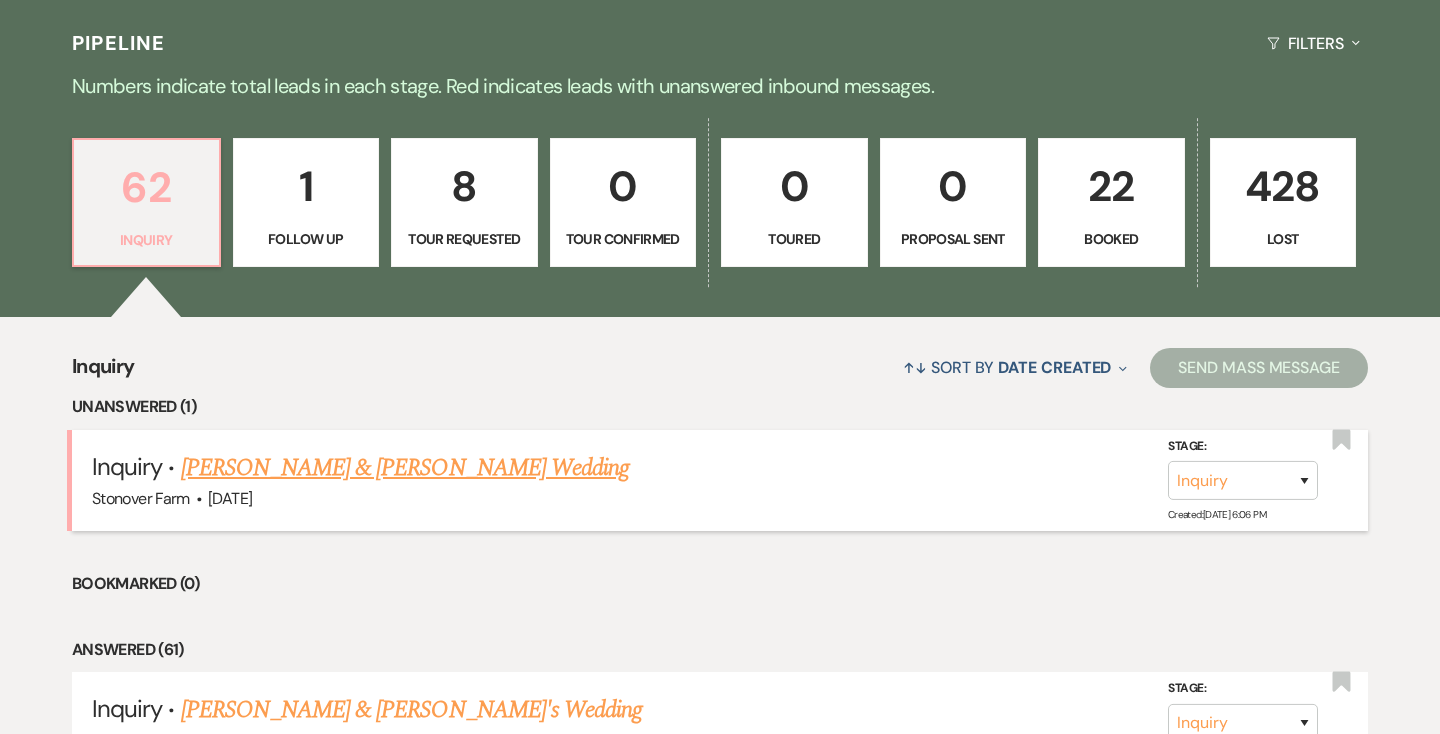 scroll, scrollTop: 467, scrollLeft: 0, axis: vertical 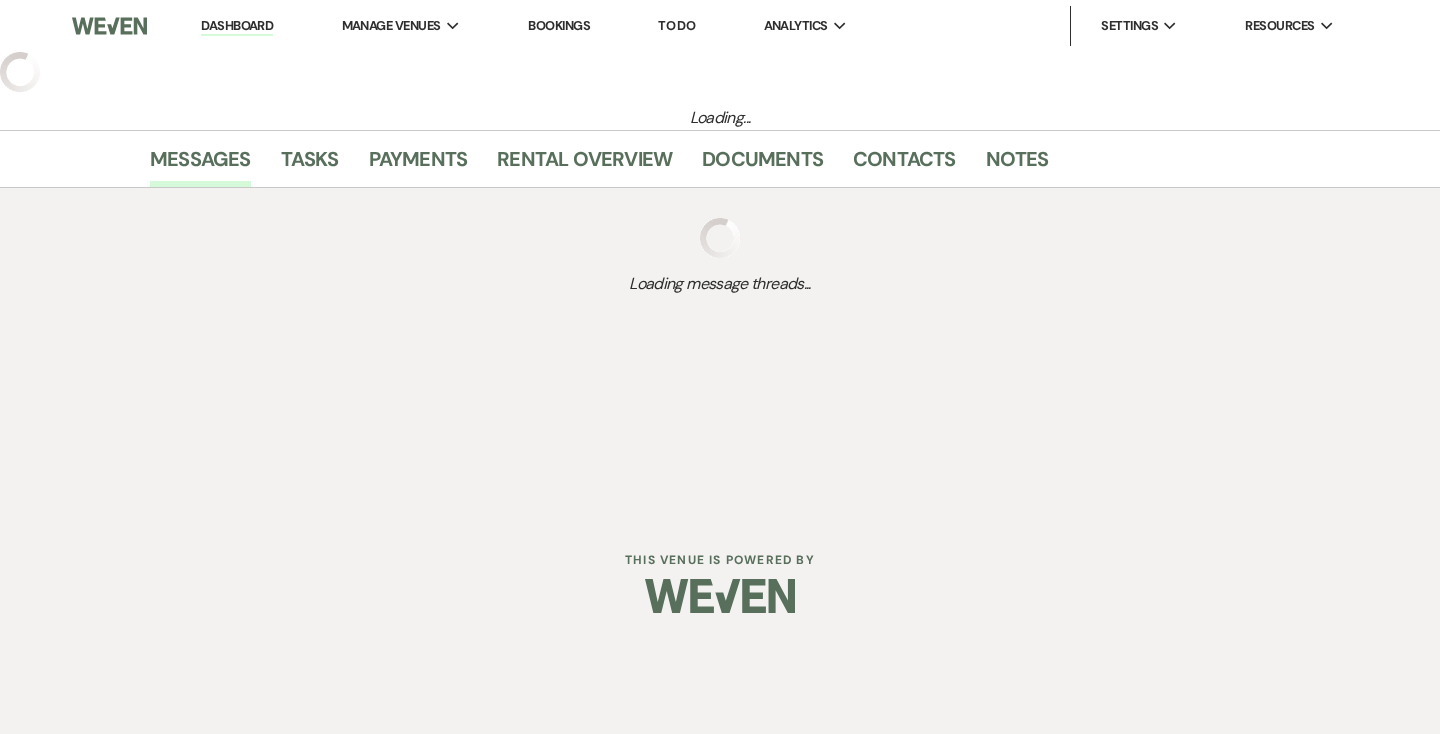 select on "5" 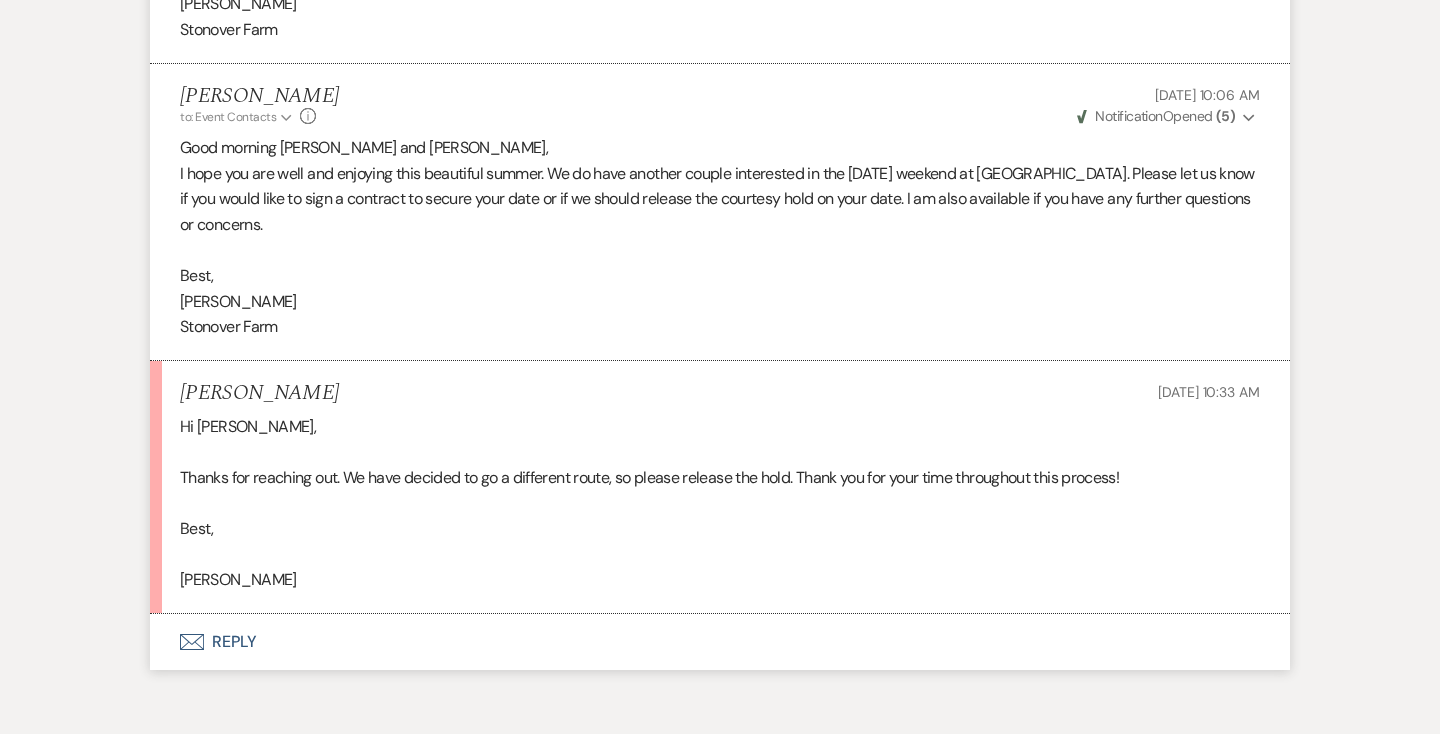 scroll, scrollTop: 2767, scrollLeft: 0, axis: vertical 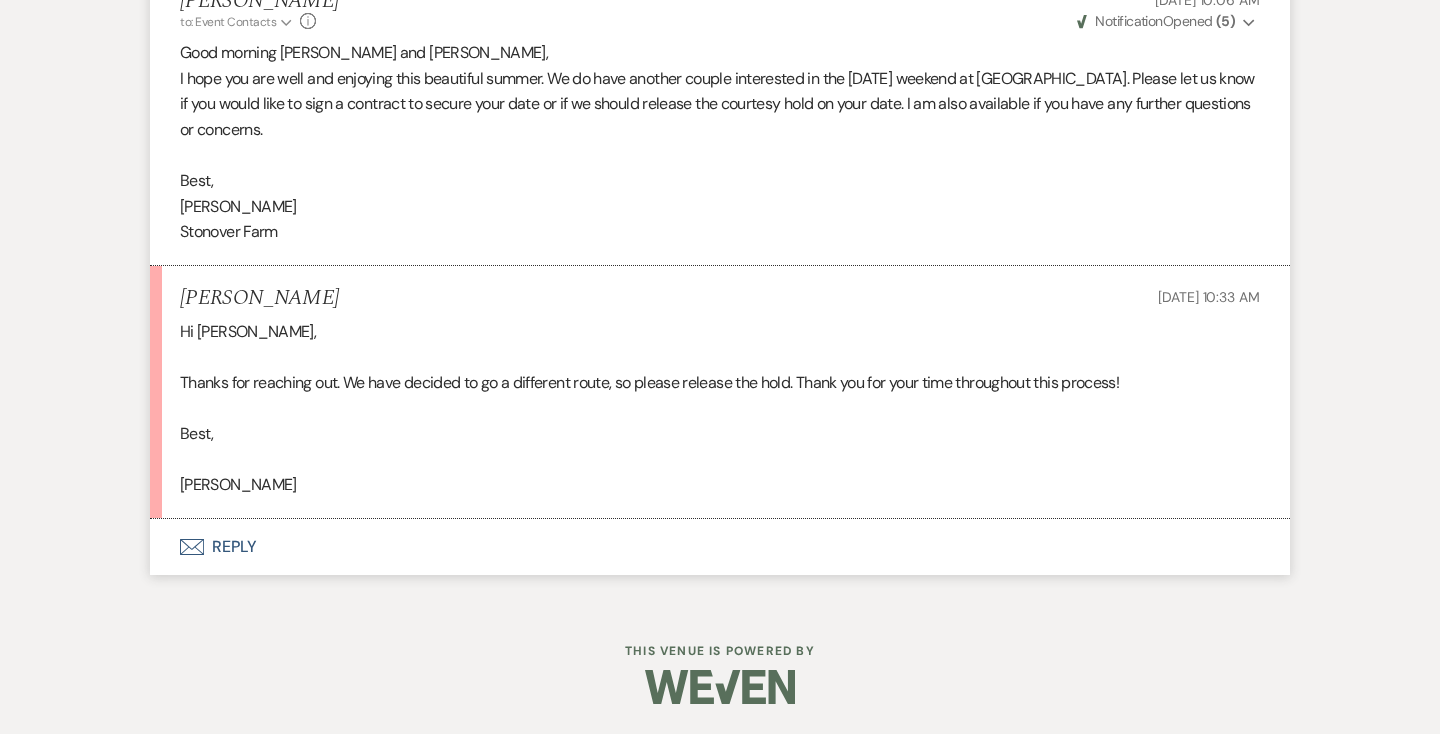 click on "Envelope Reply" at bounding box center (720, 547) 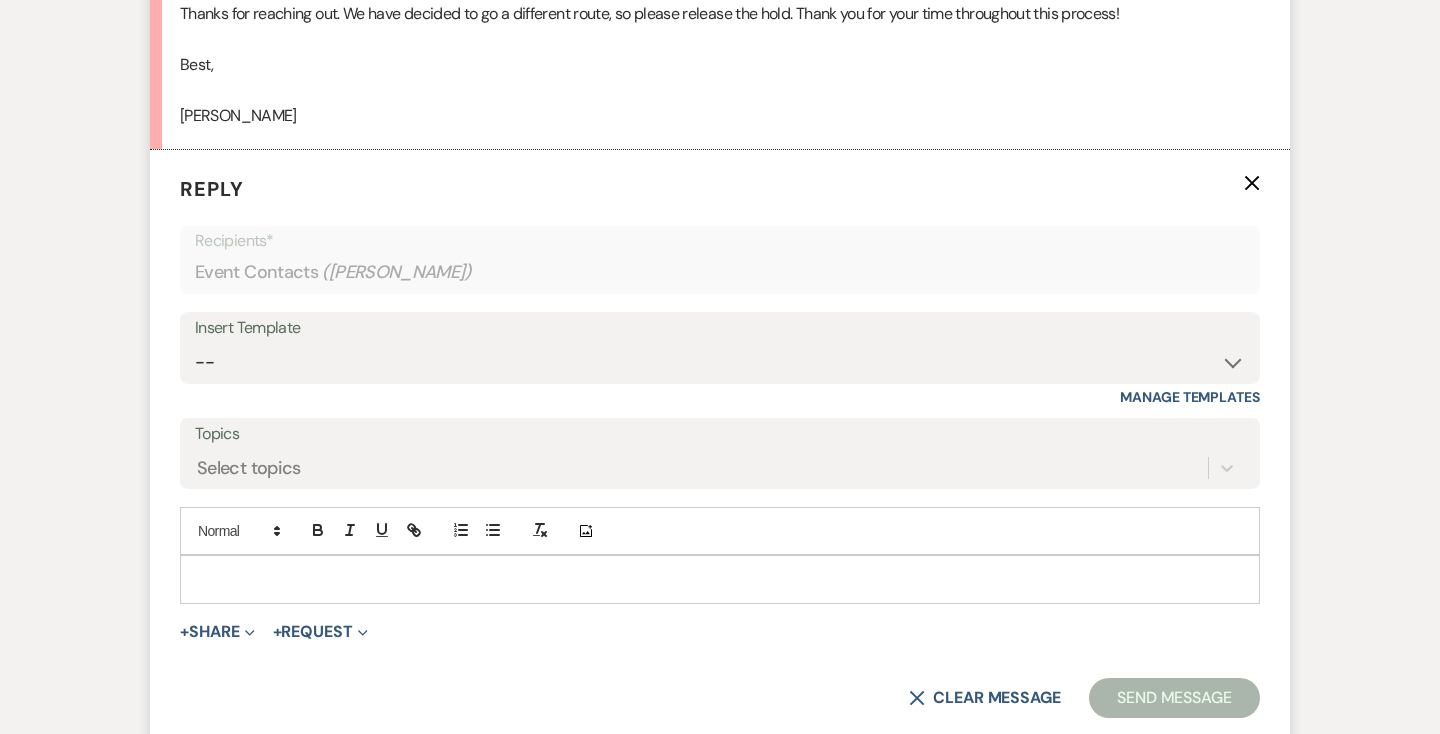 scroll, scrollTop: 3214, scrollLeft: 0, axis: vertical 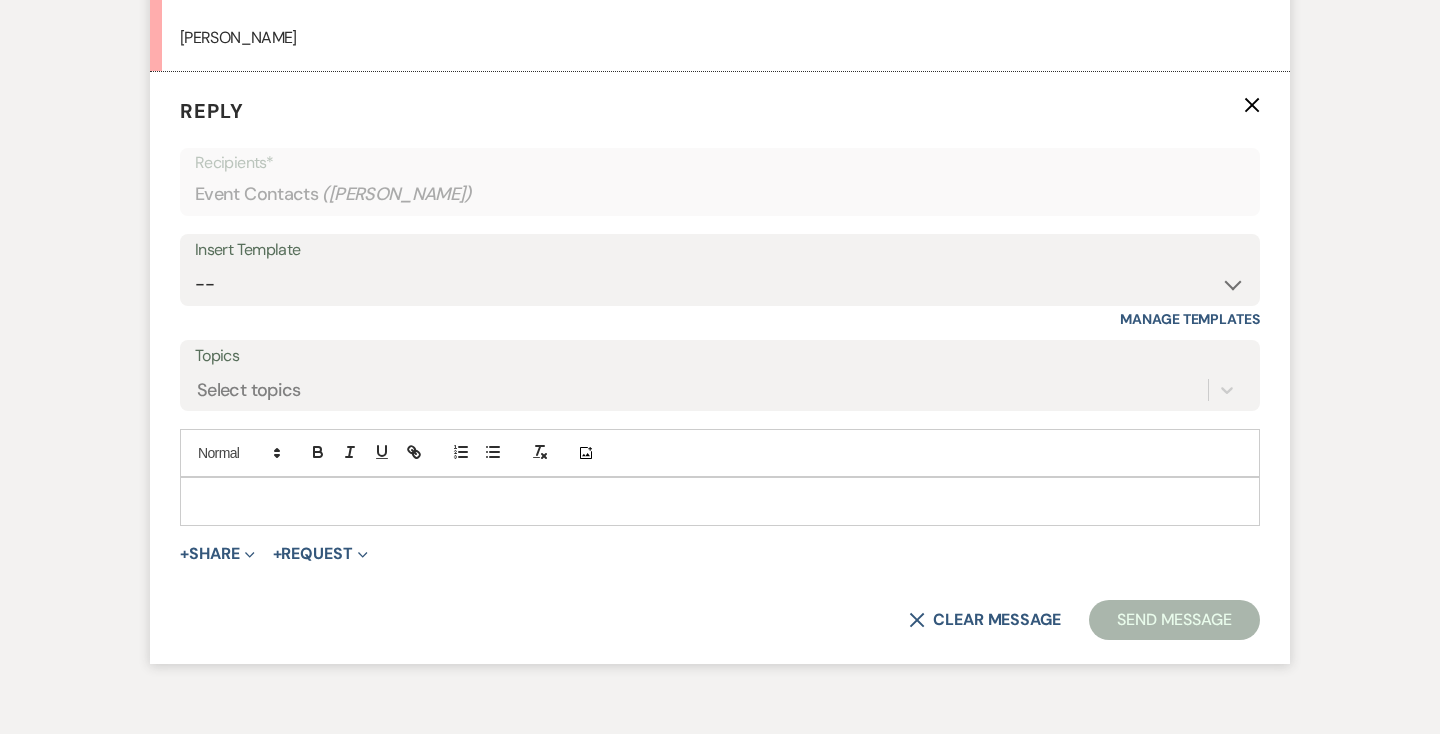 click at bounding box center [720, 501] 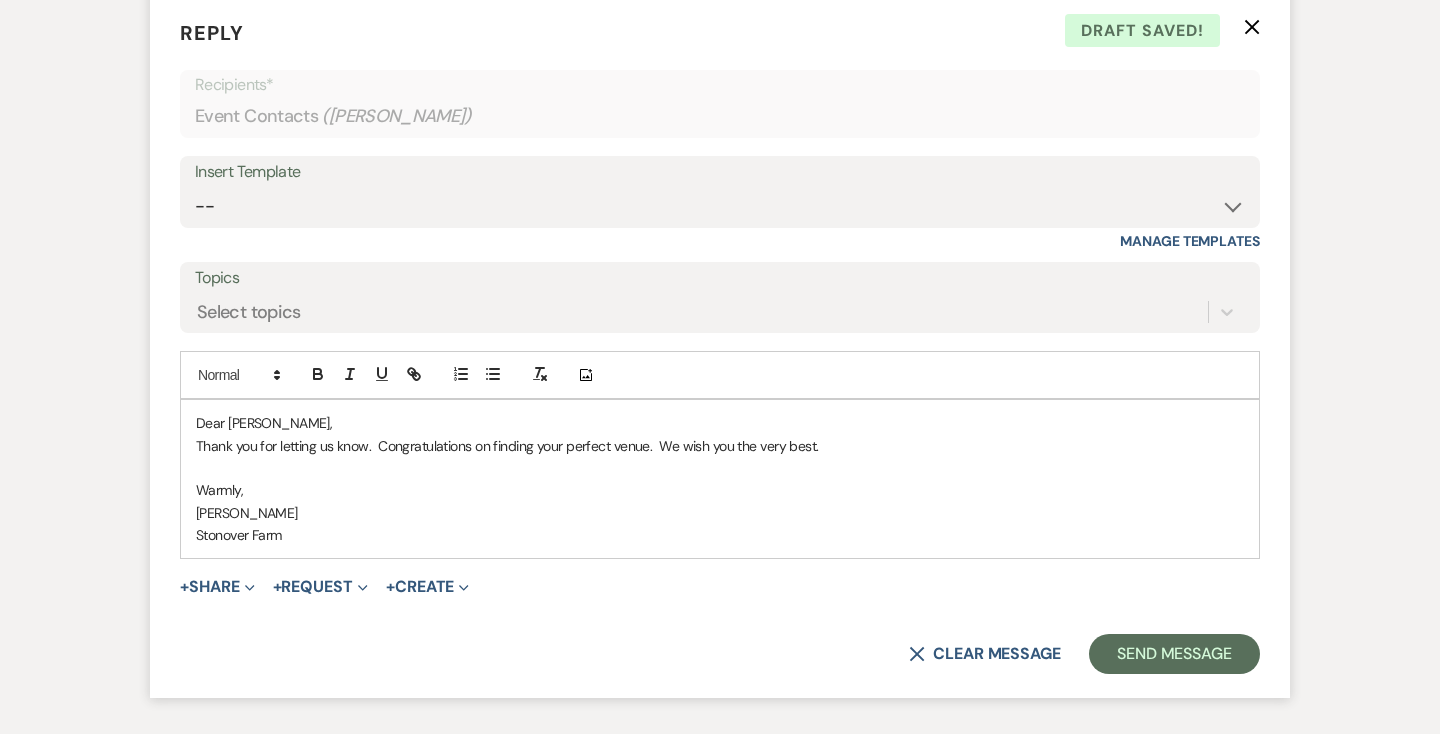 scroll, scrollTop: 3302, scrollLeft: 0, axis: vertical 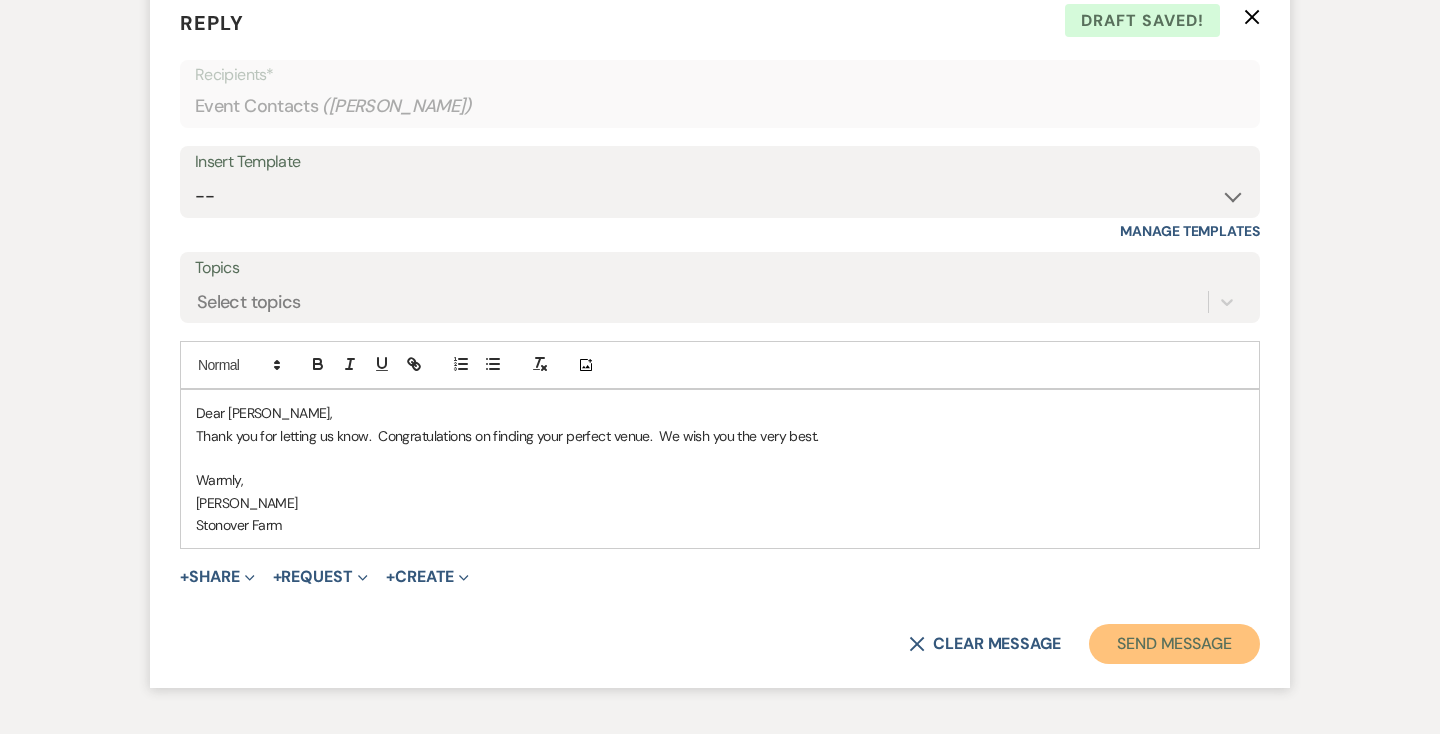 click on "Send Message" at bounding box center [1174, 644] 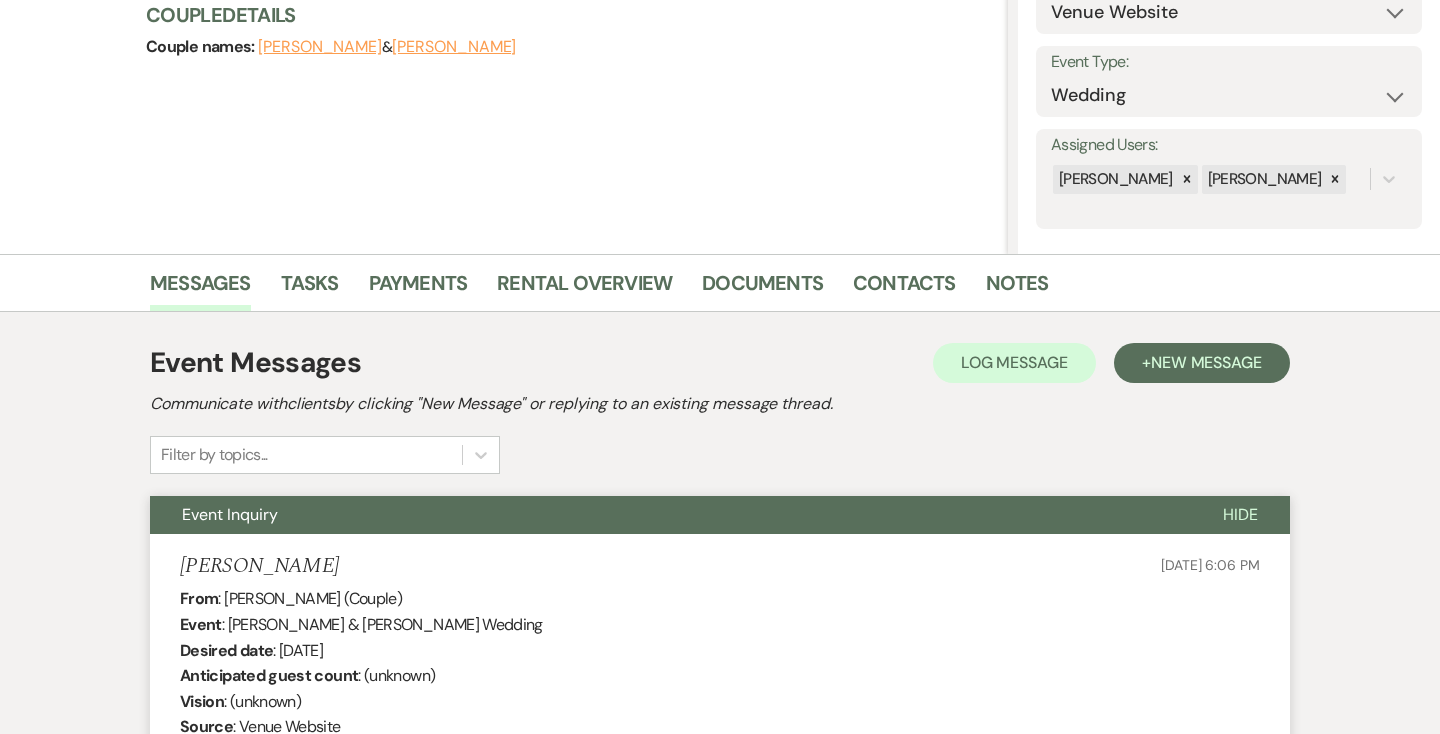 scroll, scrollTop: 0, scrollLeft: 0, axis: both 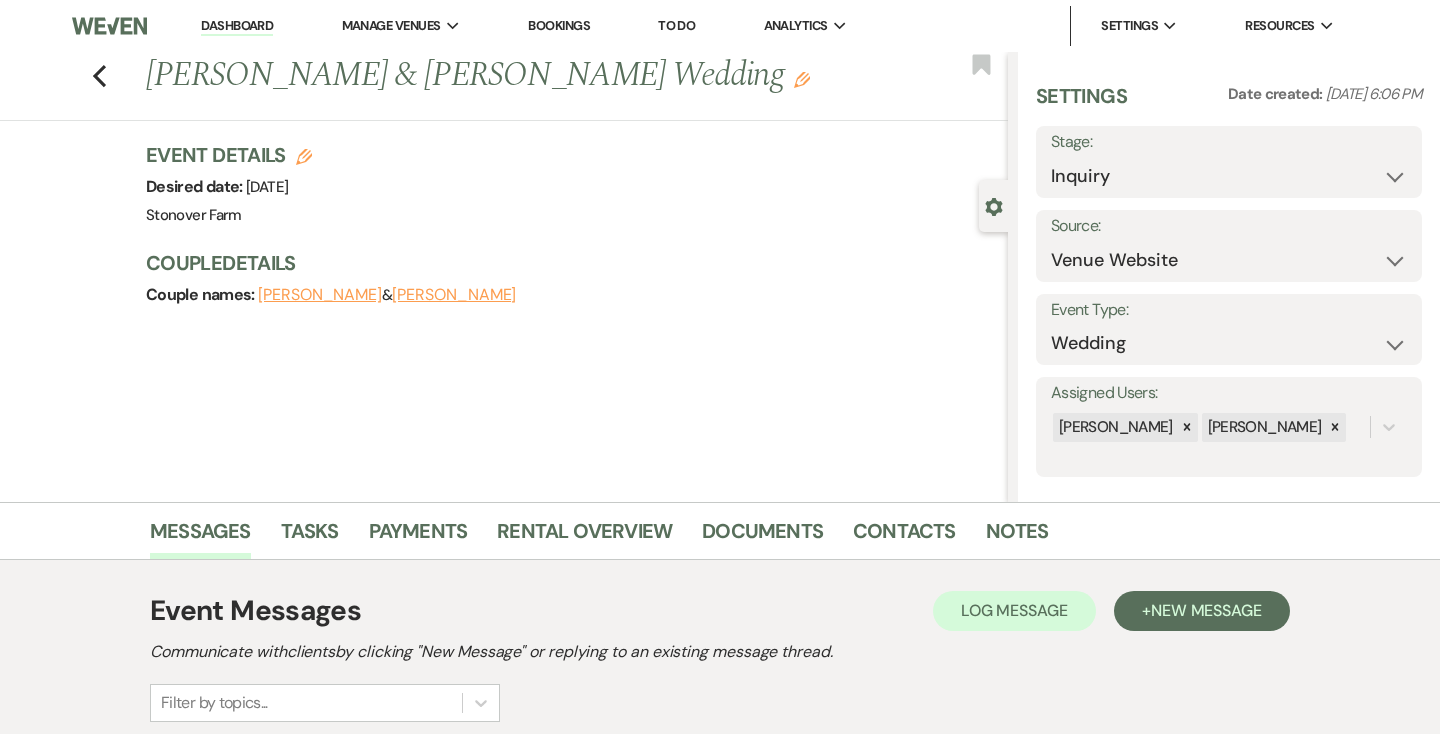 click on "Dashboard" at bounding box center [237, 26] 